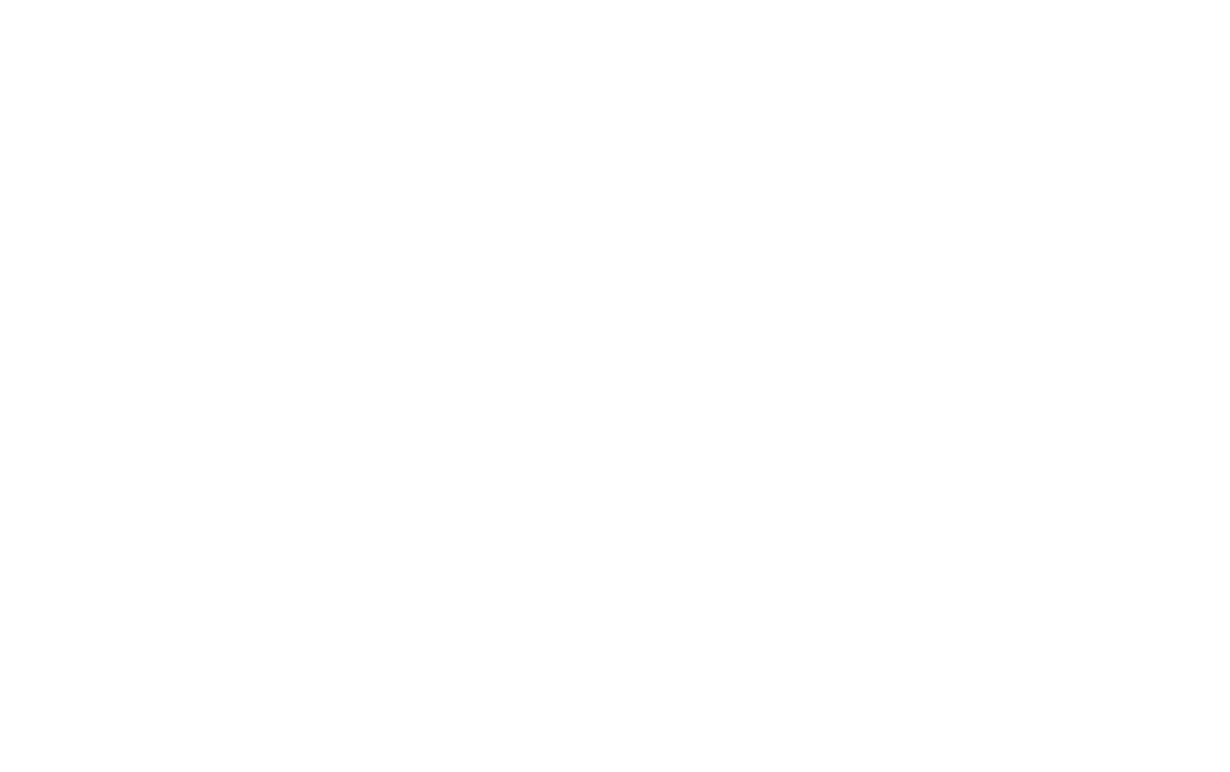 scroll, scrollTop: 0, scrollLeft: 0, axis: both 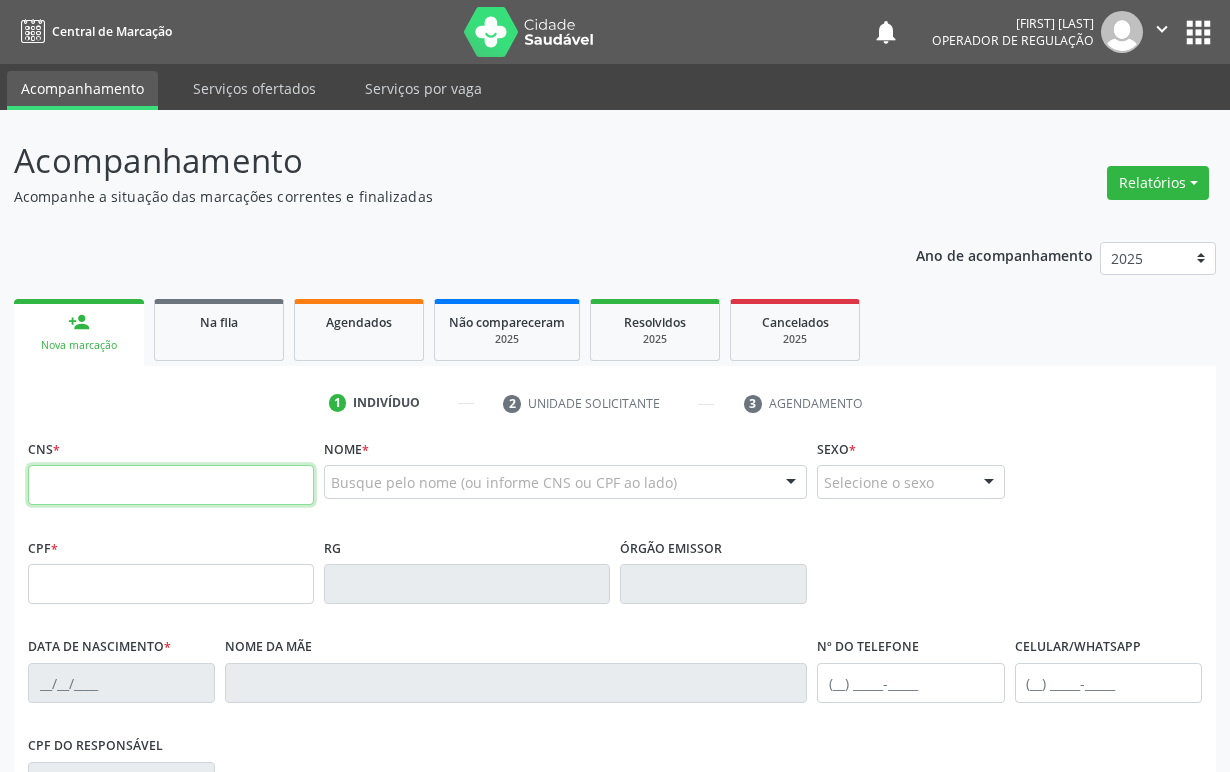click at bounding box center [171, 485] 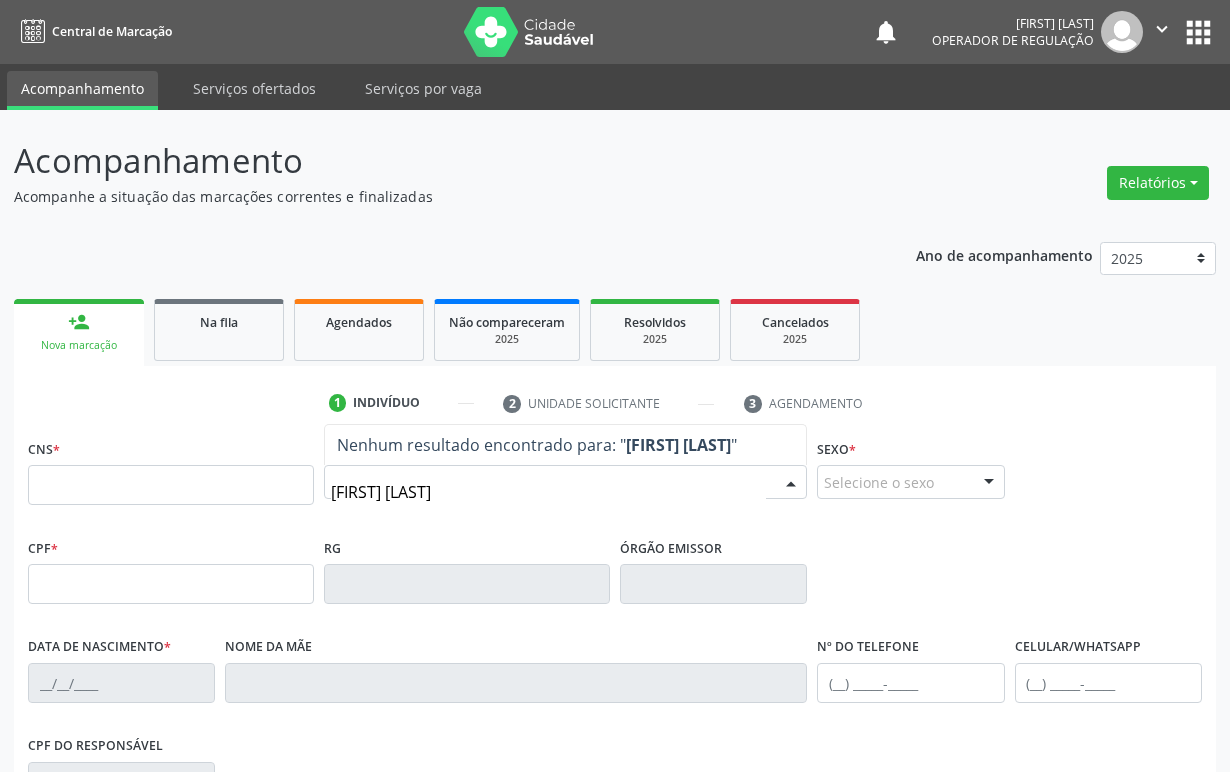 type on "[FIRST] [LAST]" 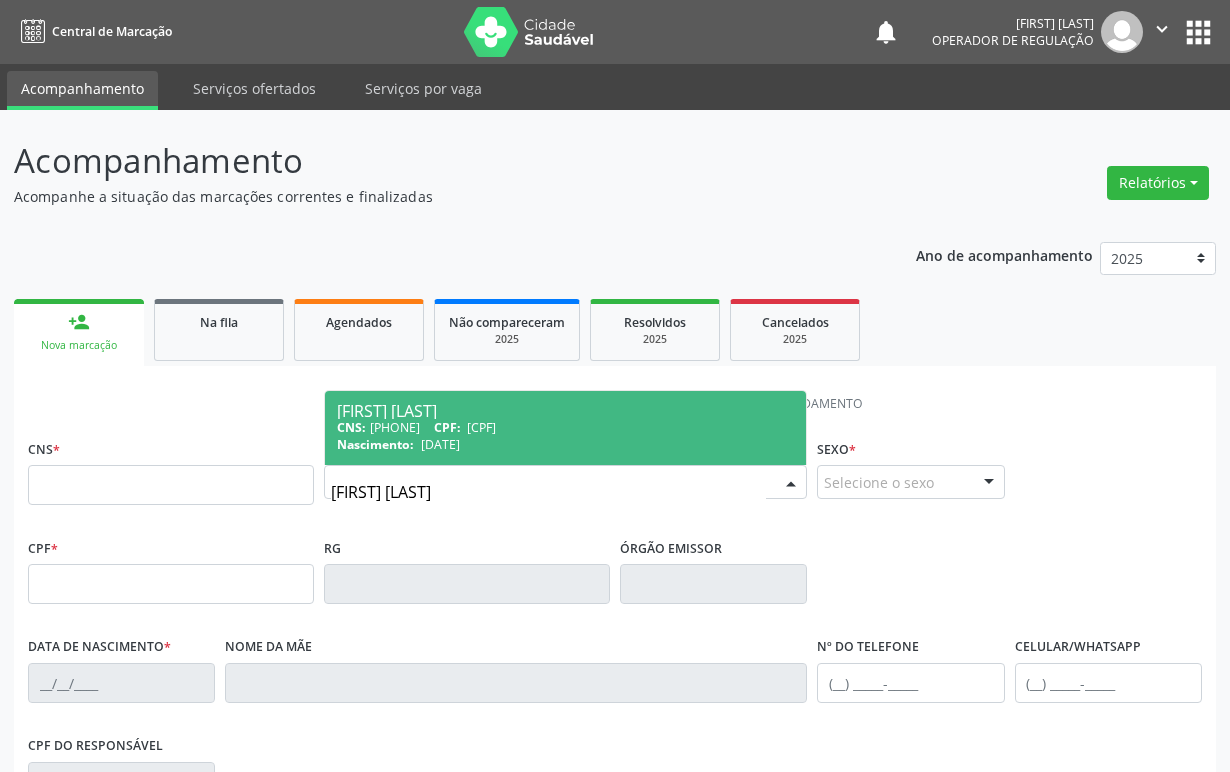 click on "CNS:
[PHONE]
CPF:
[CPF]" at bounding box center (565, 427) 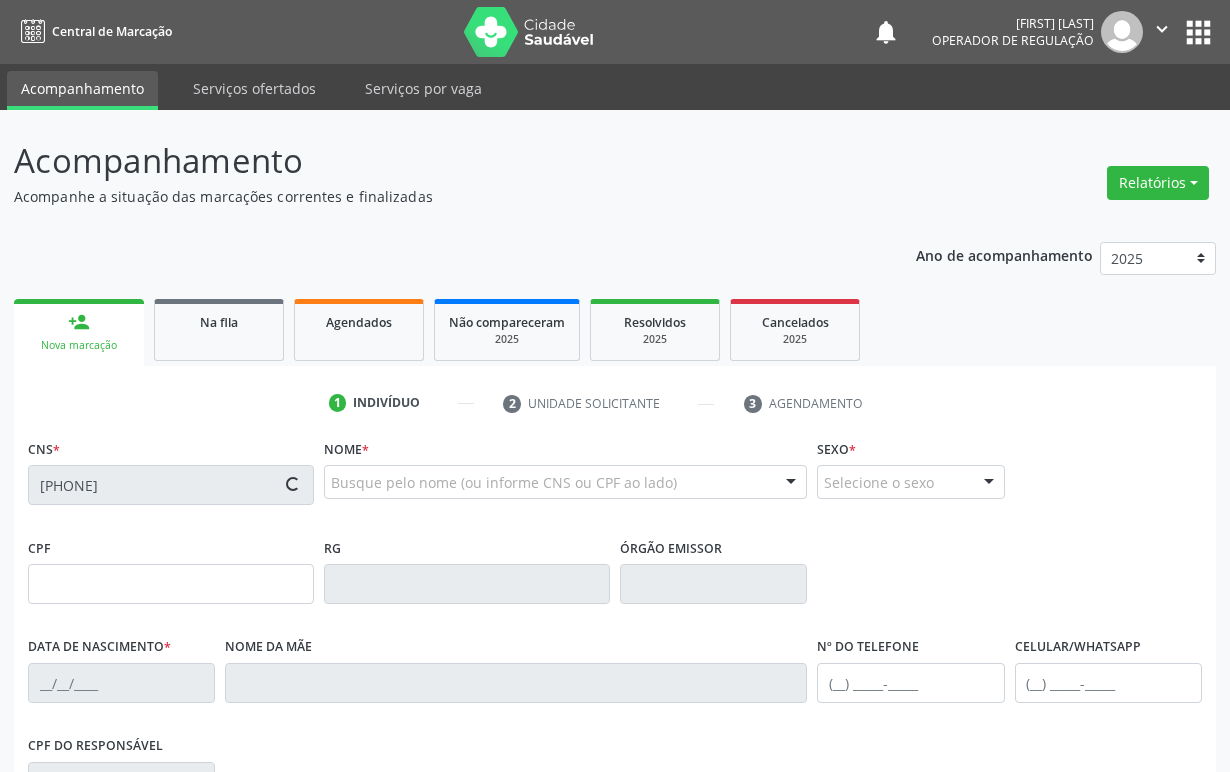 type on "[DATE]" 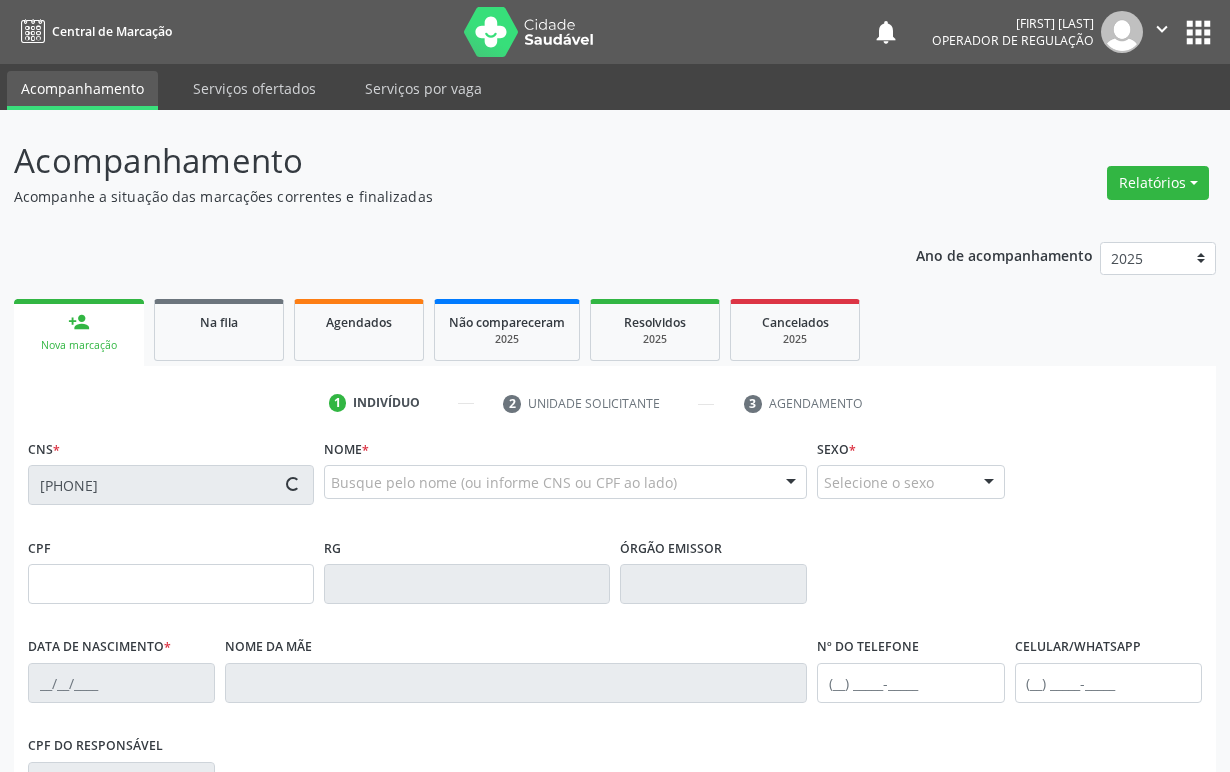 type on "[FIRST] [LAST]" 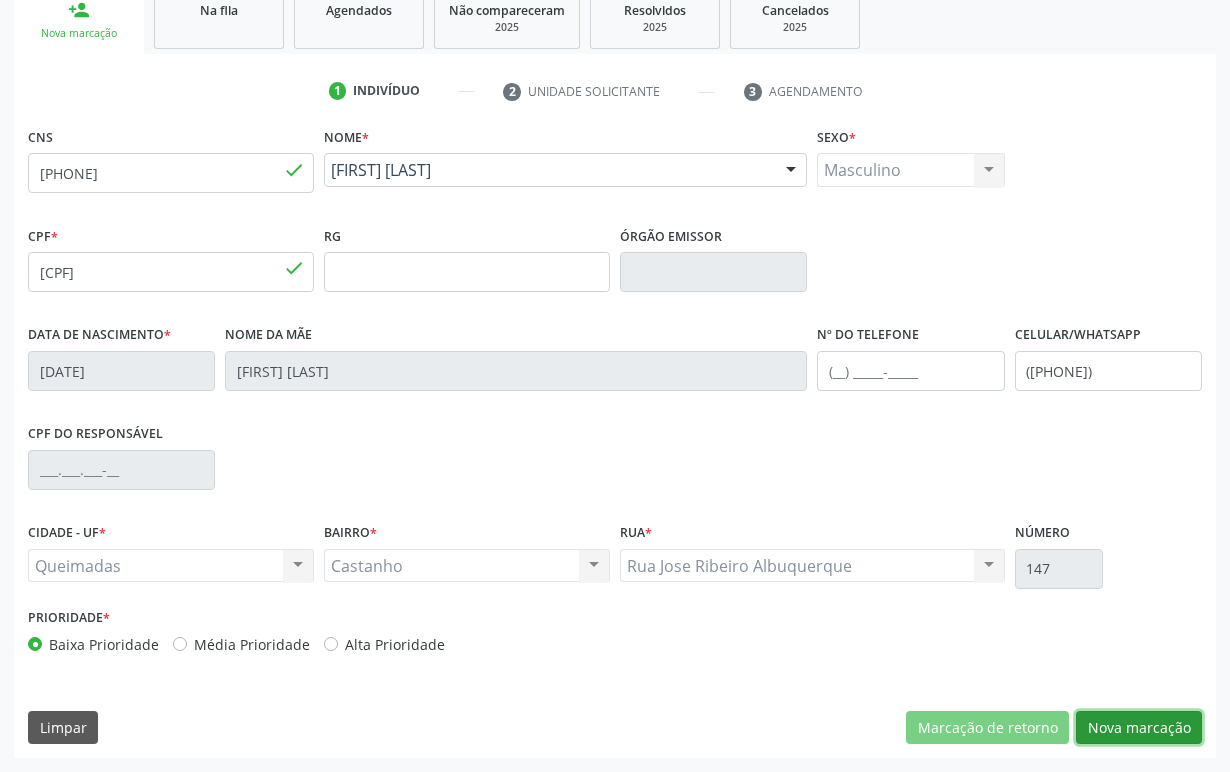 click on "Nova marcação" at bounding box center [1139, 728] 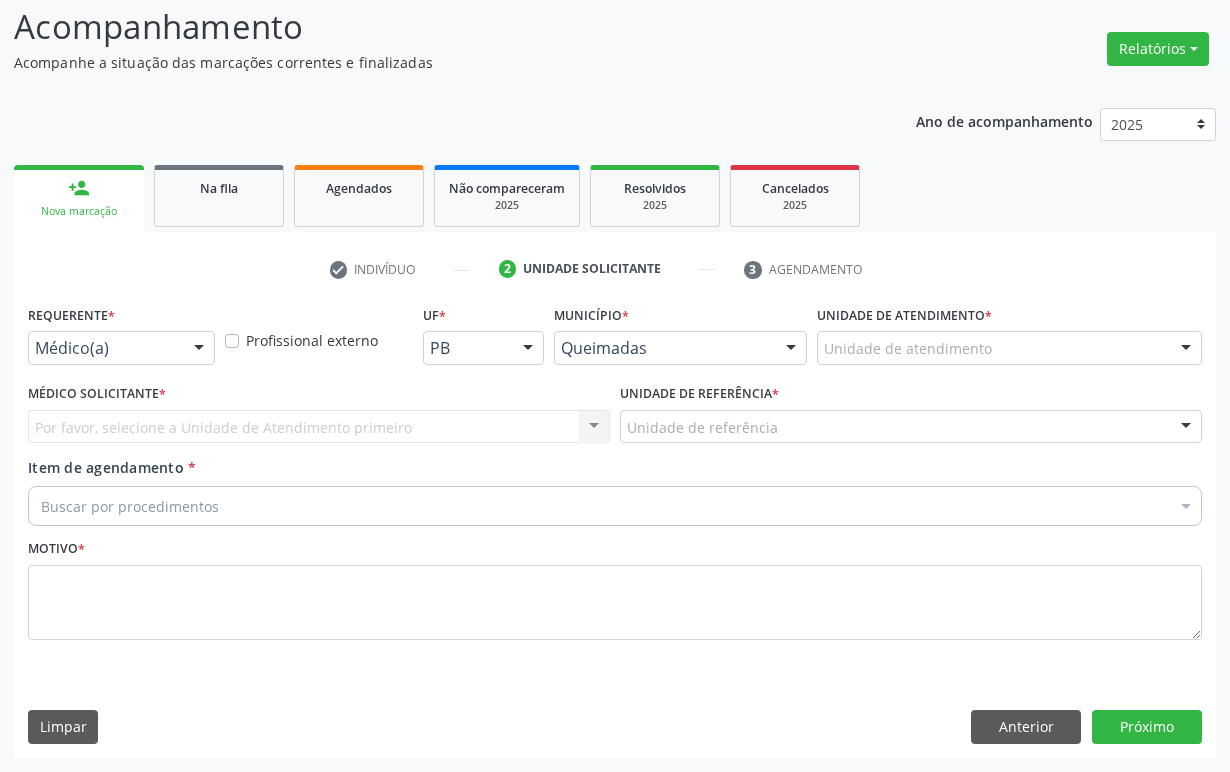 scroll, scrollTop: 134, scrollLeft: 0, axis: vertical 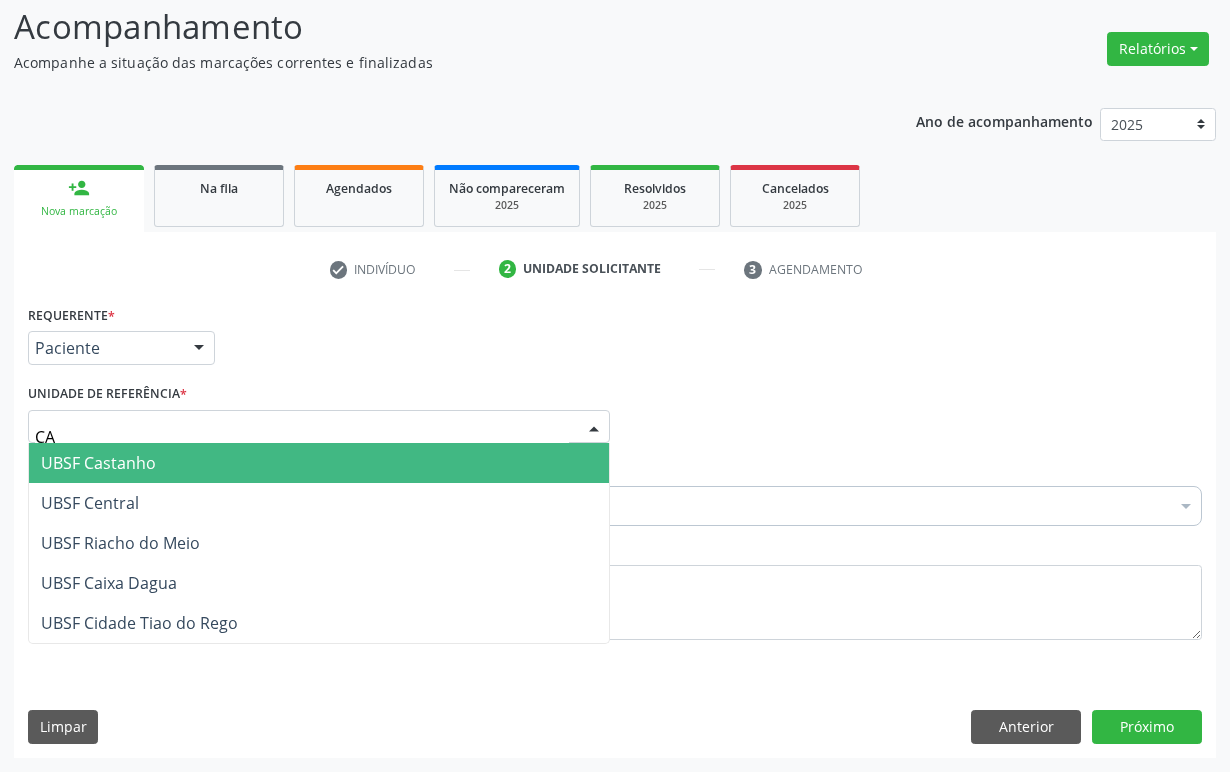 type on "CAS" 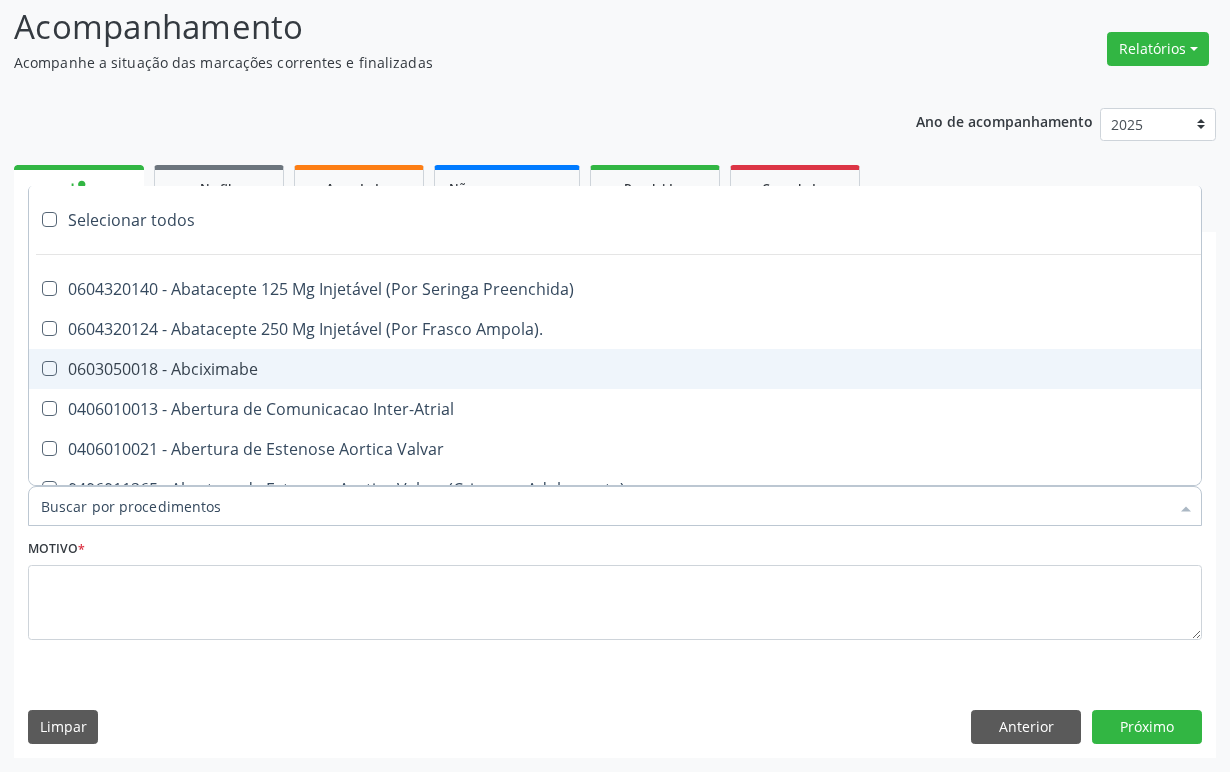paste on "ENDOCRINOLOGISTA" 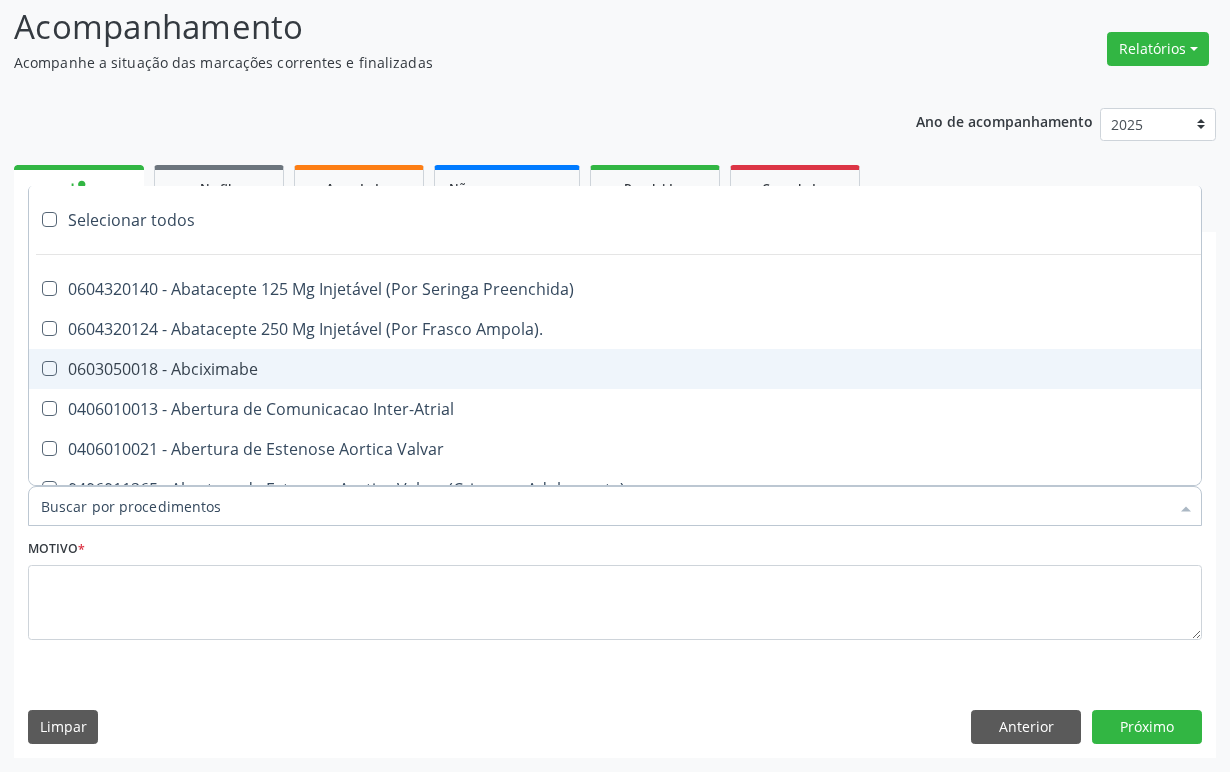 type on "ENDOCRINOLOGISTA" 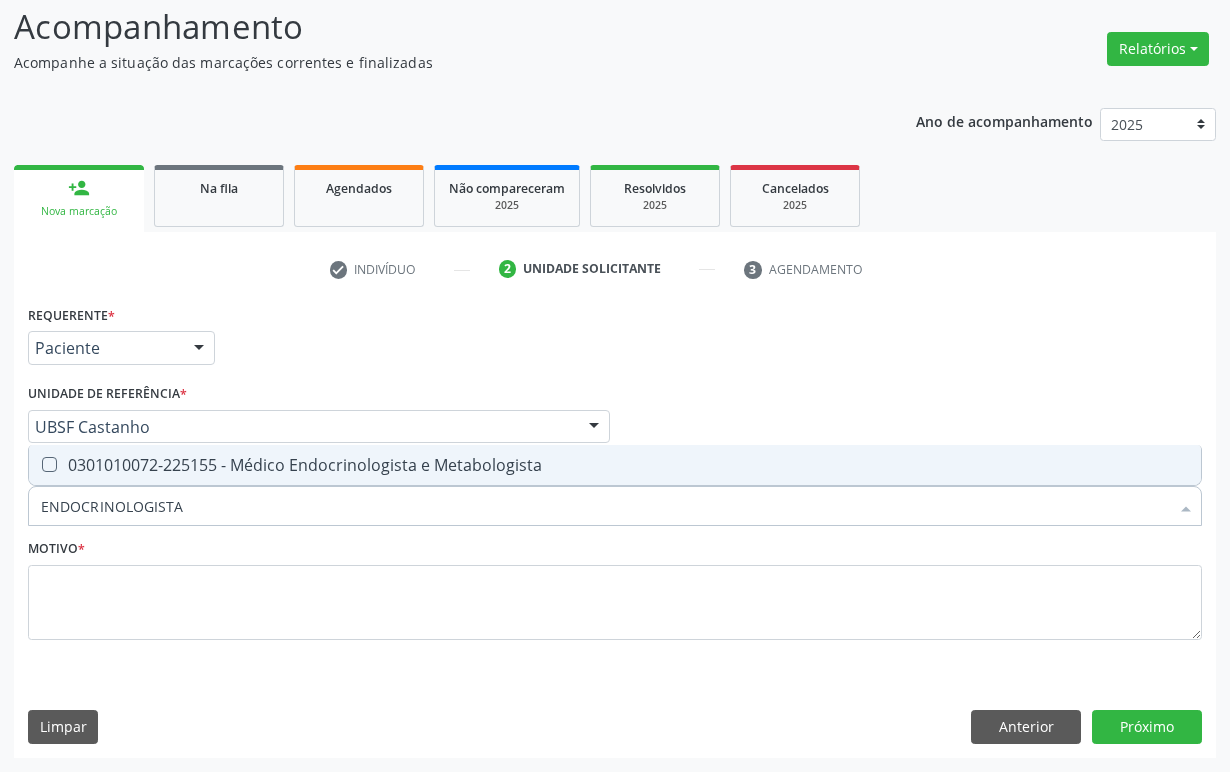 click on "0301010072-225155 - Médico Endocrinologista e Metabologista" at bounding box center [615, 465] 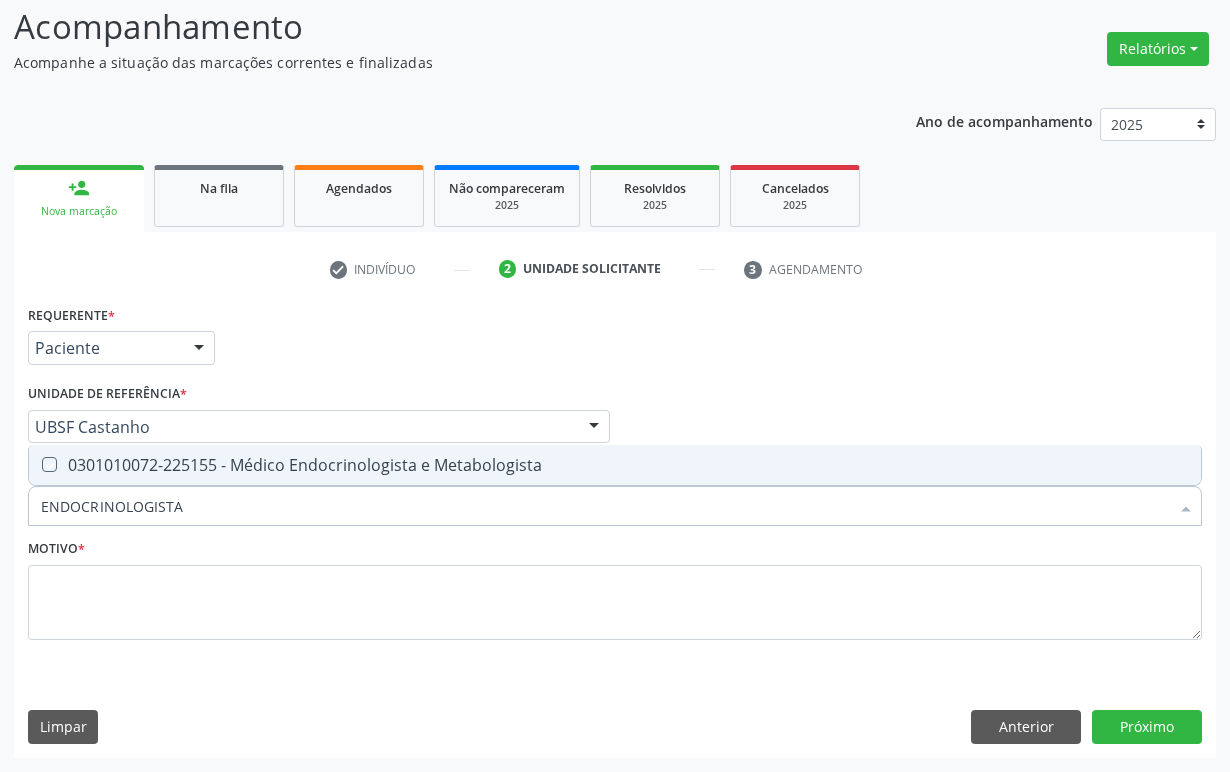 checkbox on "true" 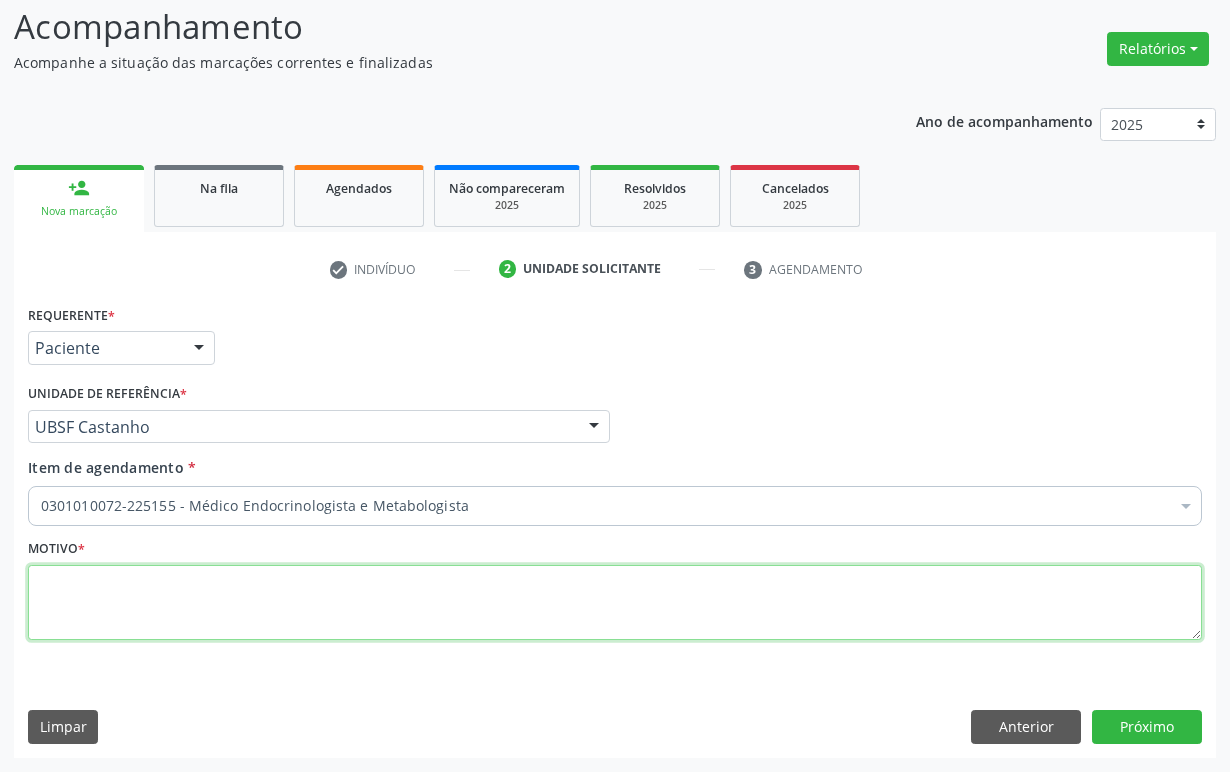 click at bounding box center (615, 603) 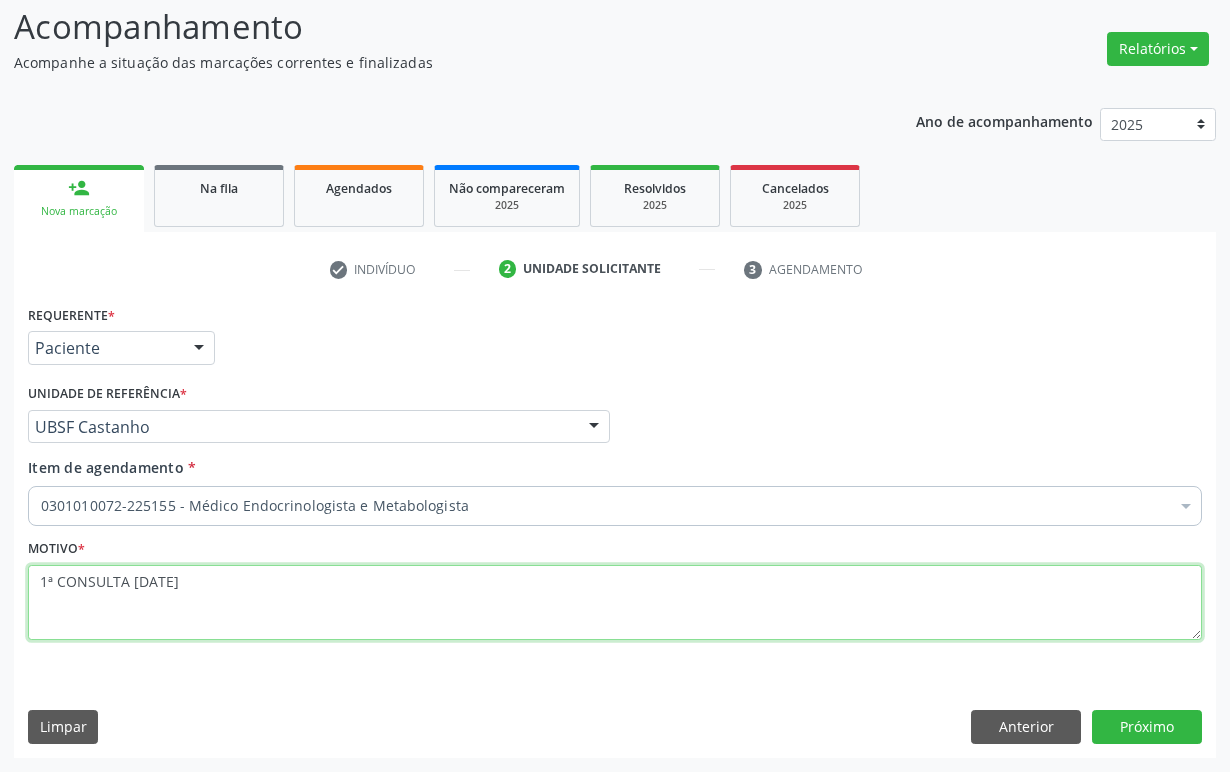 type on "1ª CONSULTA [DATE]" 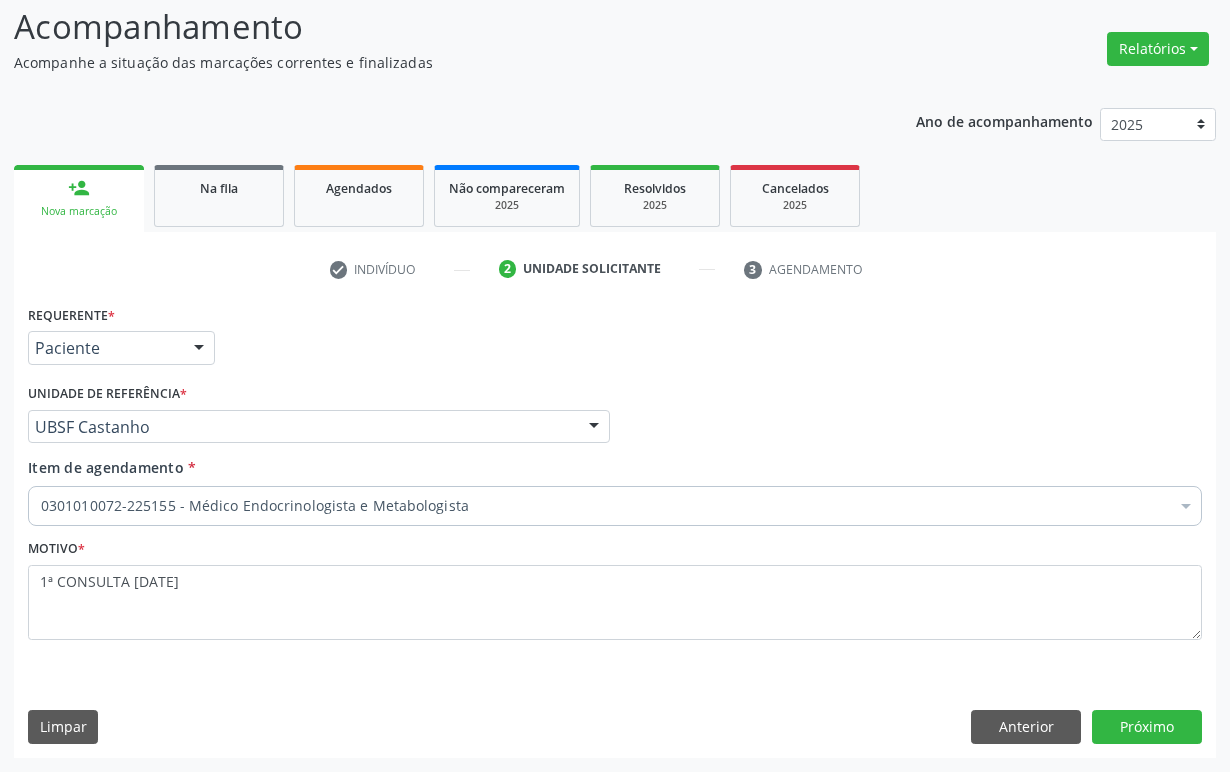 click on "Requerente
*
Paciente         Médico(a)   Enfermeiro(a)   Paciente
Nenhum resultado encontrado para: "   "
Não há nenhuma opção para ser exibida.
UF
PB         PB
Nenhum resultado encontrado para: "   "
Não há nenhuma opção para ser exibida.
Município
Queimadas         Campina Grande   Queimadas
Nenhum resultado encontrado para: "   "
Não há nenhuma opção para ser exibida.
Médico Solicitante
Por favor, selecione a Unidade de Atendimento primeiro
Nenhum resultado encontrado para: "   "
Não há nenhuma opção para ser exibida.
Unidade de referência
*
UBSF Castanho         UBSF Ligeiro II   UBSF Saulo Leal Ernesto de Melo   UBSF Castanho   UBSF Baixa Verde   UBSF Ze Velho   UBSF Boa Vista   UBSF Olho Dagua Salgado   UBSF Zumbi" at bounding box center [615, 528] 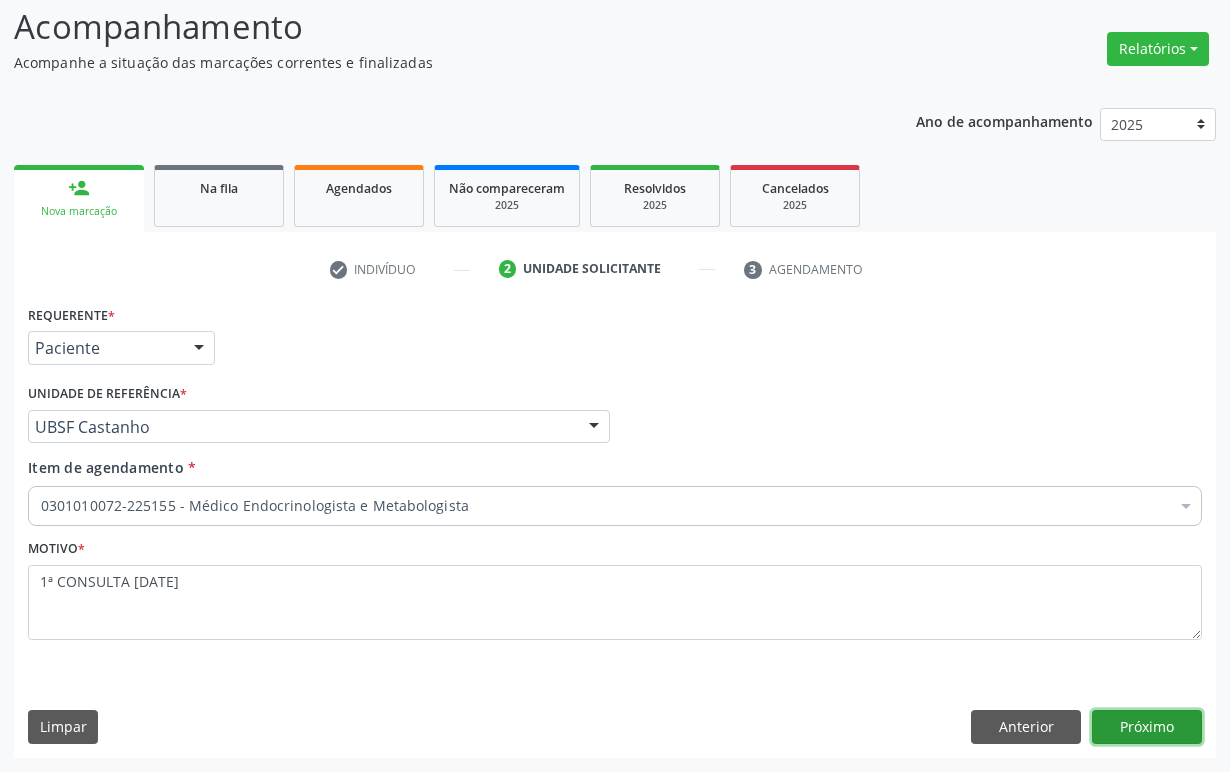 click on "Próximo" at bounding box center [1147, 727] 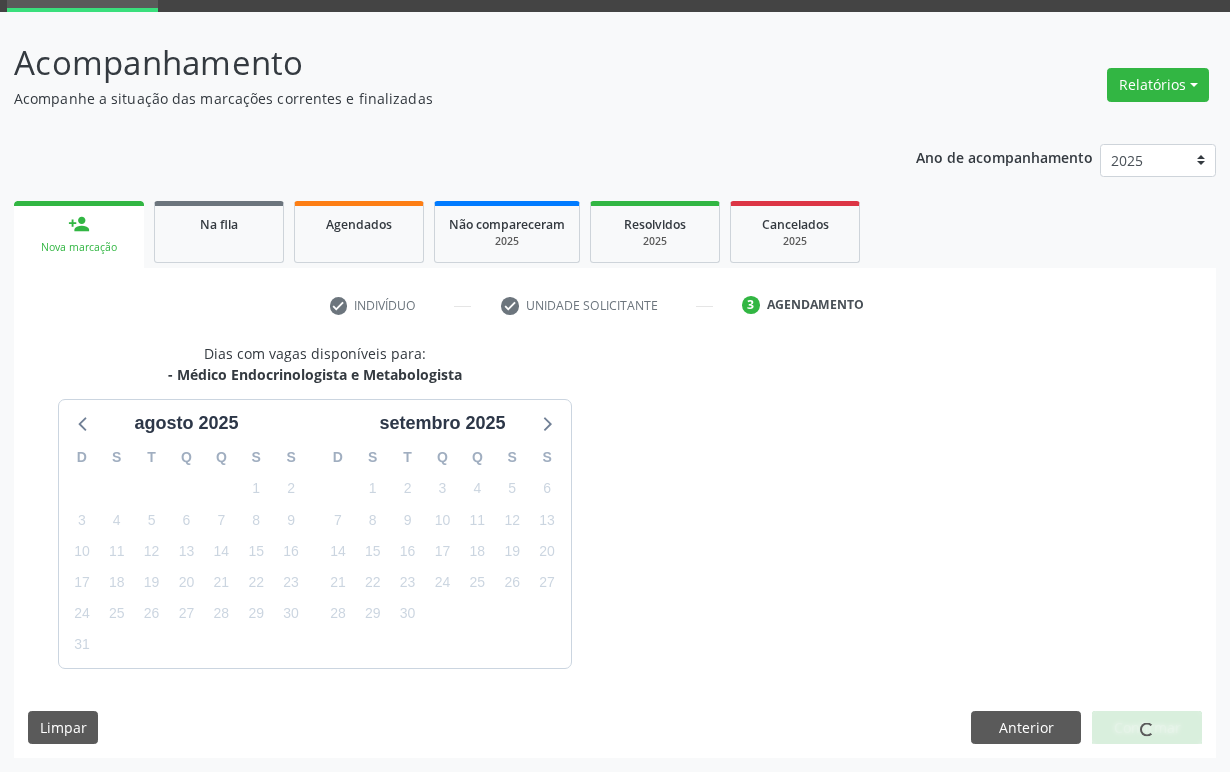 scroll, scrollTop: 134, scrollLeft: 0, axis: vertical 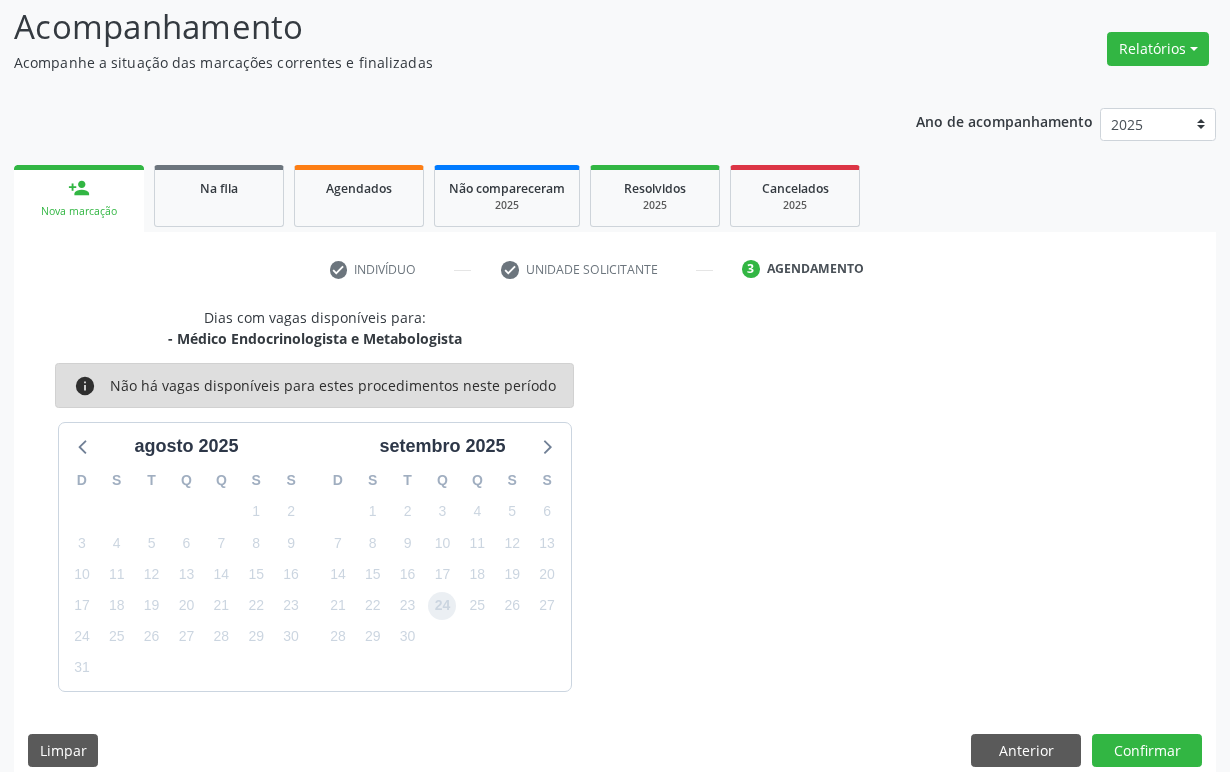 click on "24" at bounding box center [442, 606] 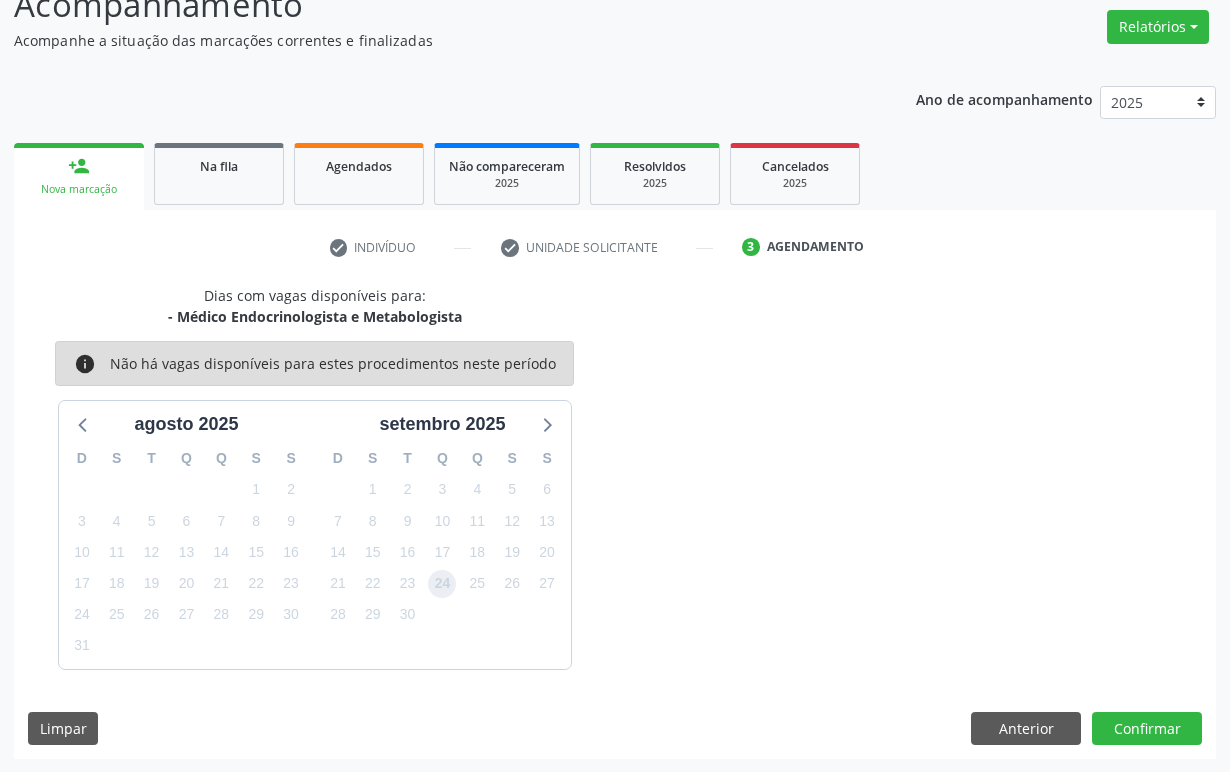 scroll, scrollTop: 157, scrollLeft: 0, axis: vertical 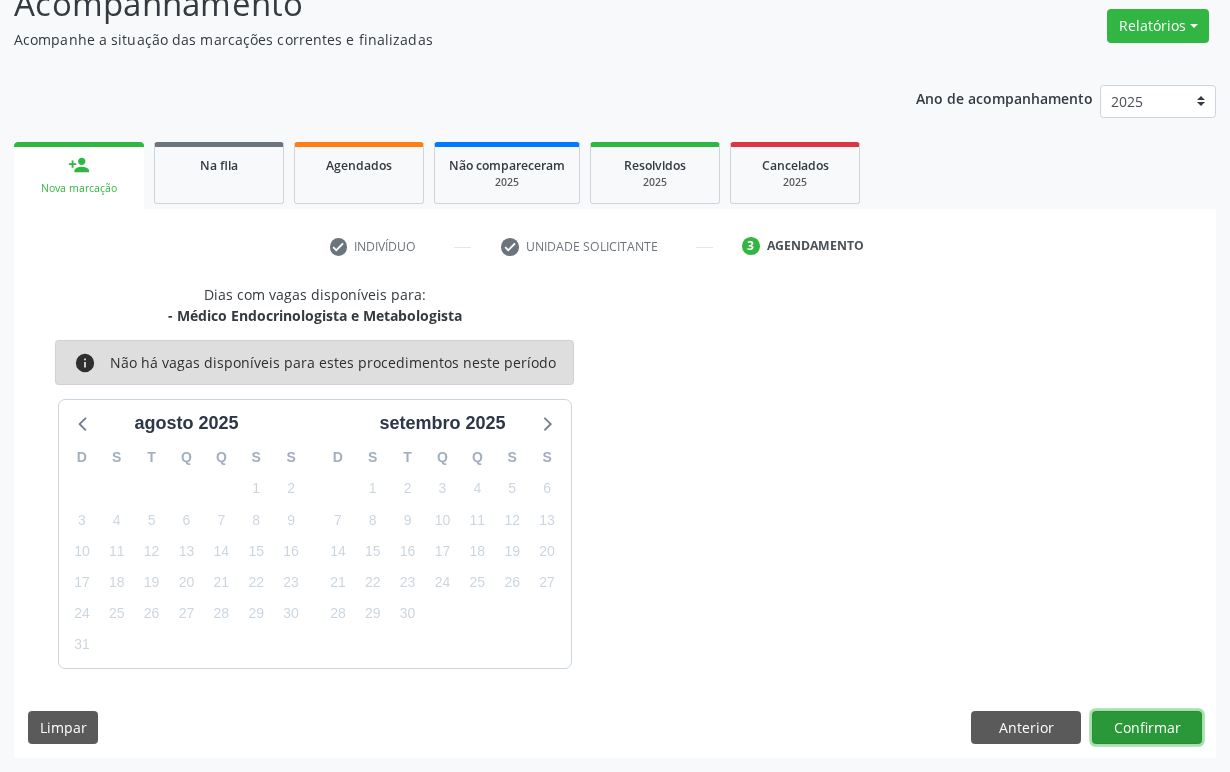 click on "Confirmar" at bounding box center (1147, 728) 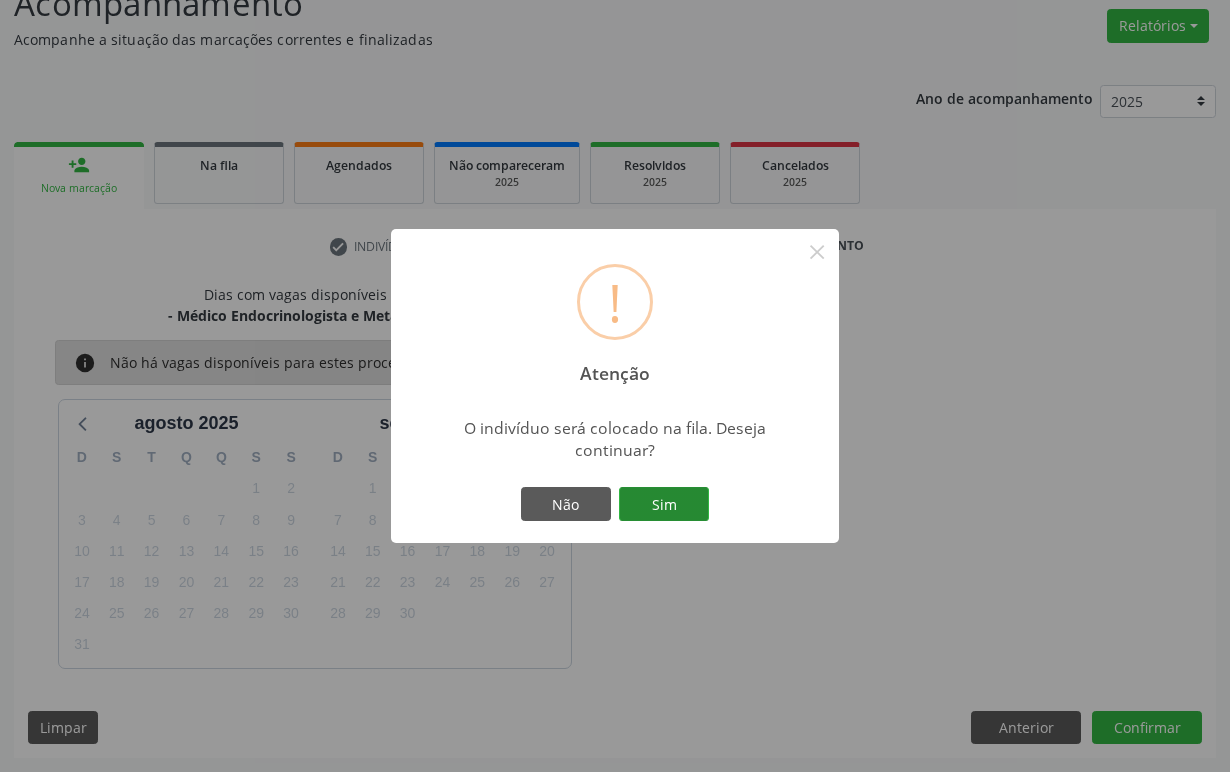 click on "Sim" at bounding box center [664, 504] 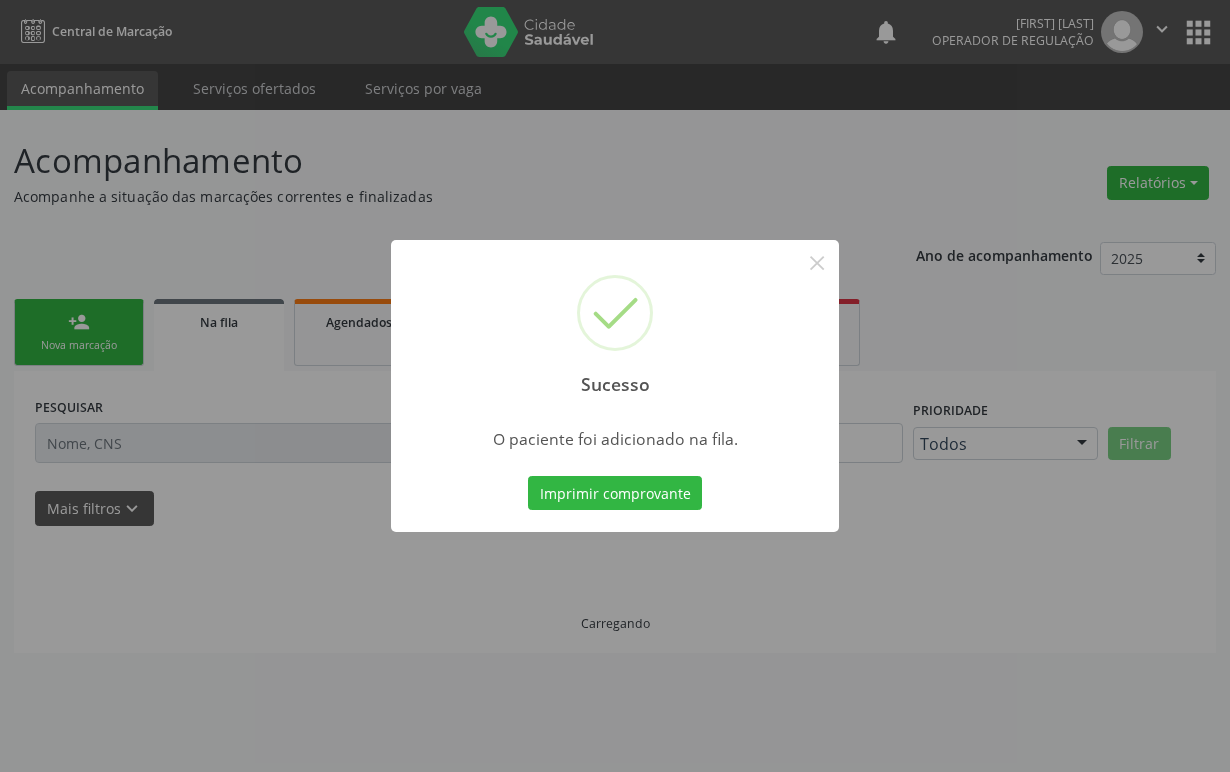scroll, scrollTop: 0, scrollLeft: 0, axis: both 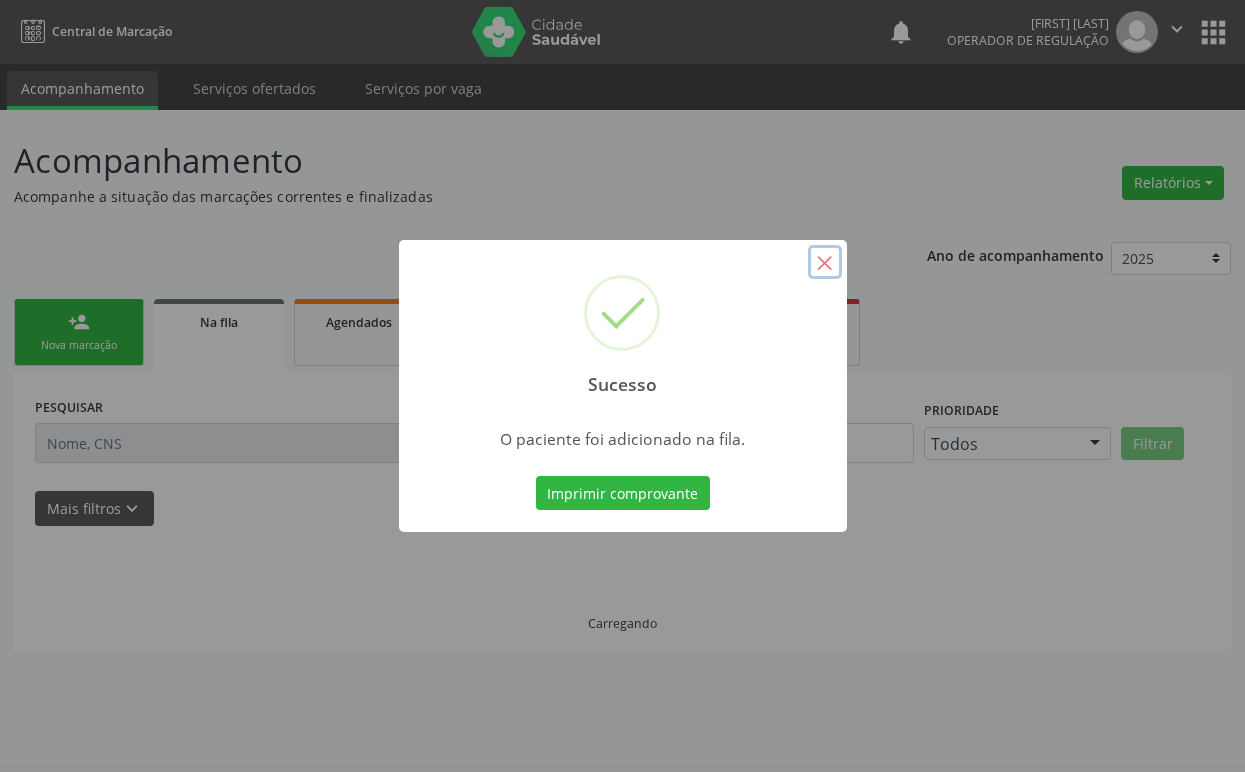 click on "×" at bounding box center [825, 262] 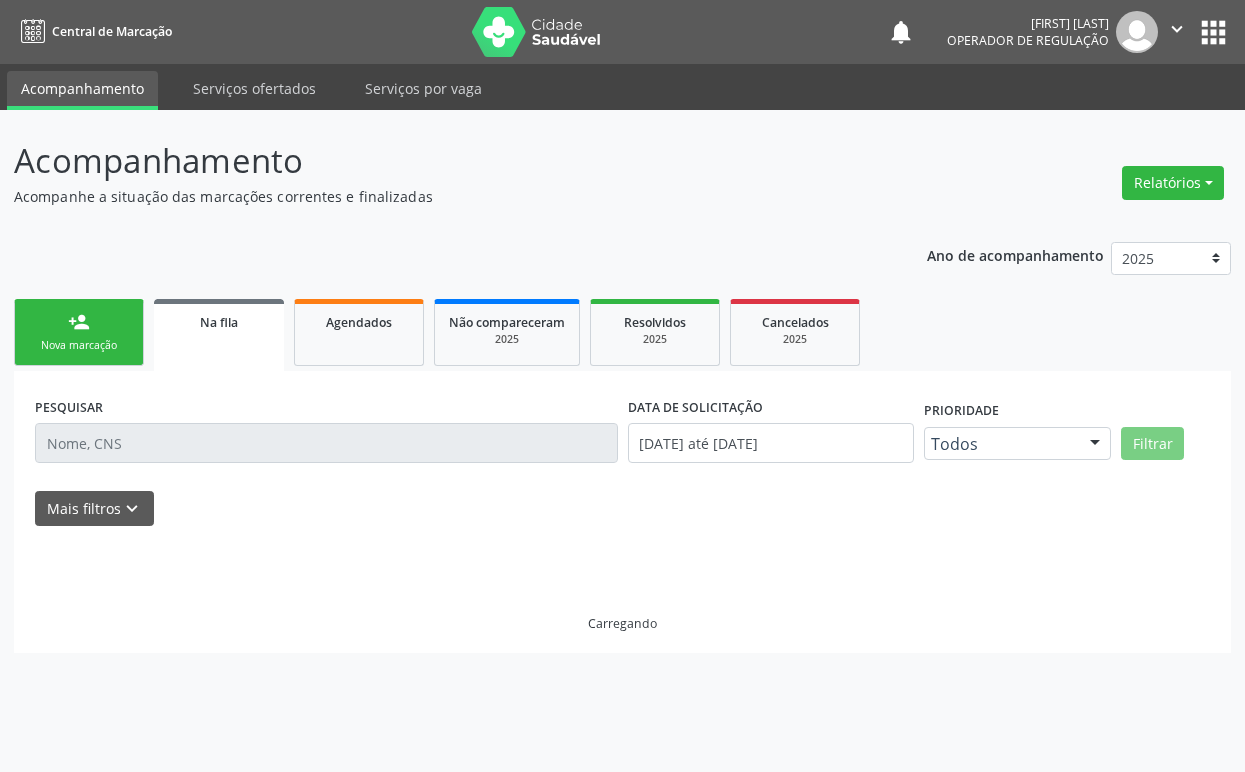 click on "person_add
Nova marcação" at bounding box center (79, 332) 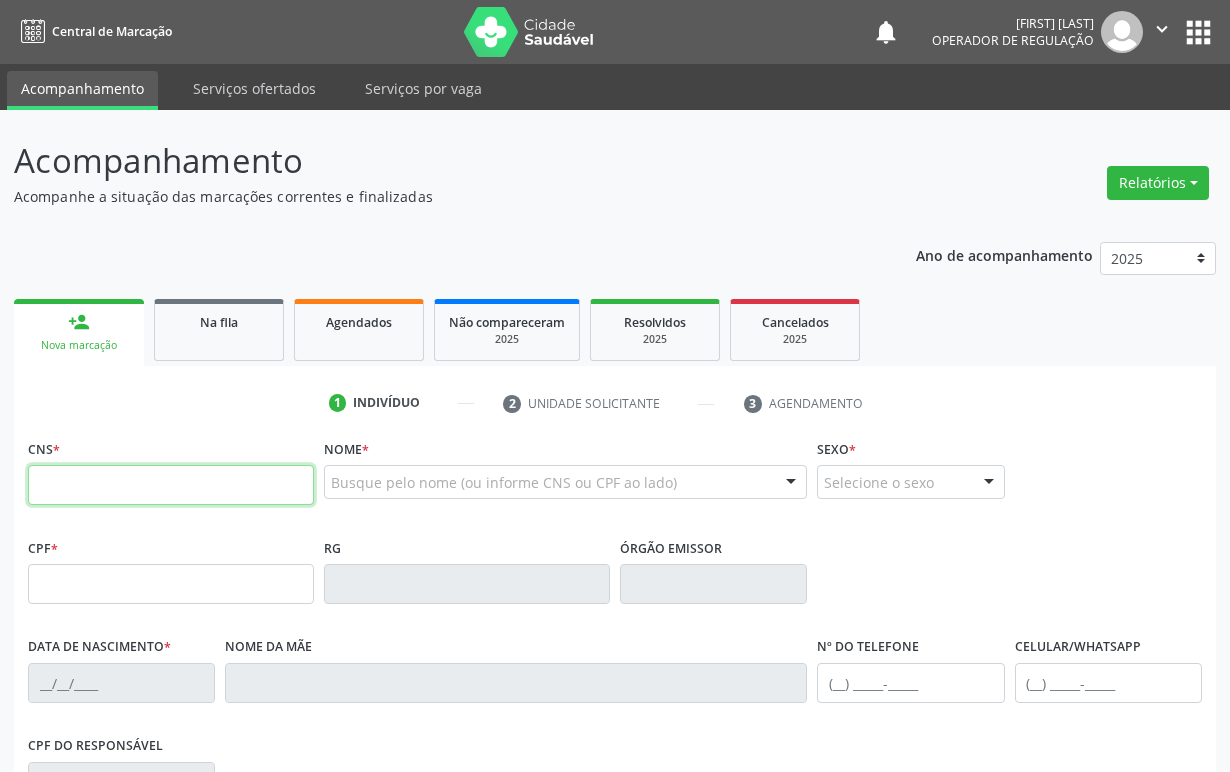 click at bounding box center (171, 485) 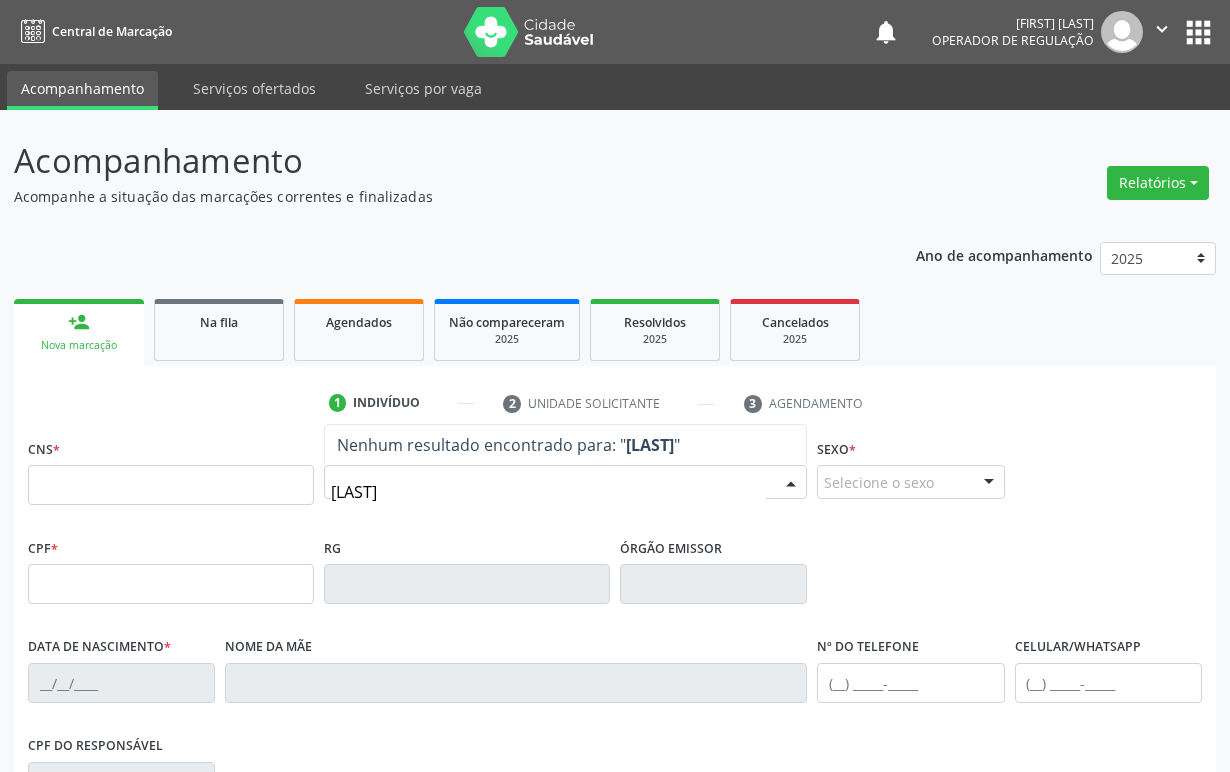 type on "[FIRST] [LAST]" 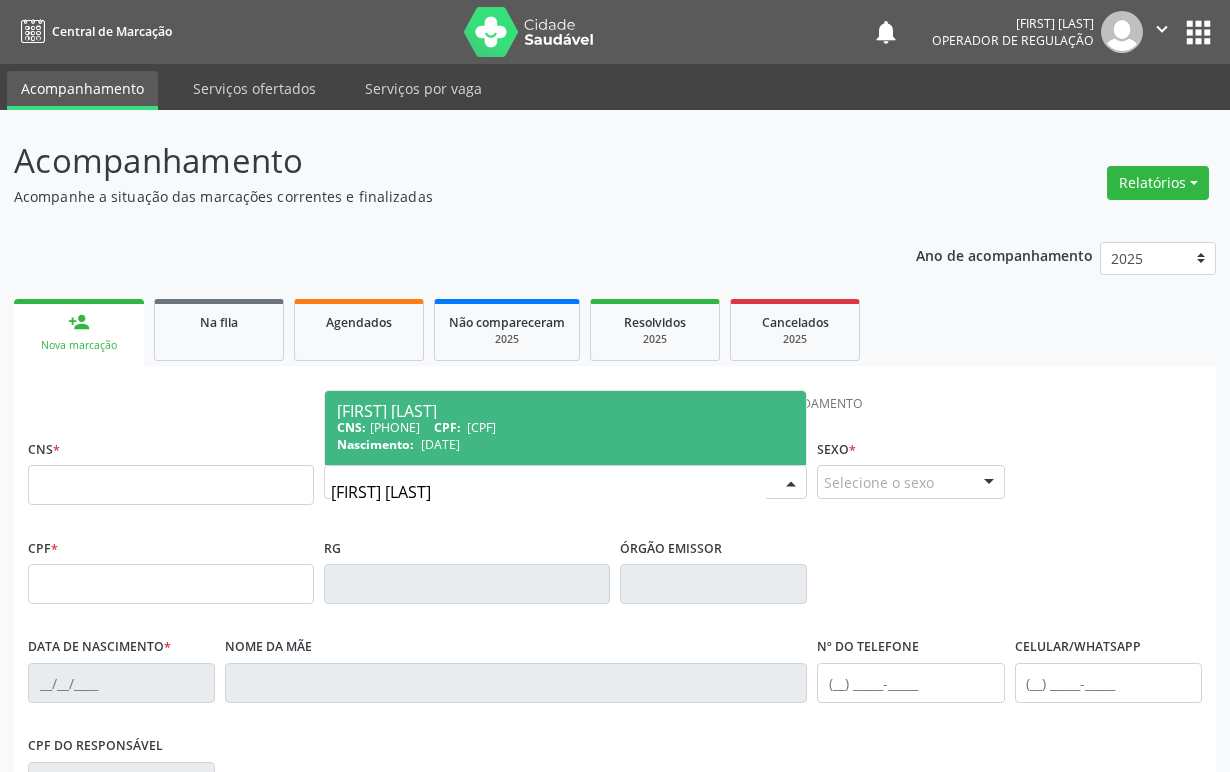 click on "Nascimento:" at bounding box center [375, 444] 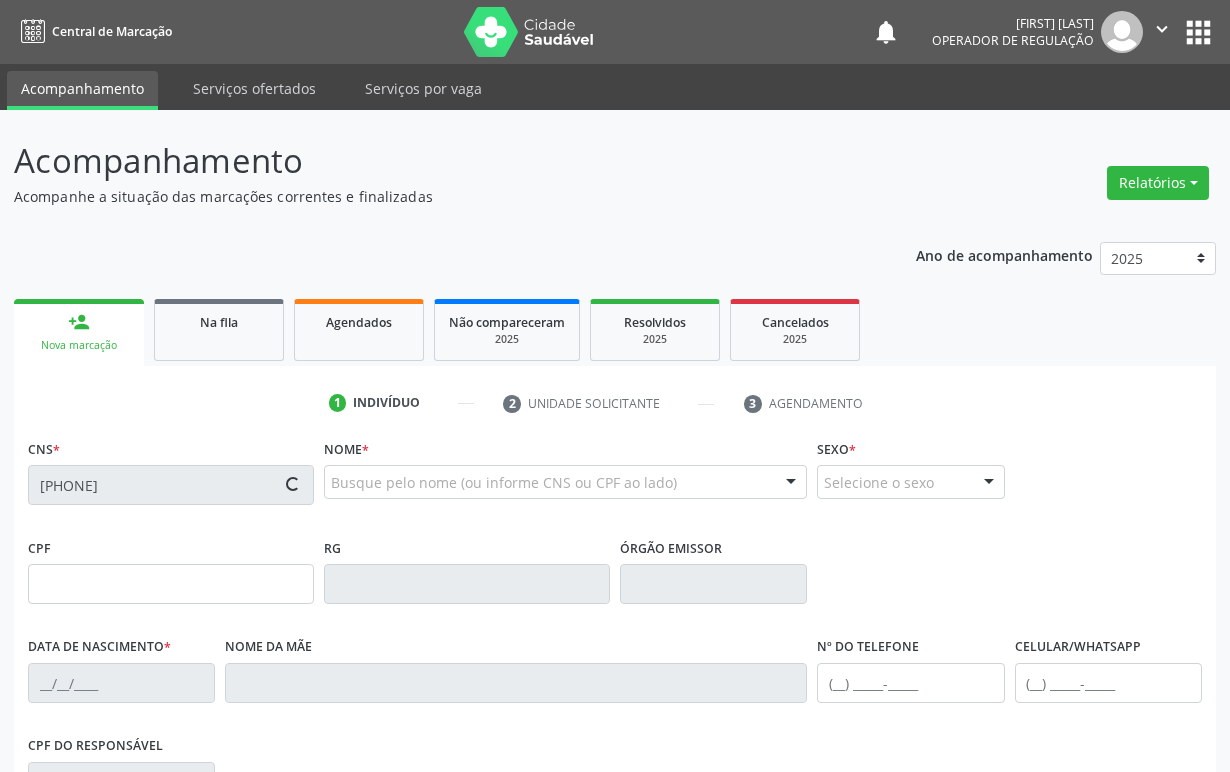 type on "[CPF]" 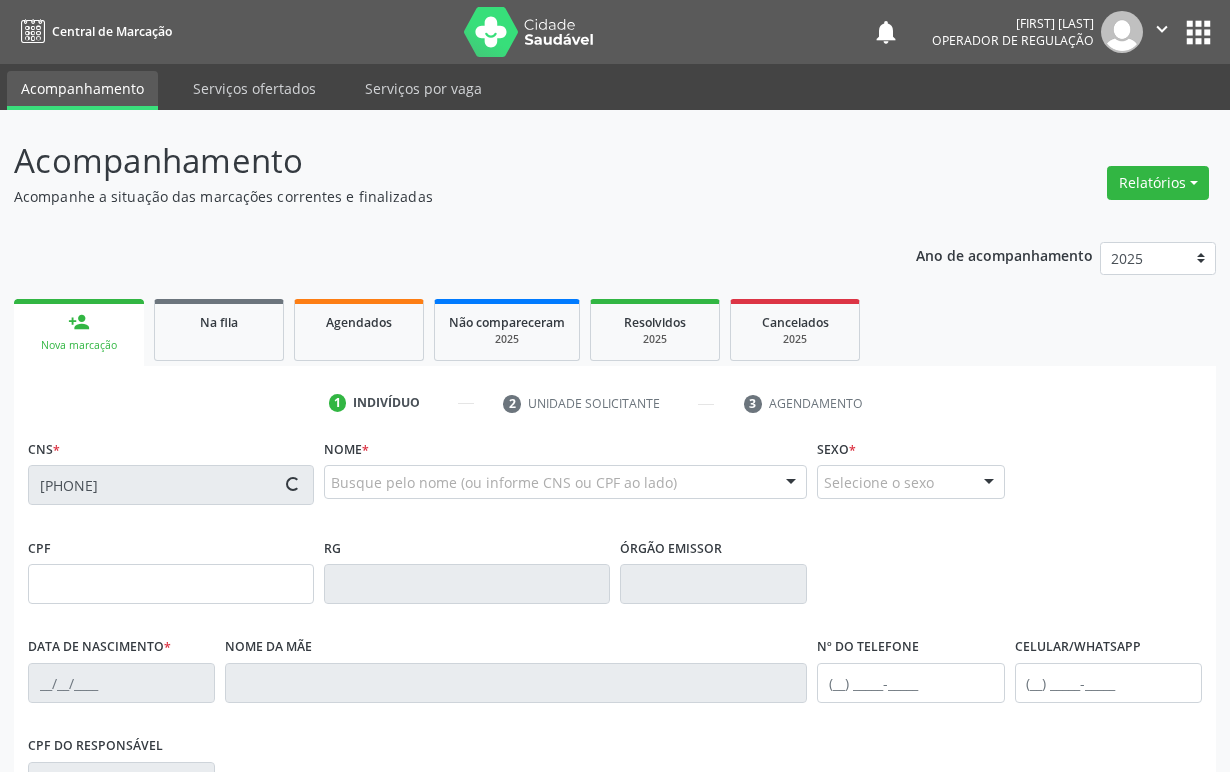 type on "[DATE]" 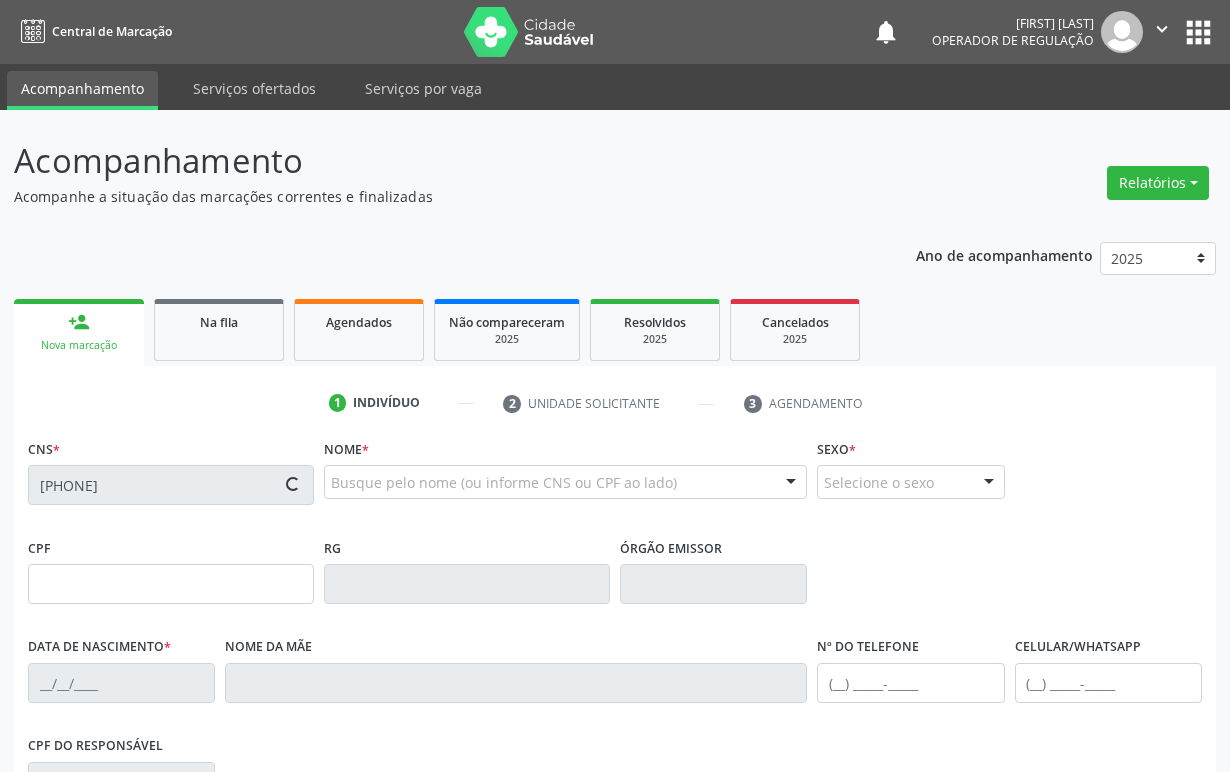 type on "[FIRST] [LAST]" 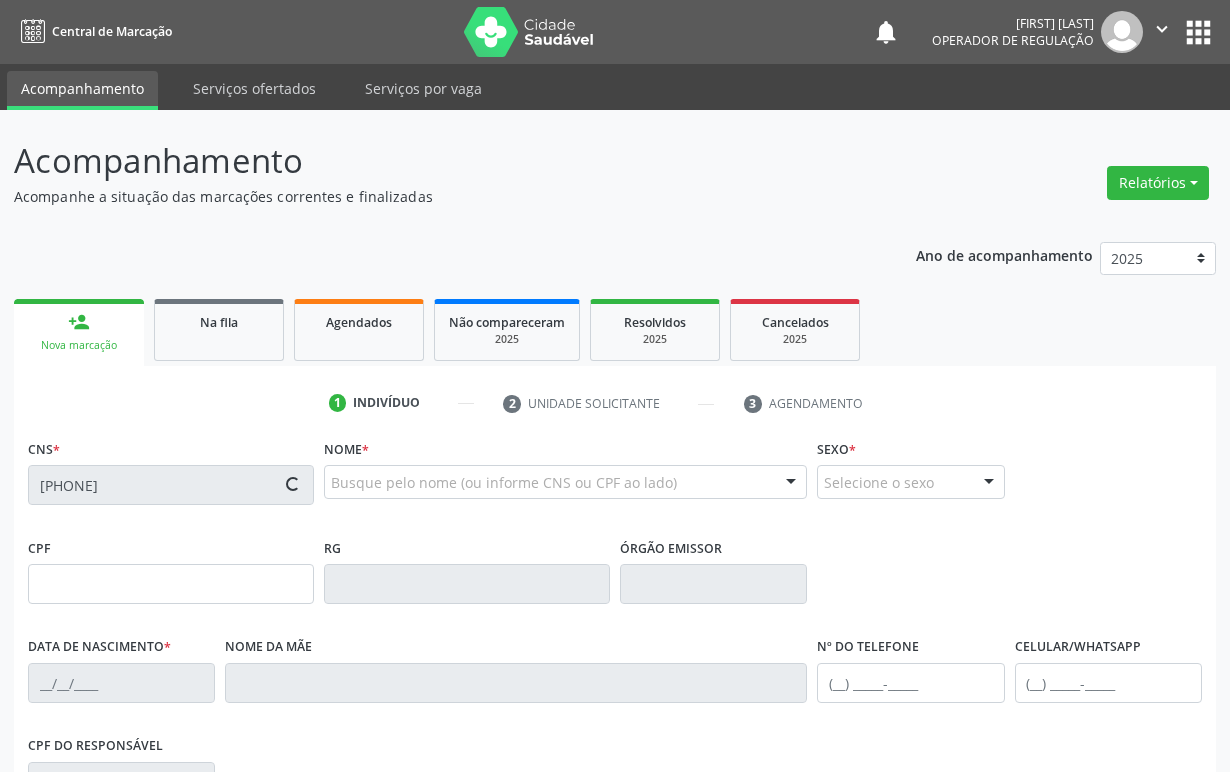 type on "([PHONE])" 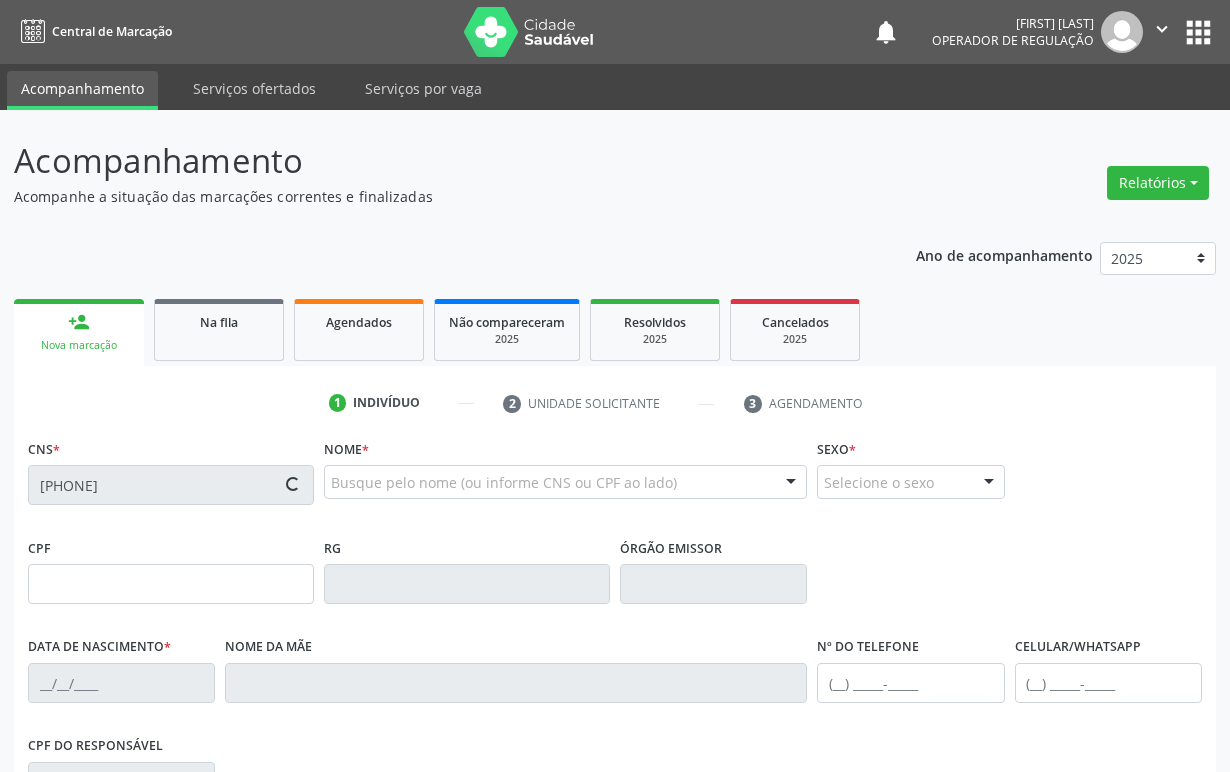 type on "174" 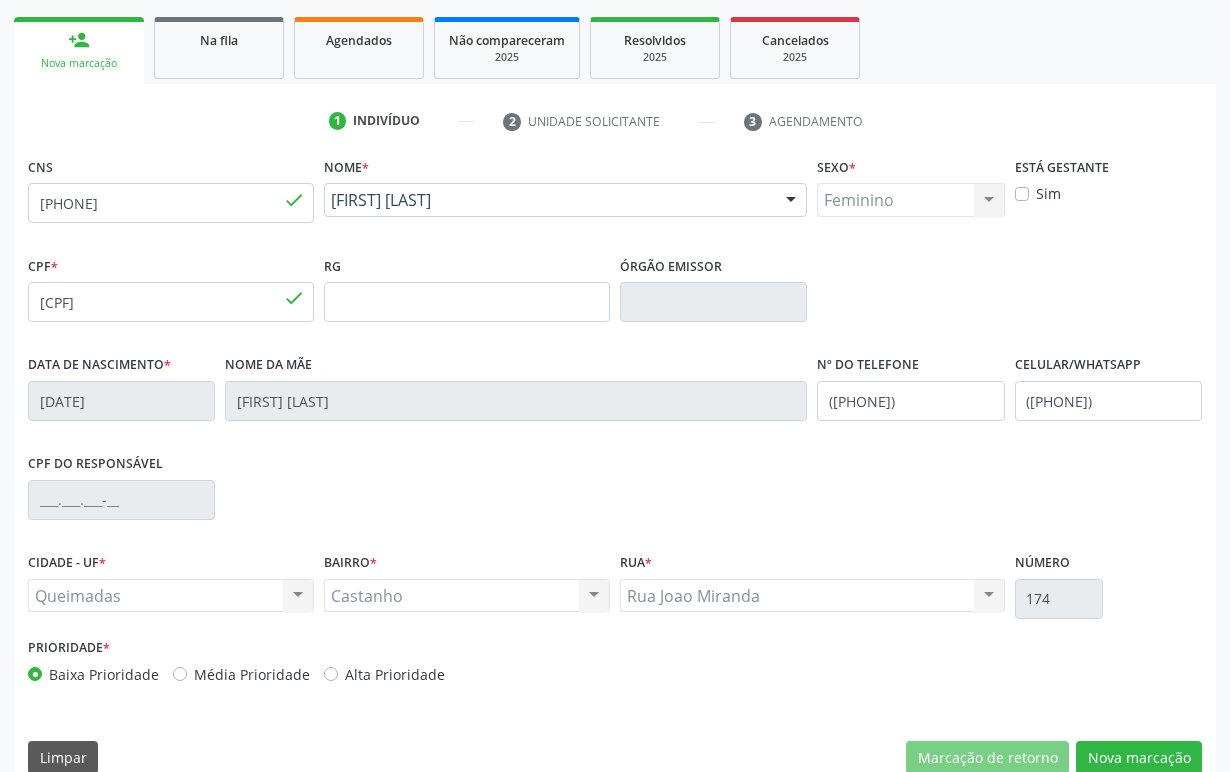scroll, scrollTop: 312, scrollLeft: 0, axis: vertical 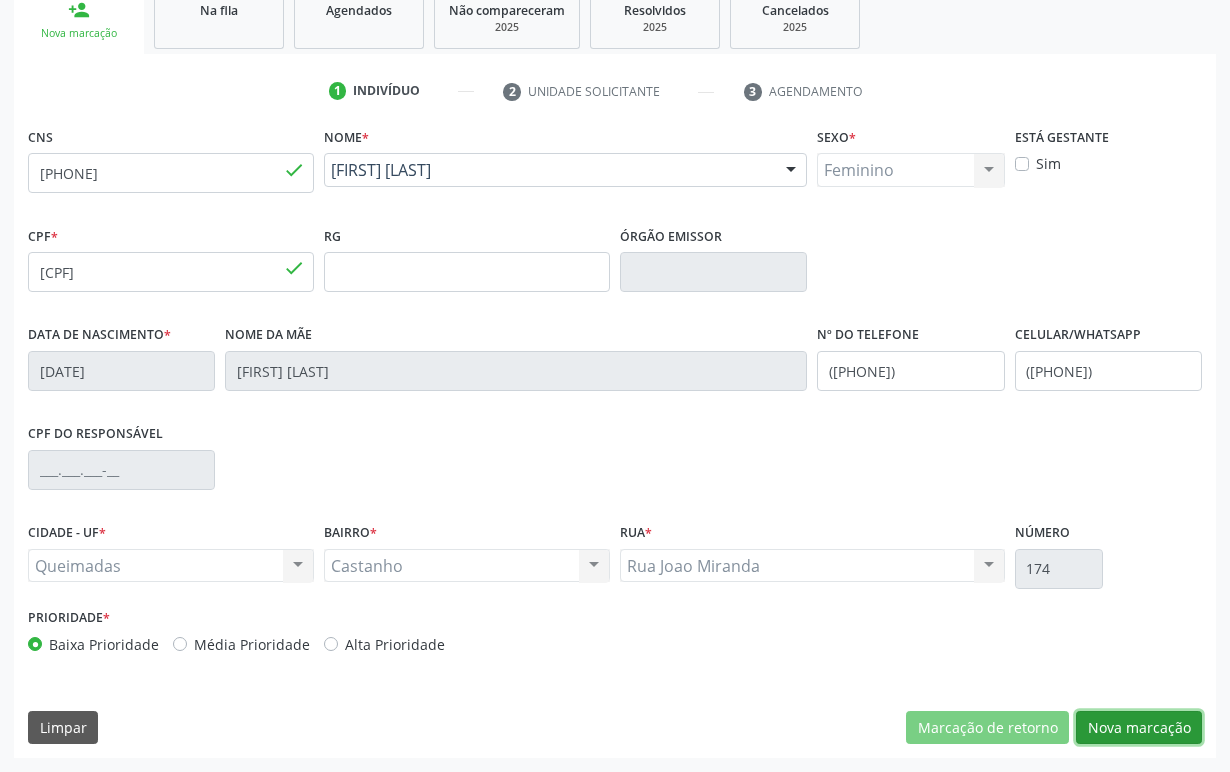 click on "Nova marcação" at bounding box center (1139, 728) 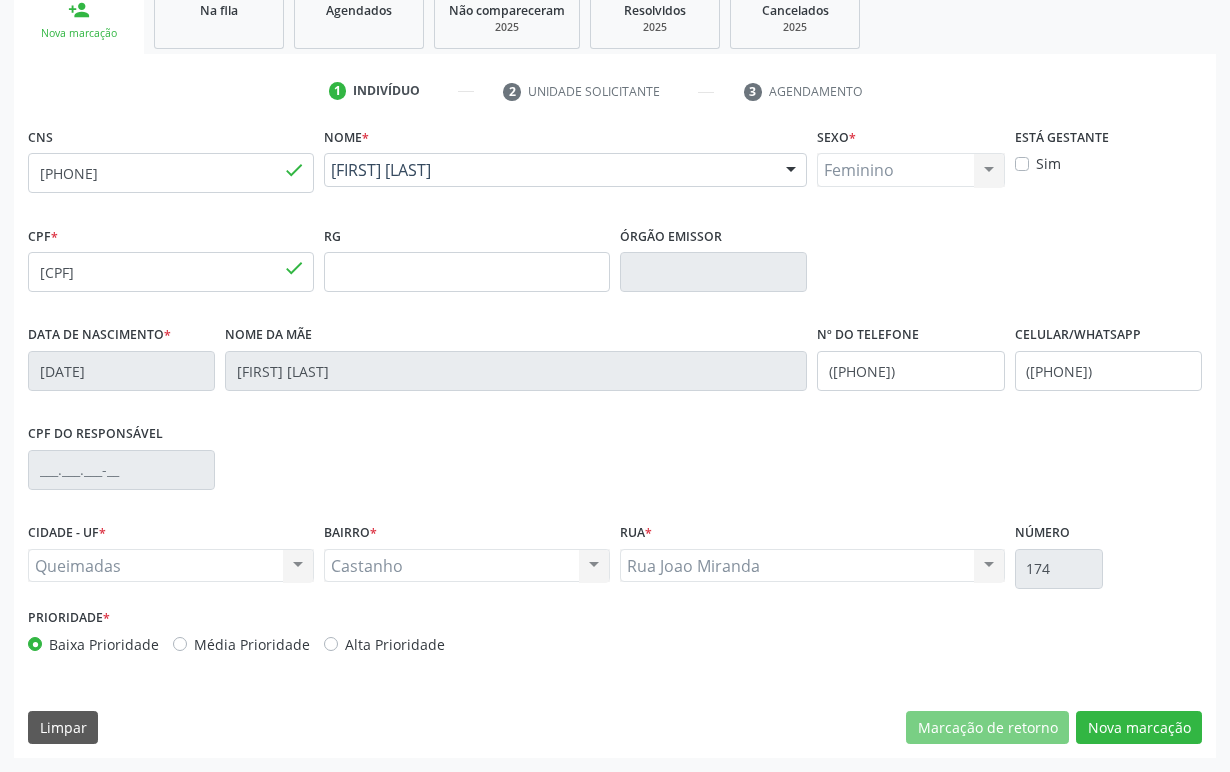 scroll, scrollTop: 134, scrollLeft: 0, axis: vertical 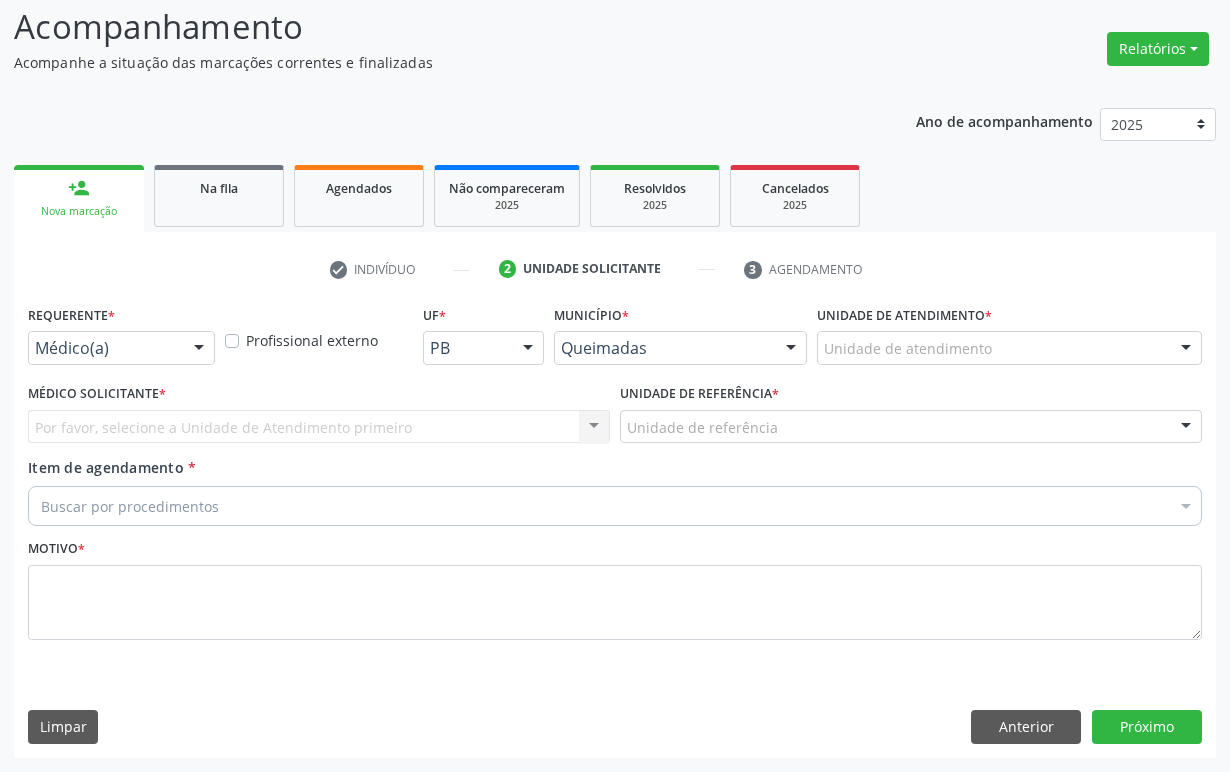 click at bounding box center (199, 349) 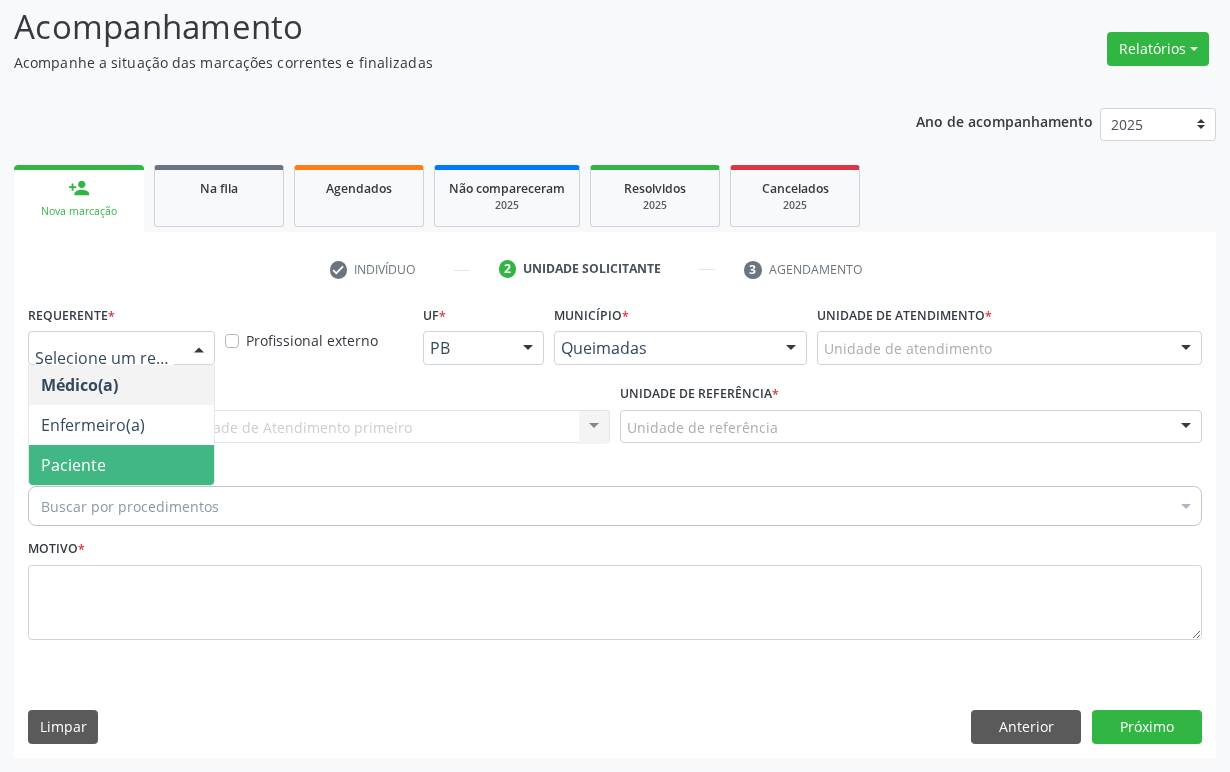 click on "Paciente" at bounding box center (121, 465) 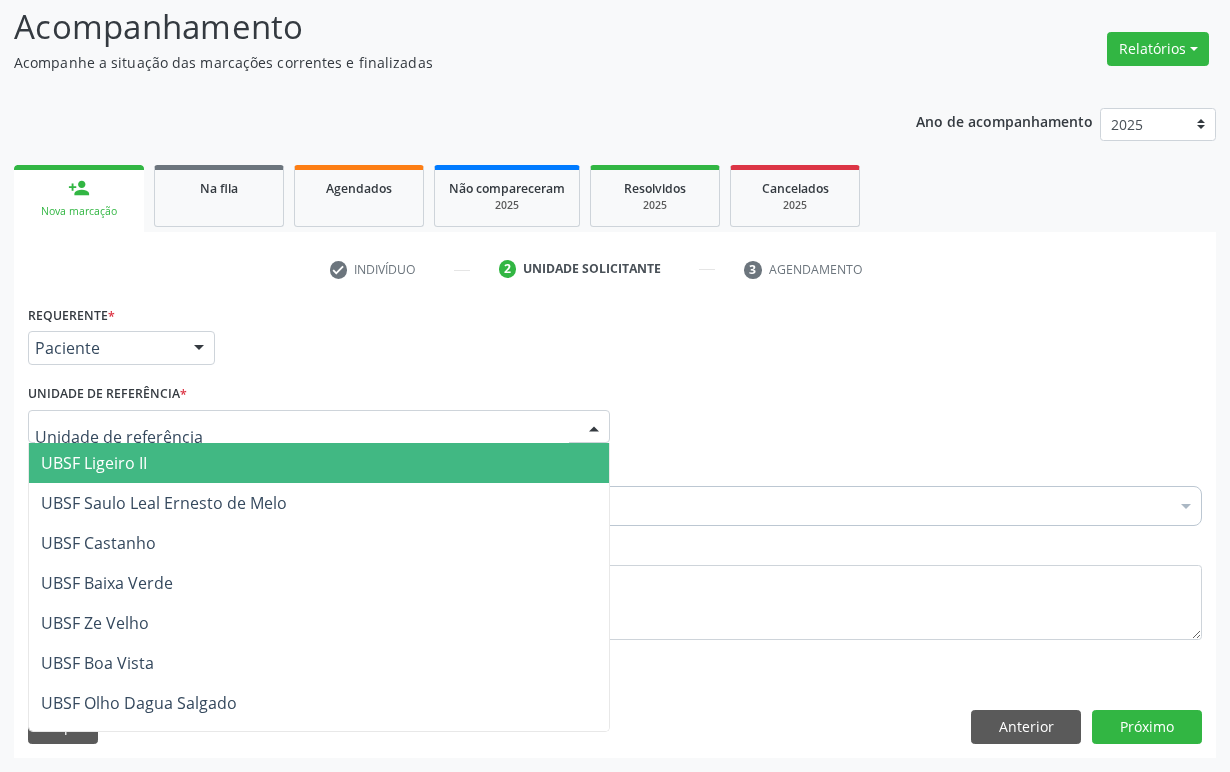 click at bounding box center (319, 427) 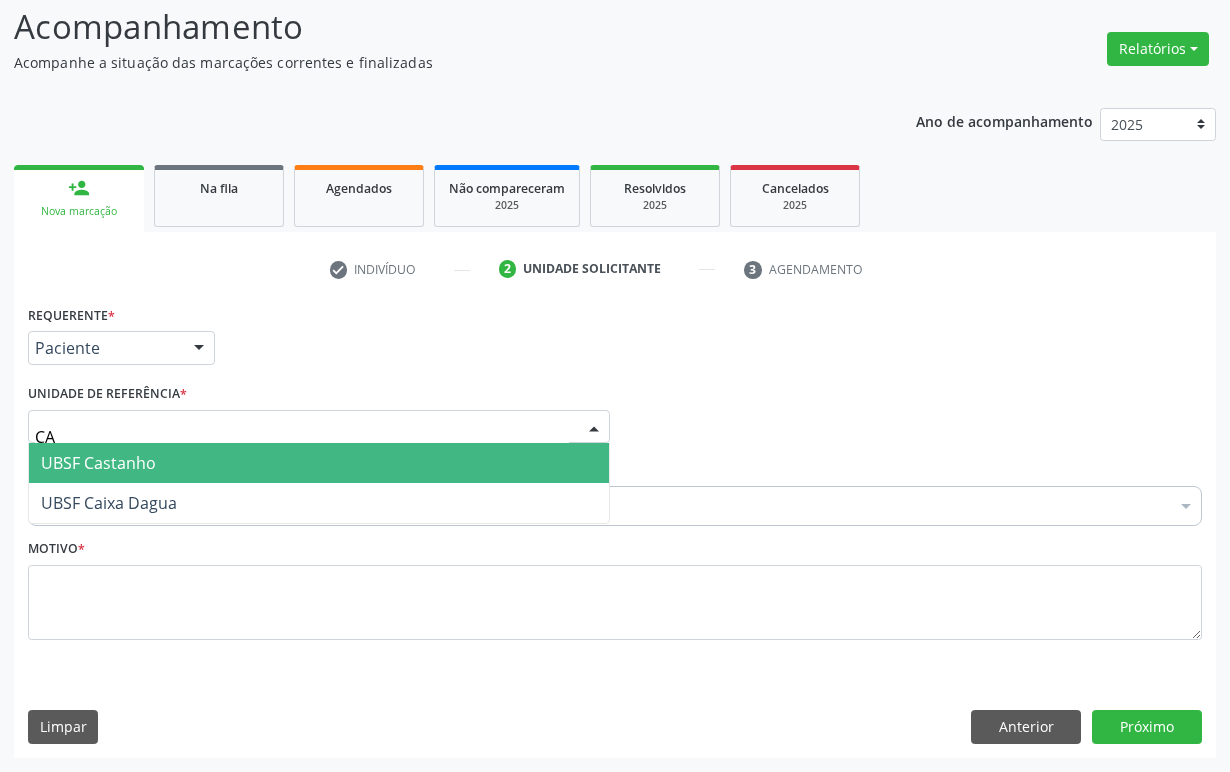 type on "CAS" 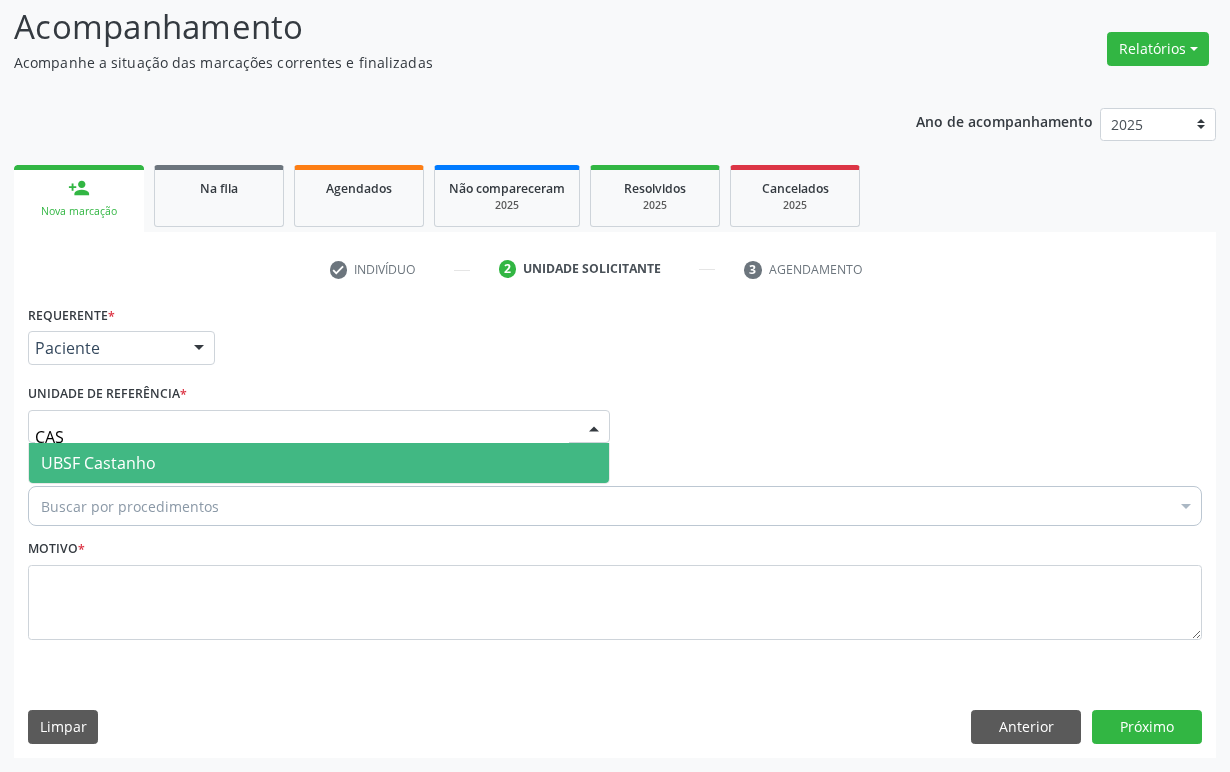 click on "UBSF Castanho" at bounding box center (319, 463) 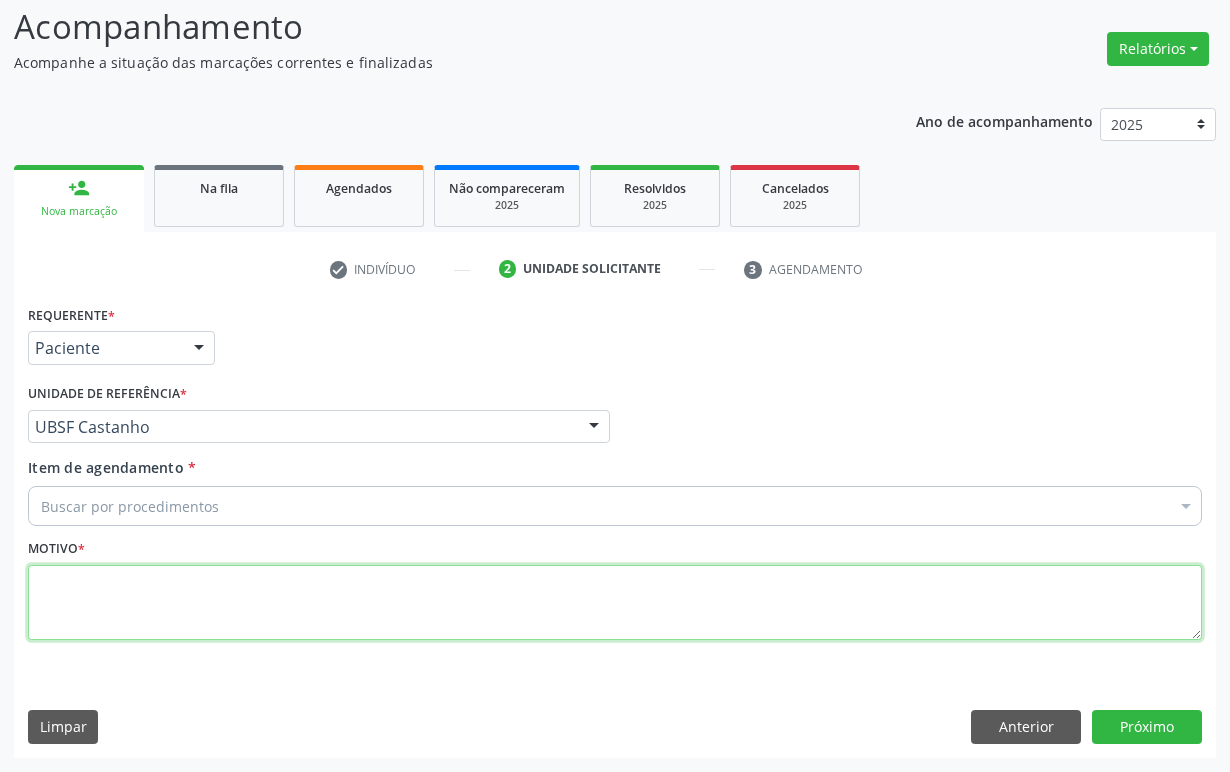 click at bounding box center [615, 603] 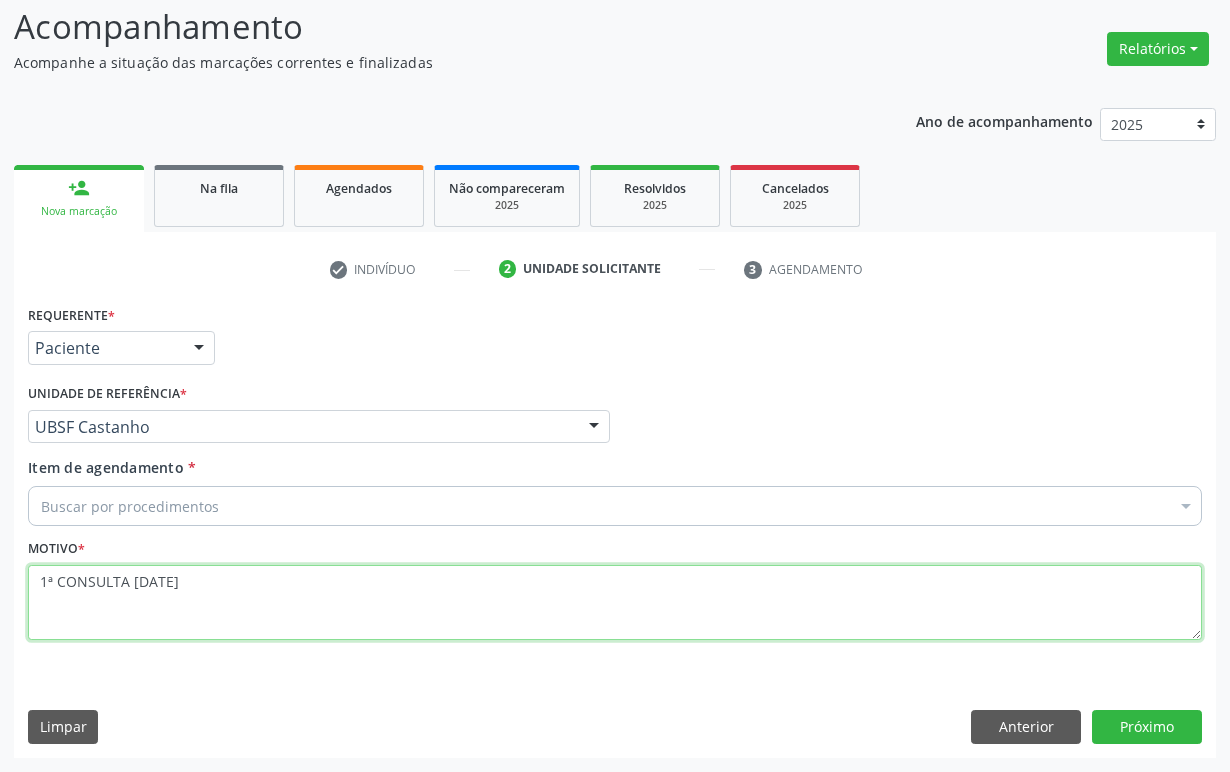 type on "1ª CONSULTA [DATE]" 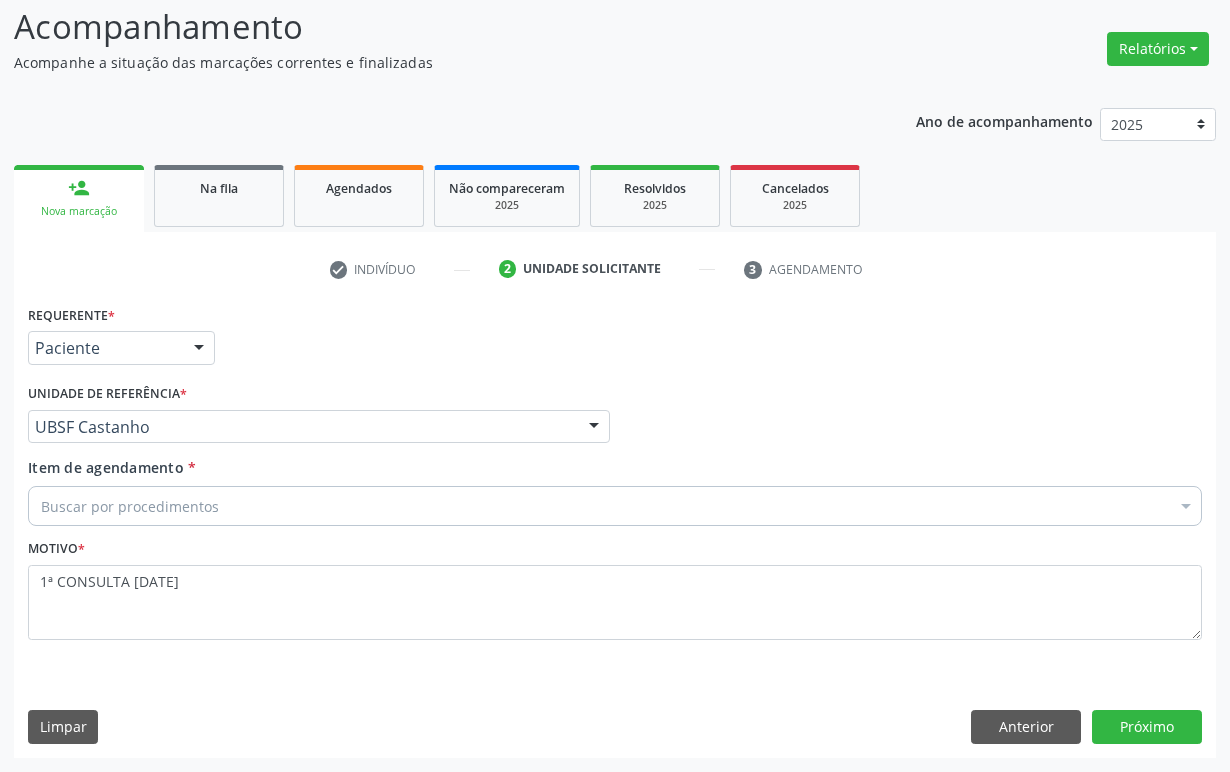 drag, startPoint x: 639, startPoint y: 505, endPoint x: 655, endPoint y: 525, distance: 25.612497 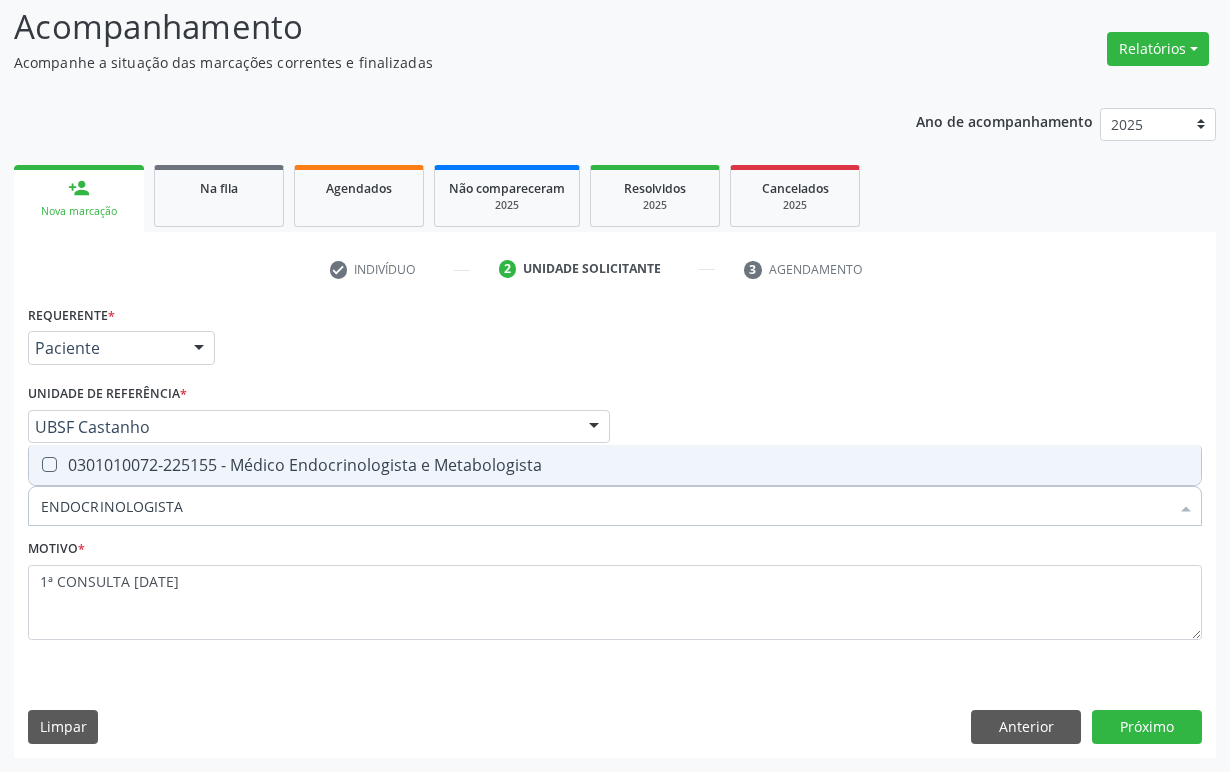 click on "0301010072-225155 - Médico Endocrinologista e Metabologista" at bounding box center (615, 465) 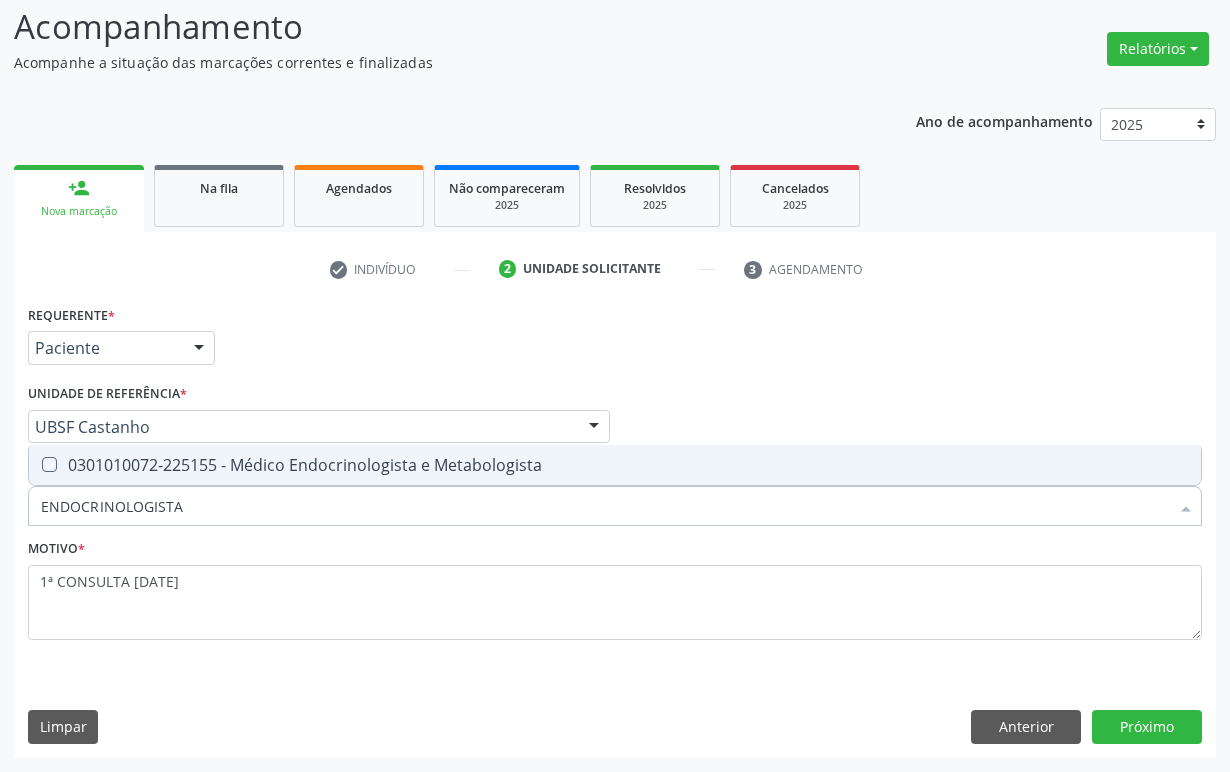 checkbox on "true" 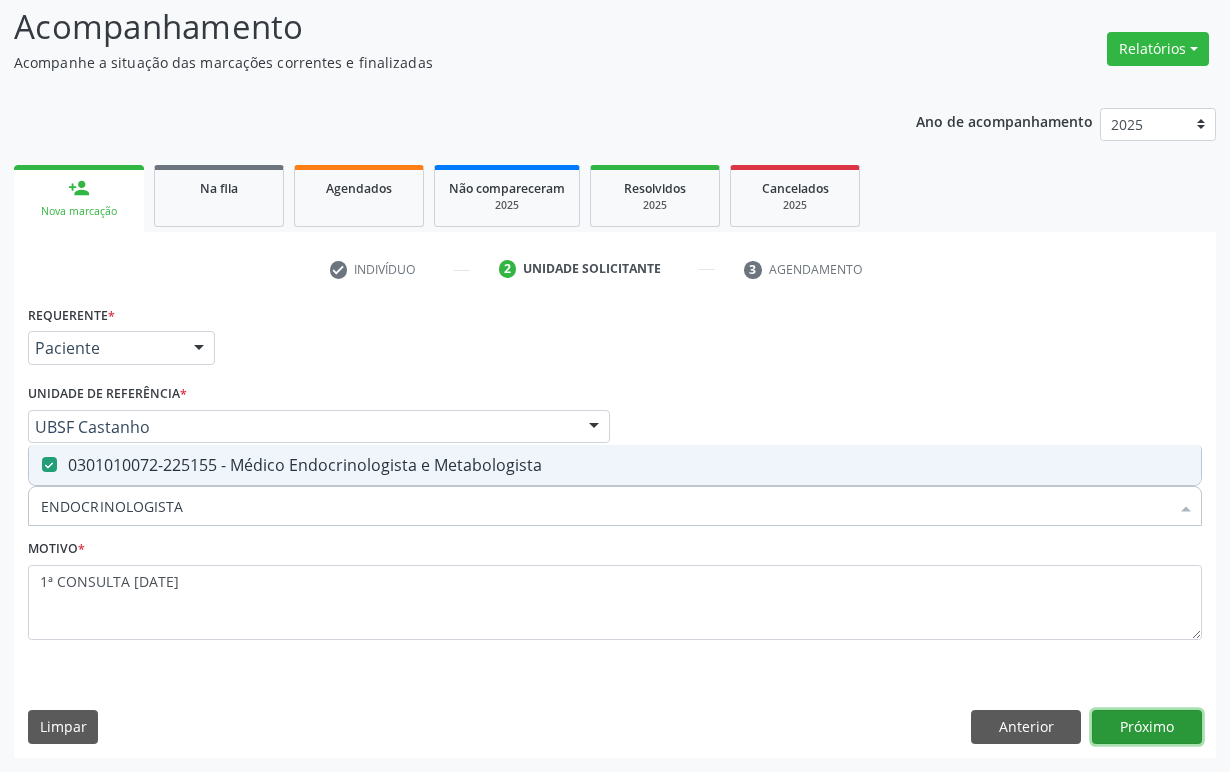 click on "Próximo" at bounding box center [1147, 727] 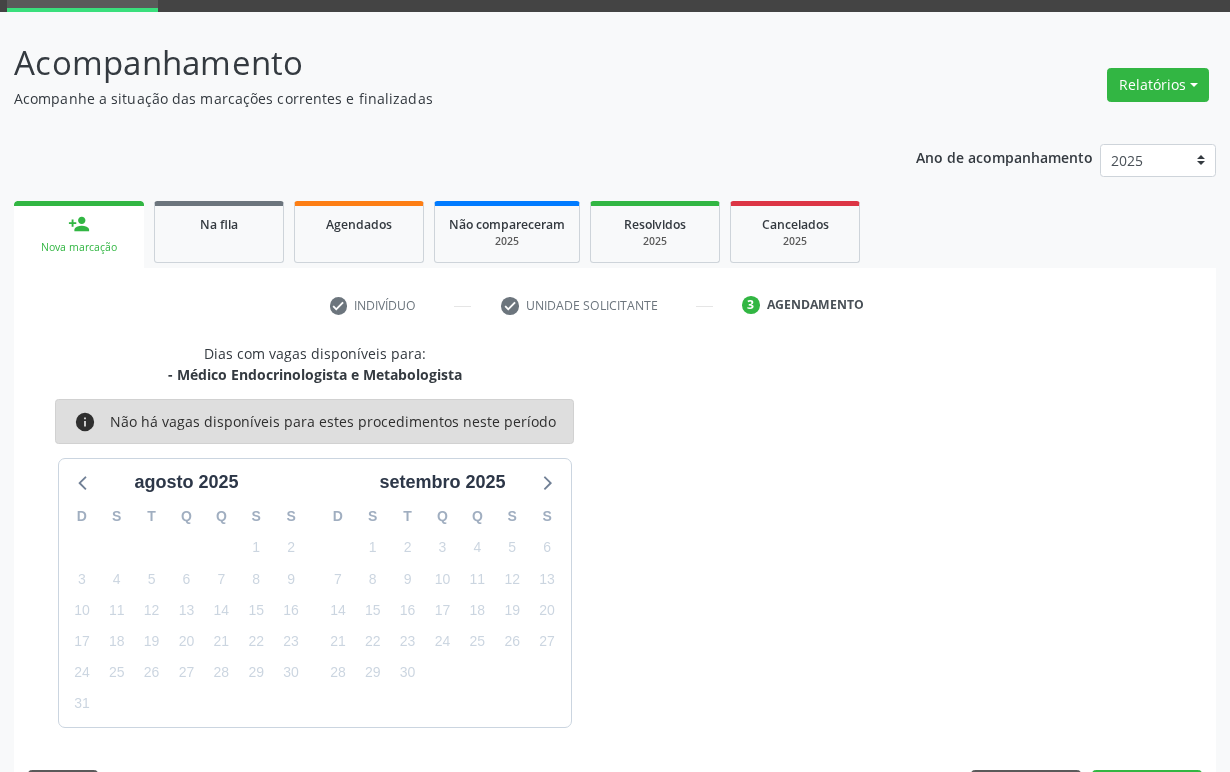 scroll, scrollTop: 134, scrollLeft: 0, axis: vertical 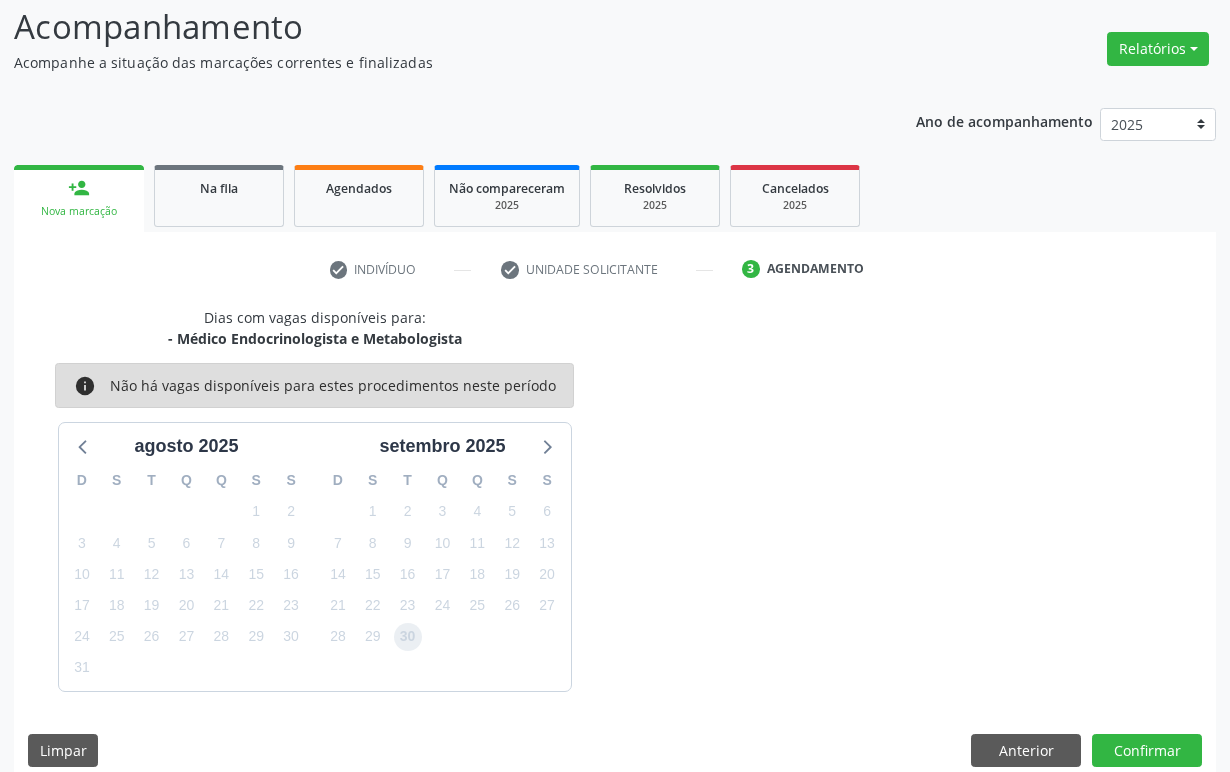 click on "30" at bounding box center (408, 637) 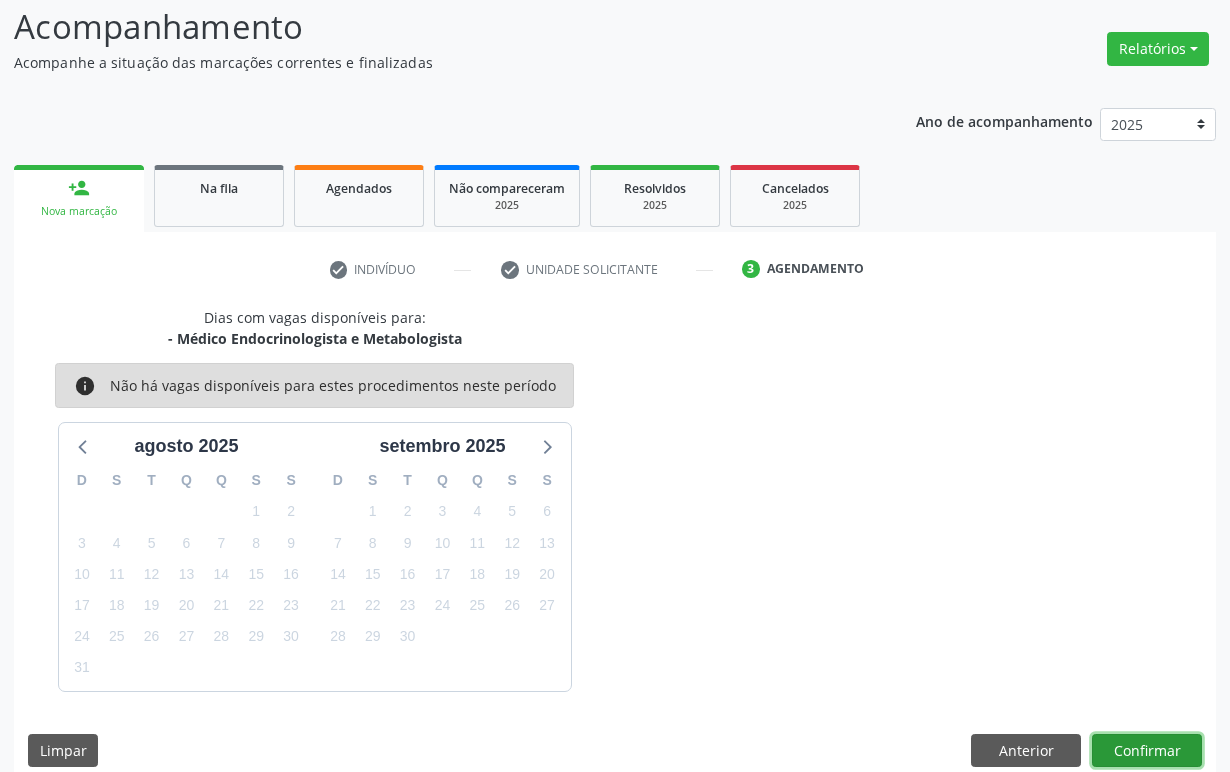 click on "Confirmar" at bounding box center [1147, 751] 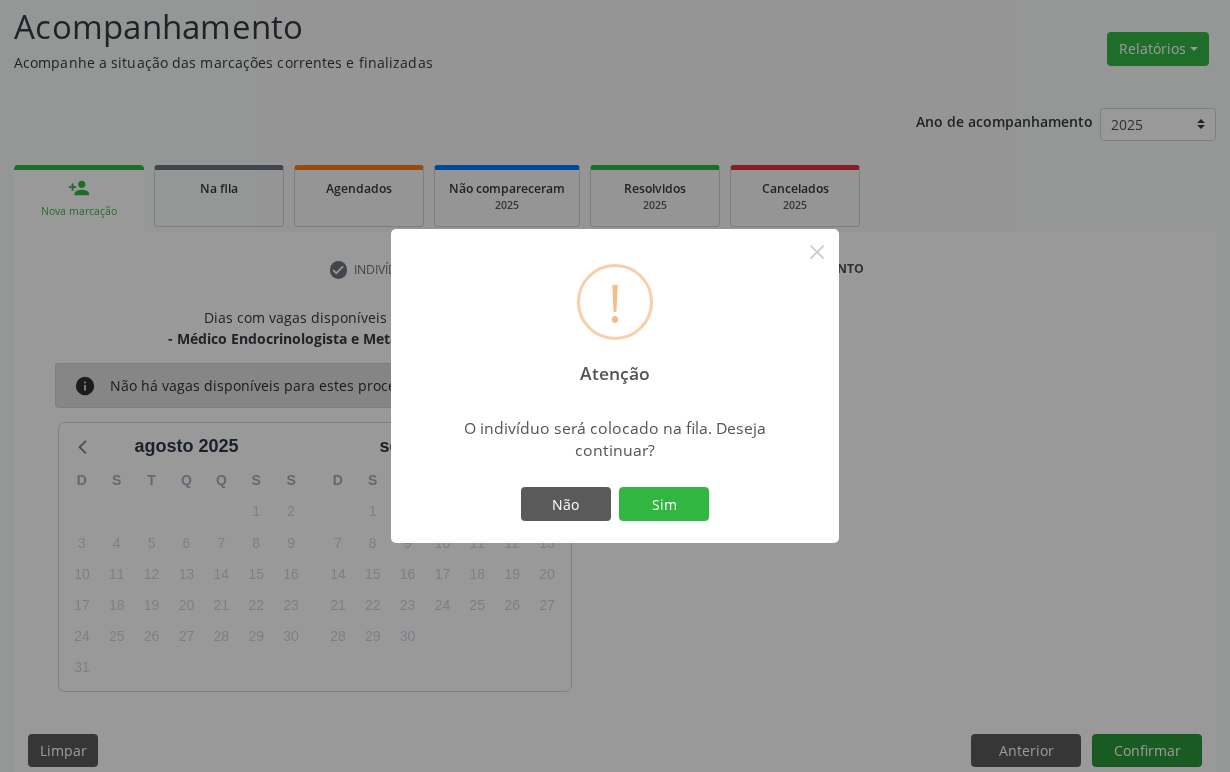 type 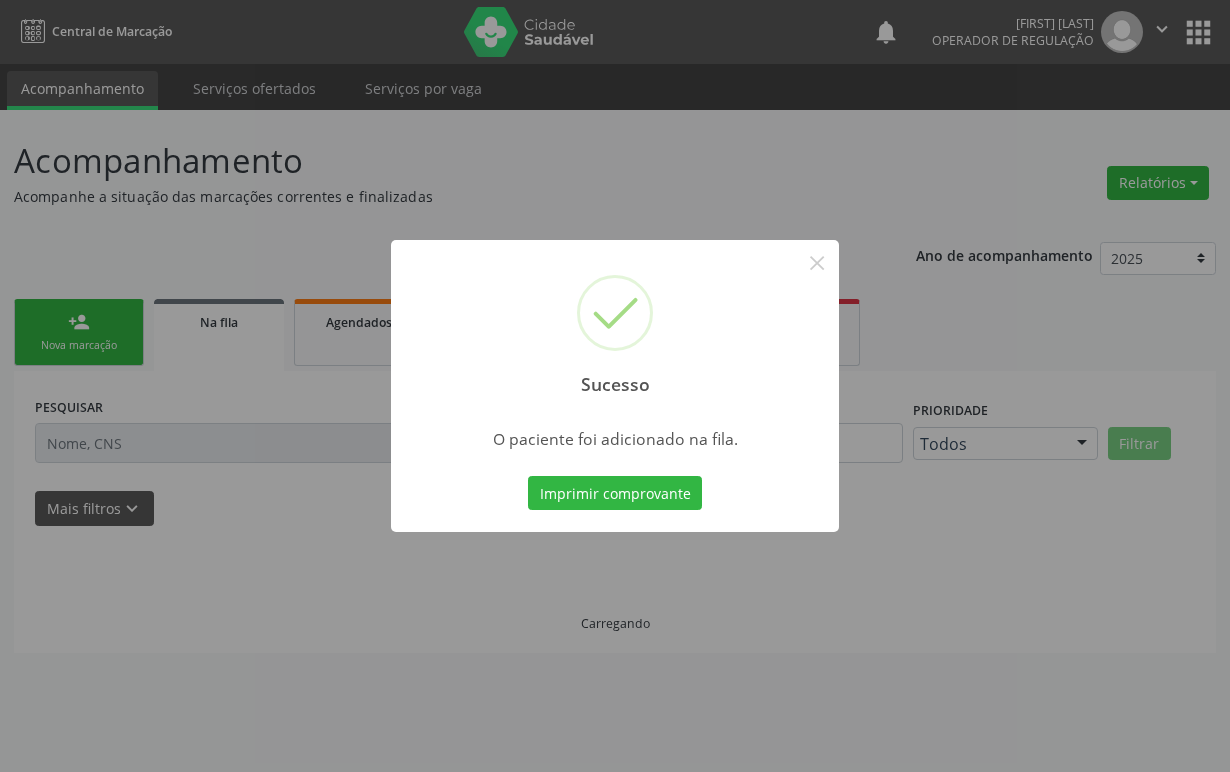 scroll, scrollTop: 0, scrollLeft: 0, axis: both 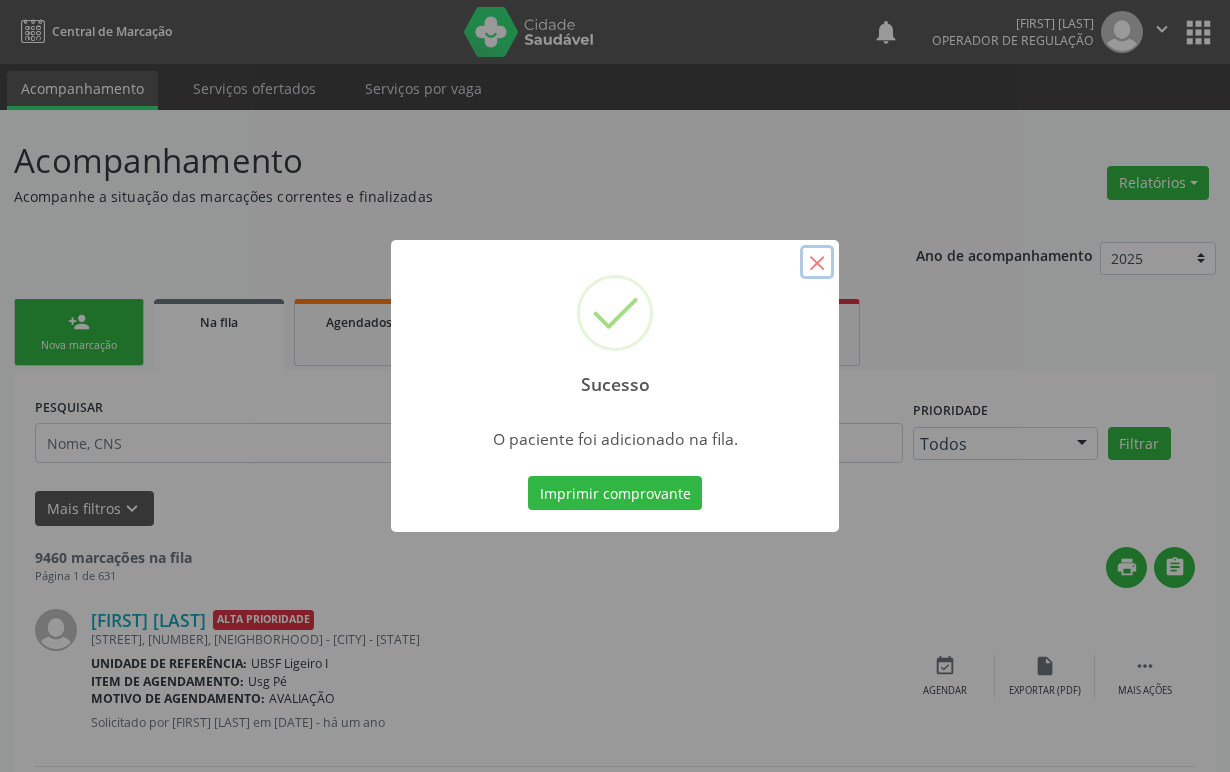 click on "×" at bounding box center (817, 262) 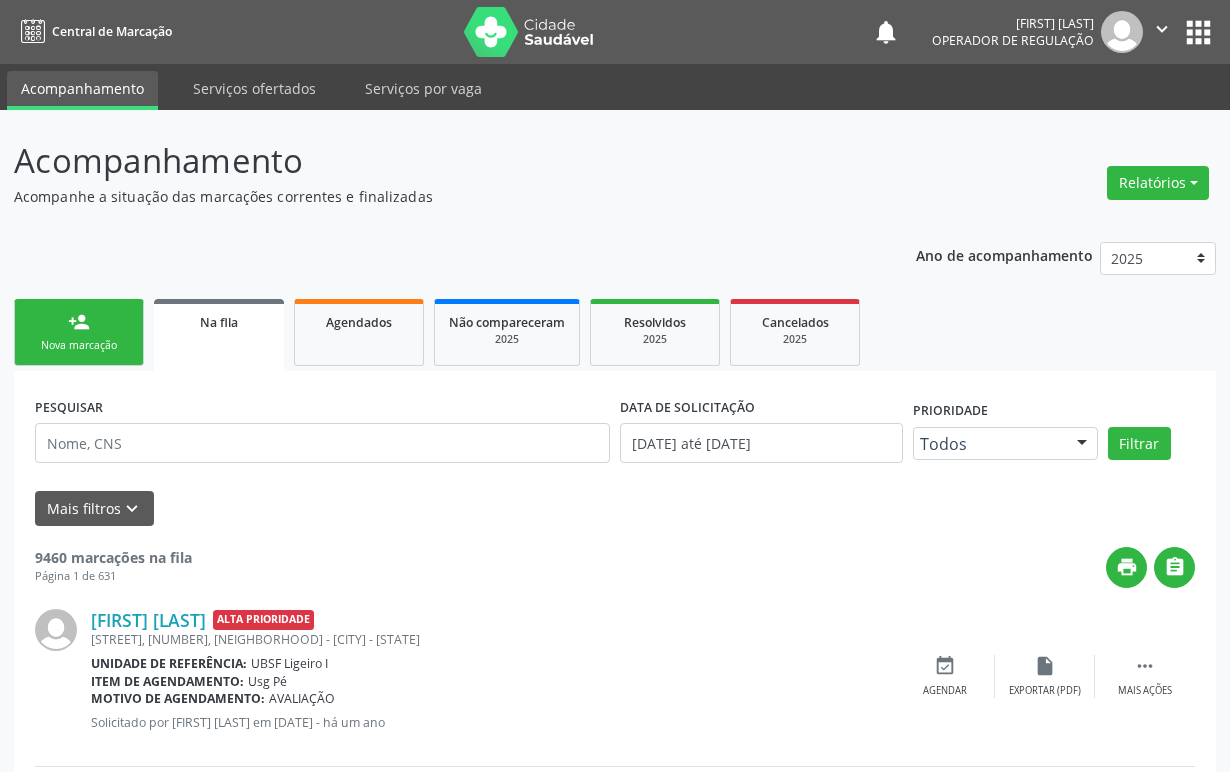 click on "person_add
Nova marcação" at bounding box center [79, 332] 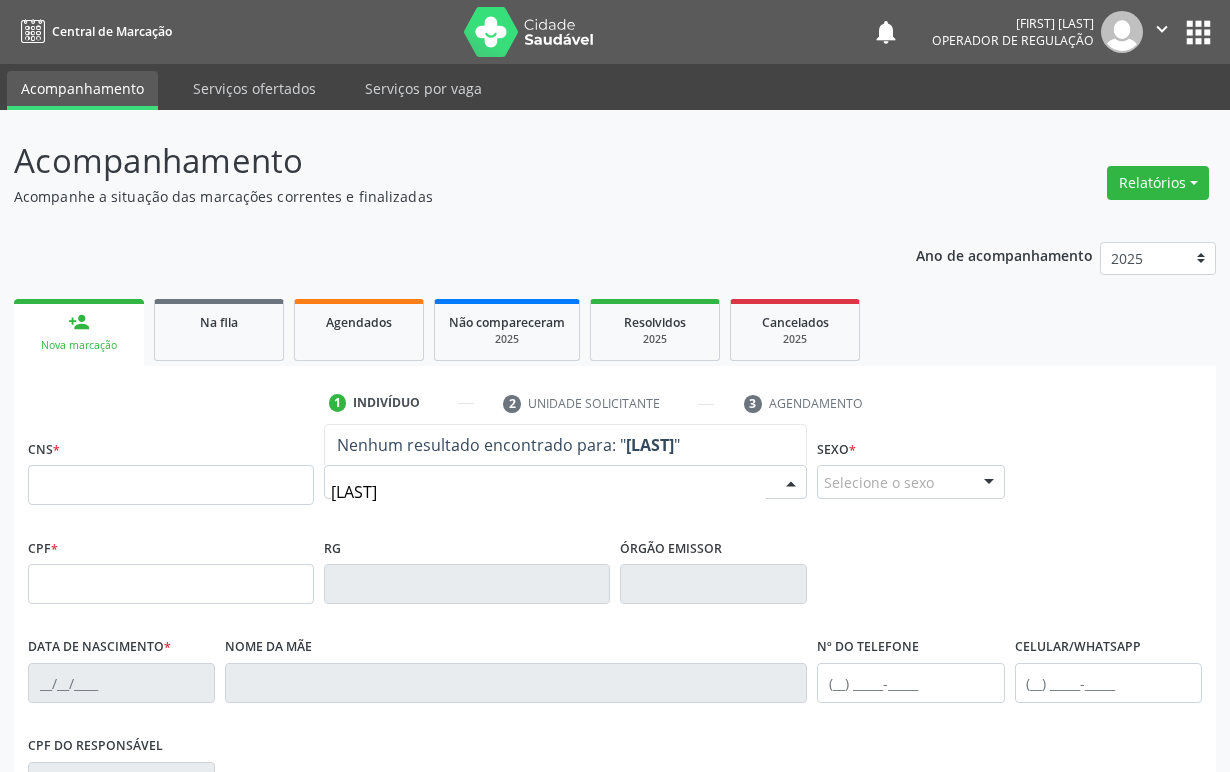 type on "[LAST]" 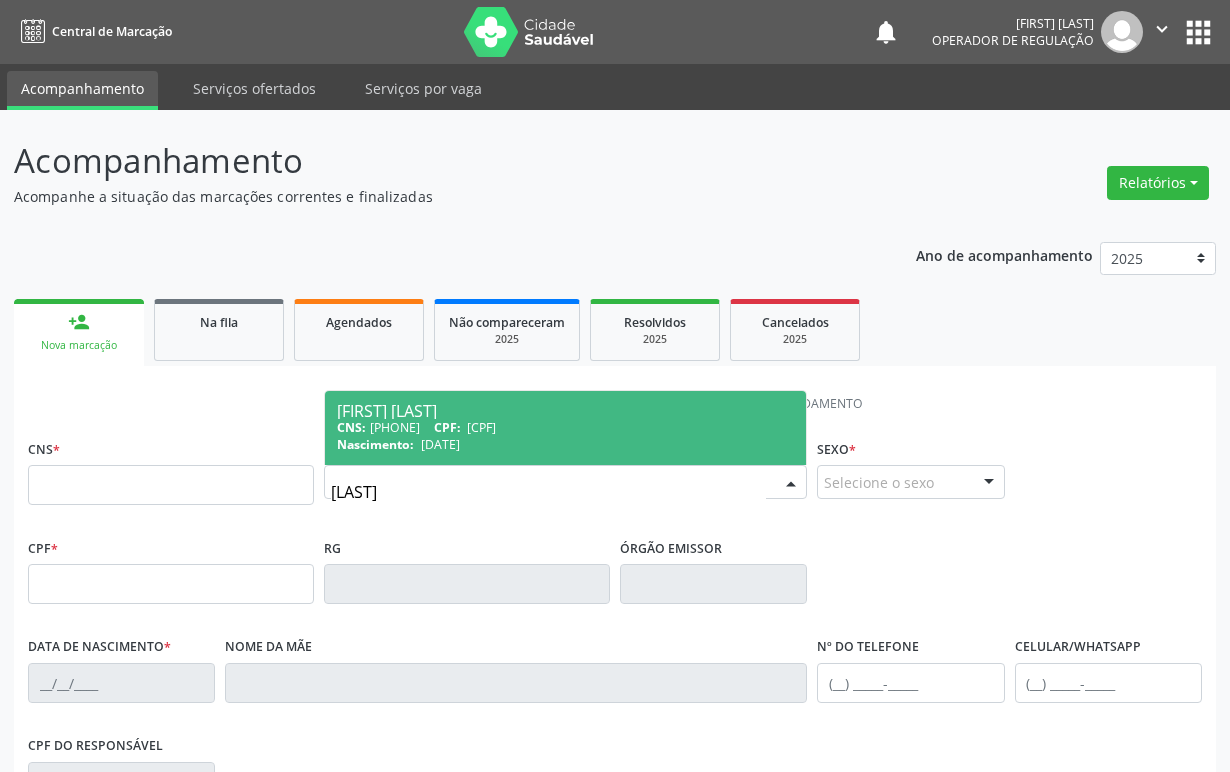 click on "[CPF]" at bounding box center [481, 427] 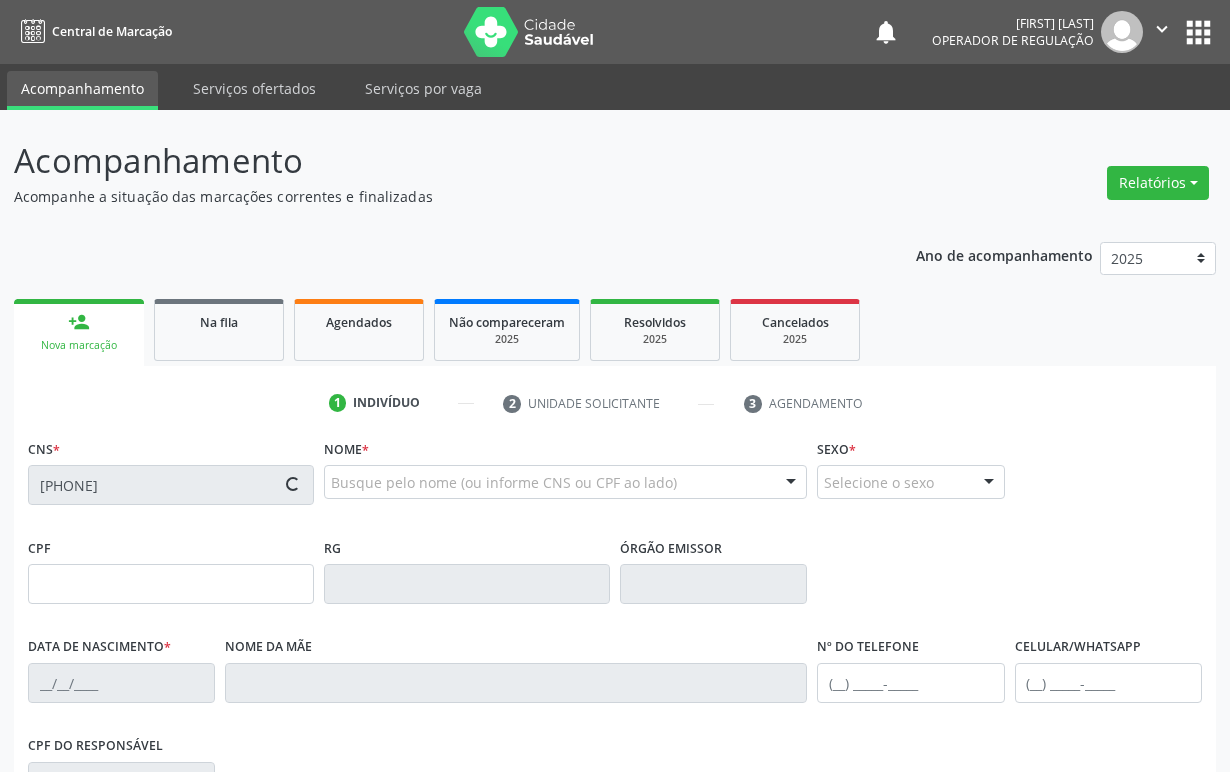 type on "[CPF]" 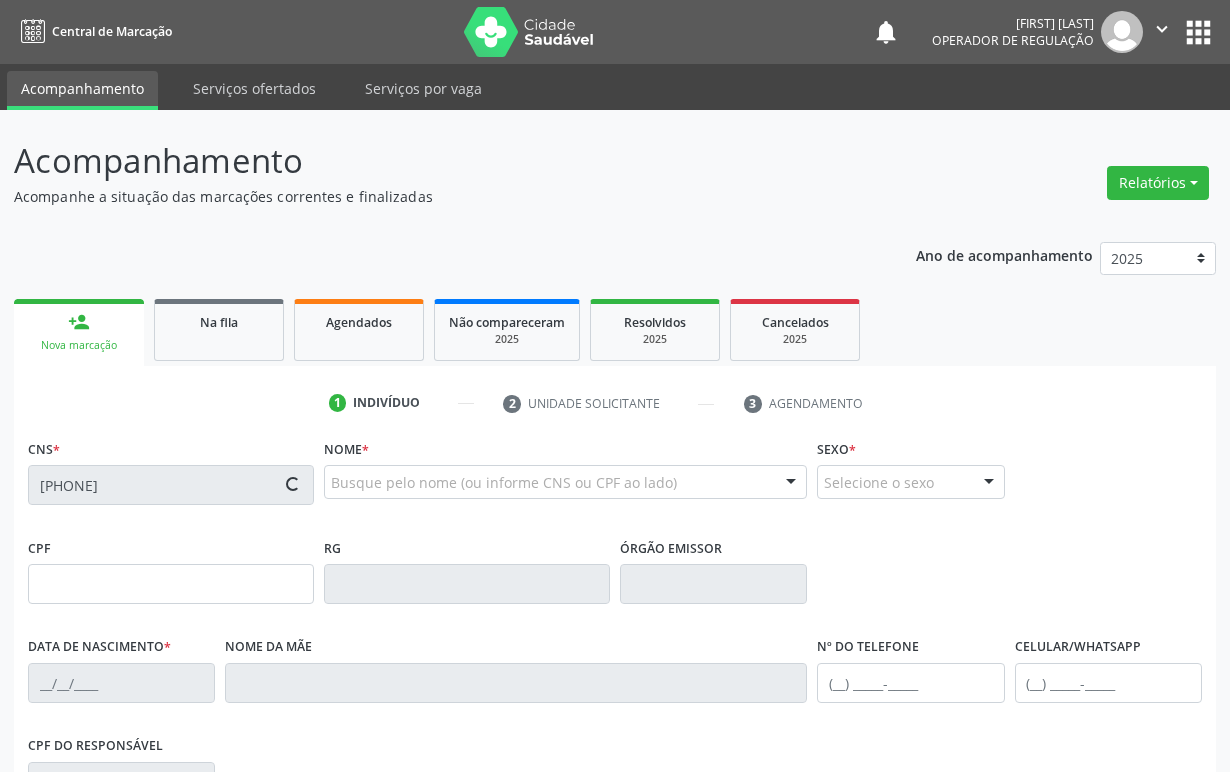 type on "[FIRST] [LAST]" 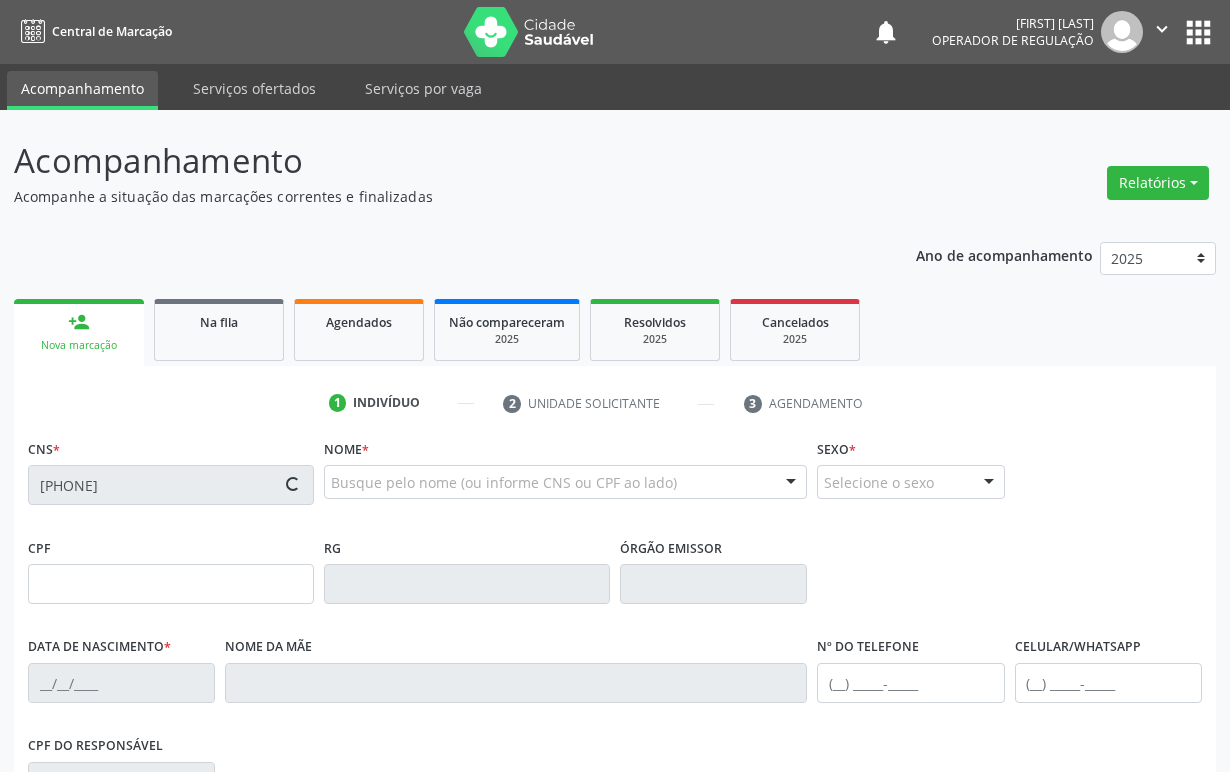 type on "S/N" 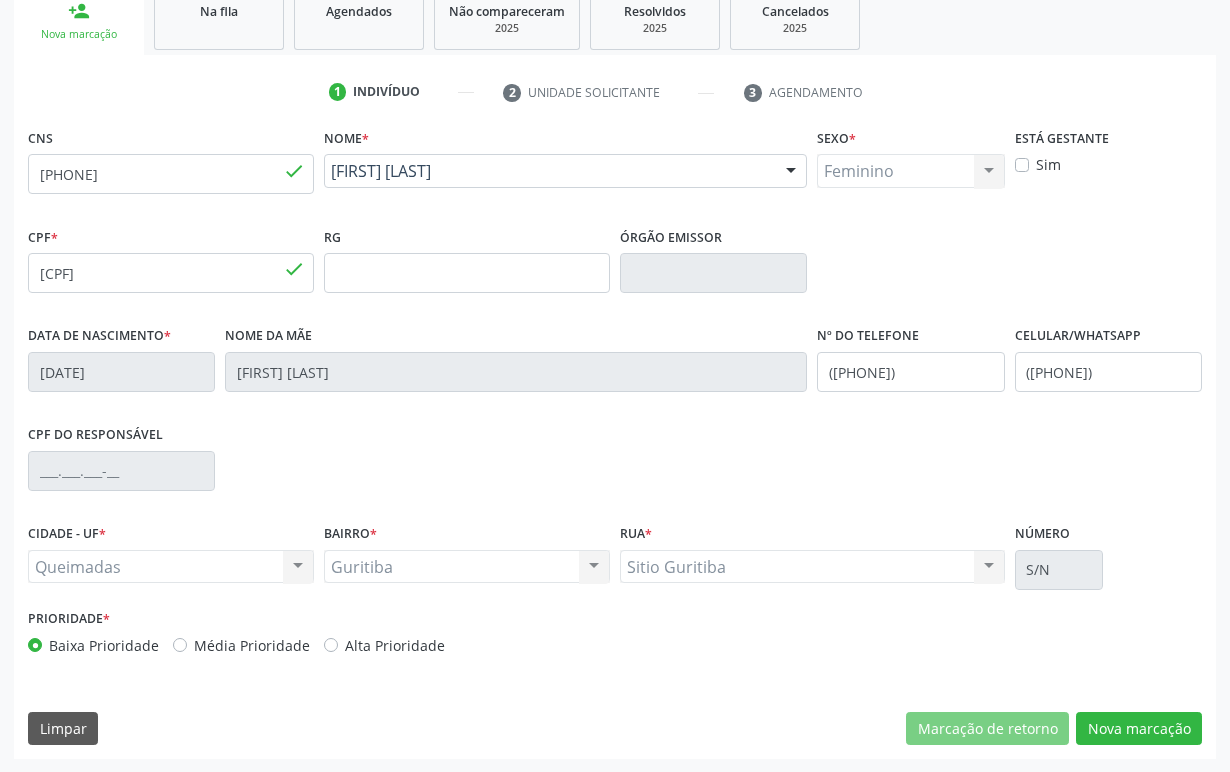 scroll, scrollTop: 312, scrollLeft: 0, axis: vertical 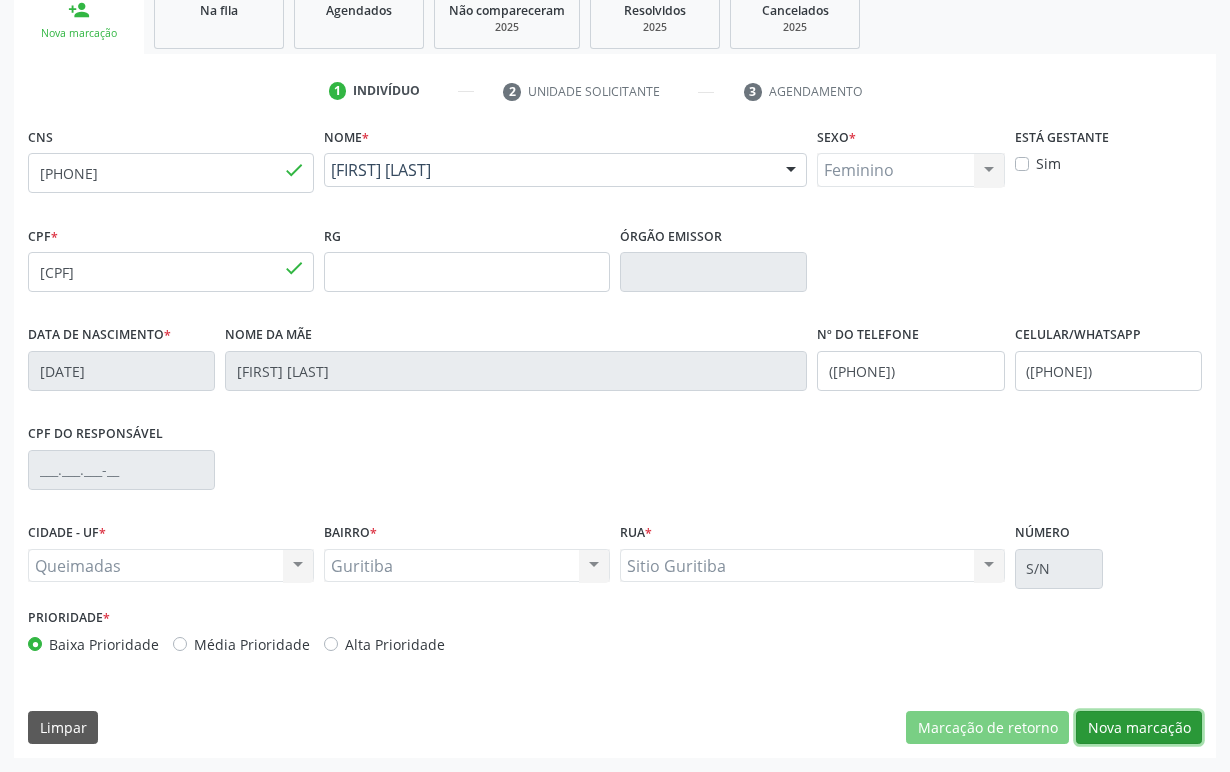 click on "Nova marcação" at bounding box center (1139, 728) 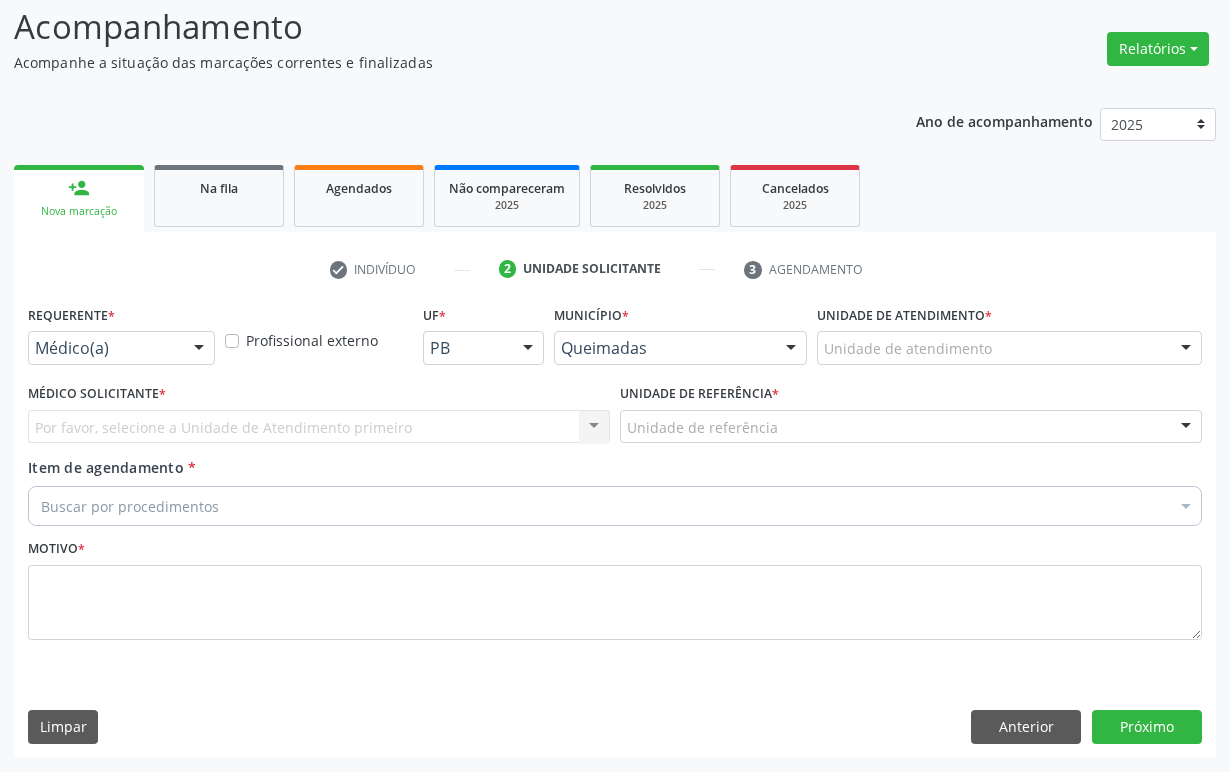 drag, startPoint x: 193, startPoint y: 343, endPoint x: 193, endPoint y: 472, distance: 129 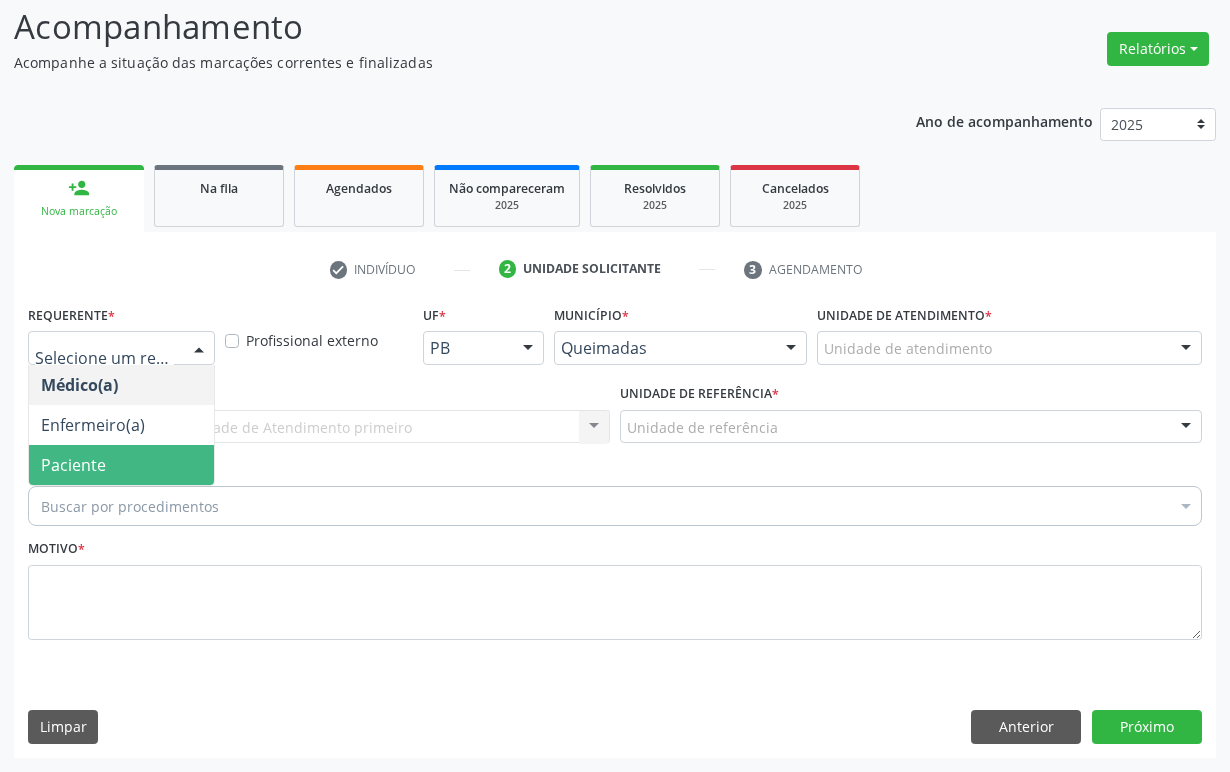 click on "Paciente" at bounding box center [121, 465] 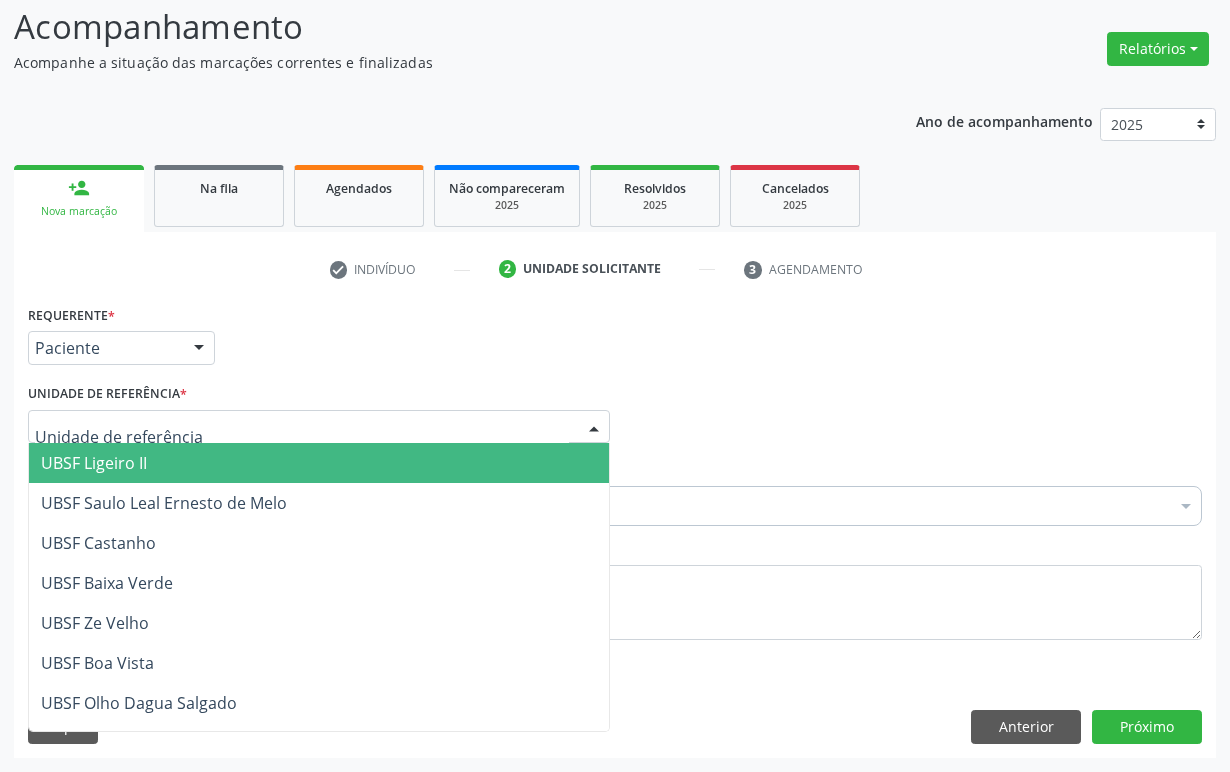 click at bounding box center (319, 427) 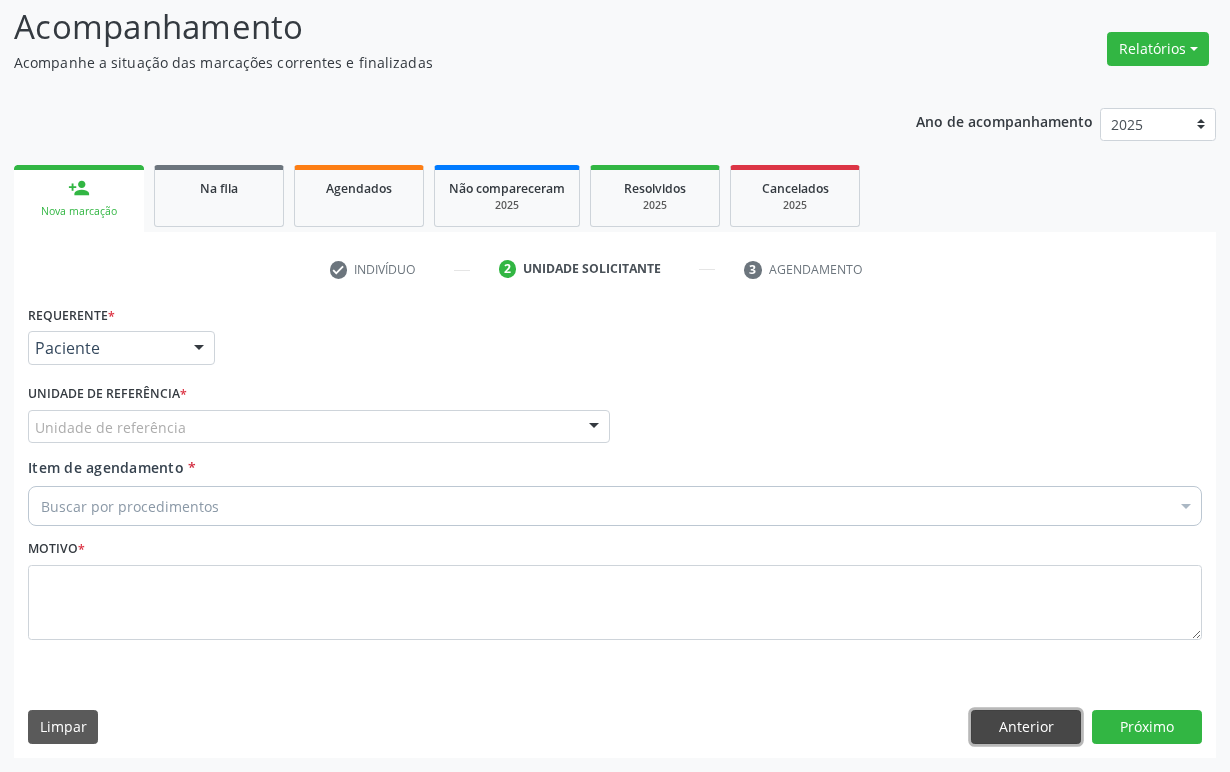 click on "Anterior" at bounding box center (1026, 727) 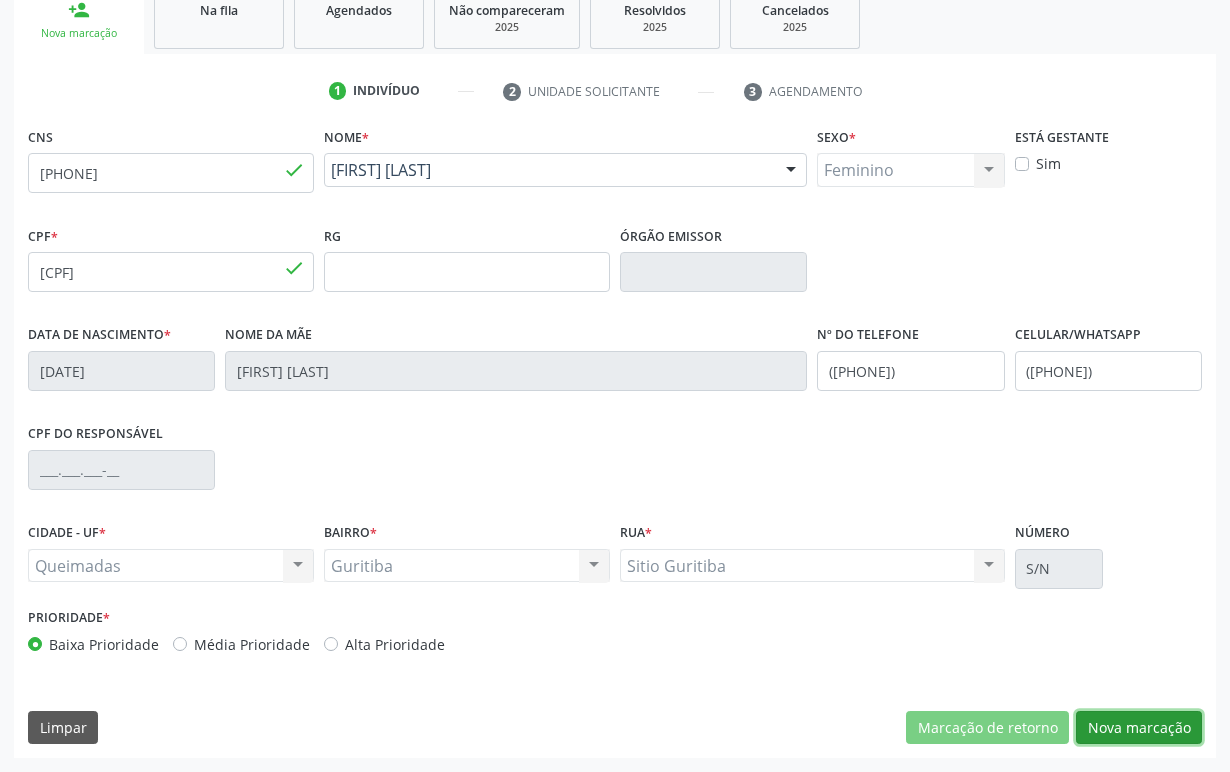 drag, startPoint x: 1152, startPoint y: 729, endPoint x: 1126, endPoint y: 712, distance: 31.06445 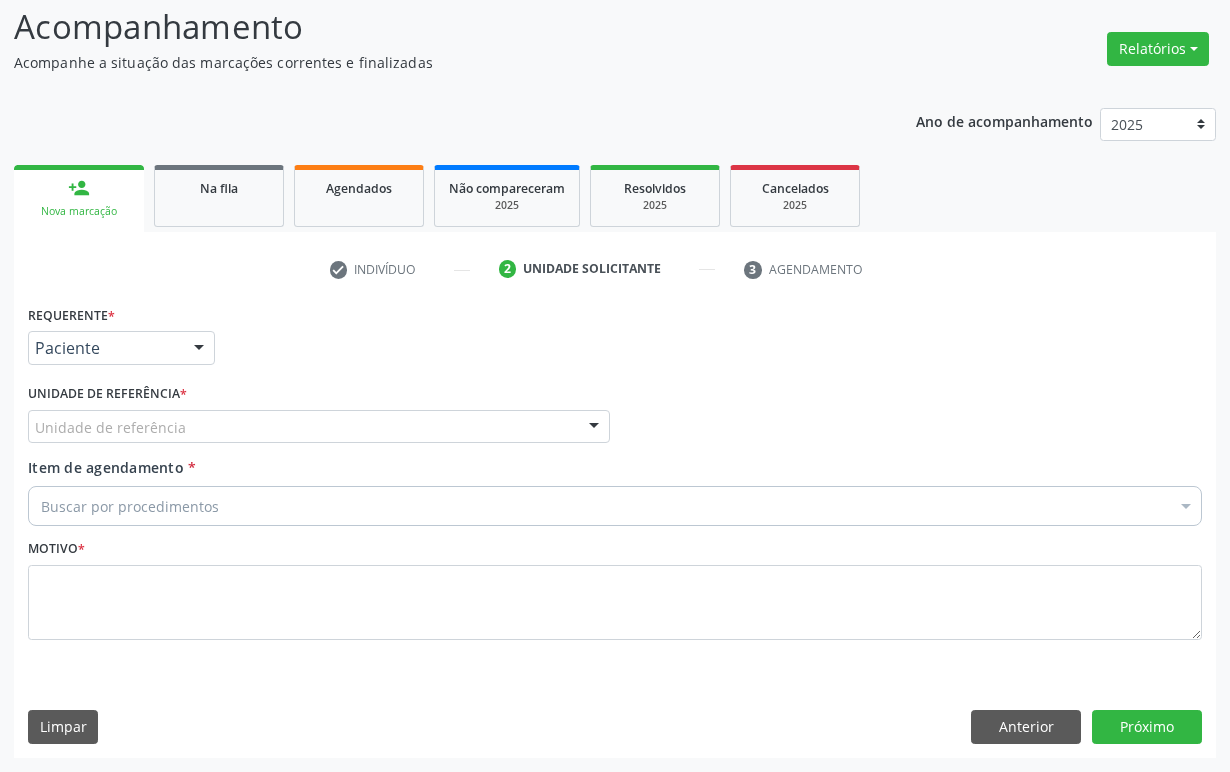 scroll, scrollTop: 134, scrollLeft: 0, axis: vertical 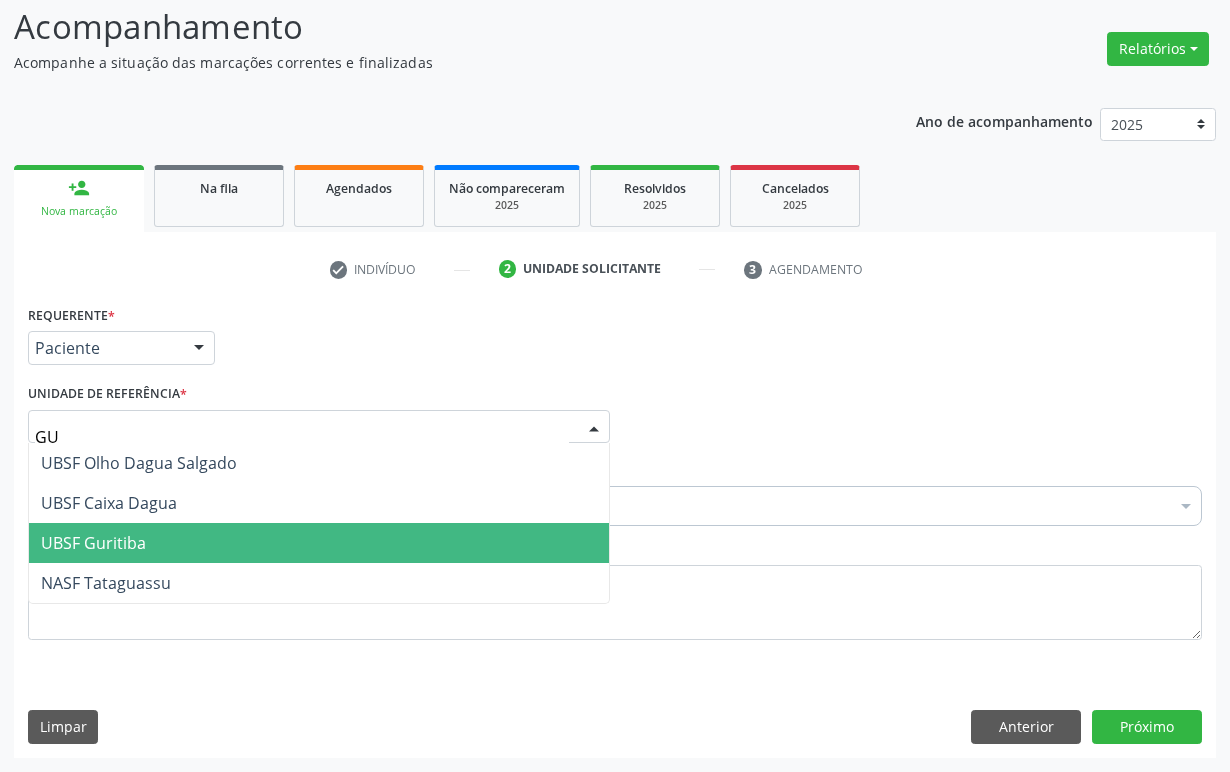 type on "GUR" 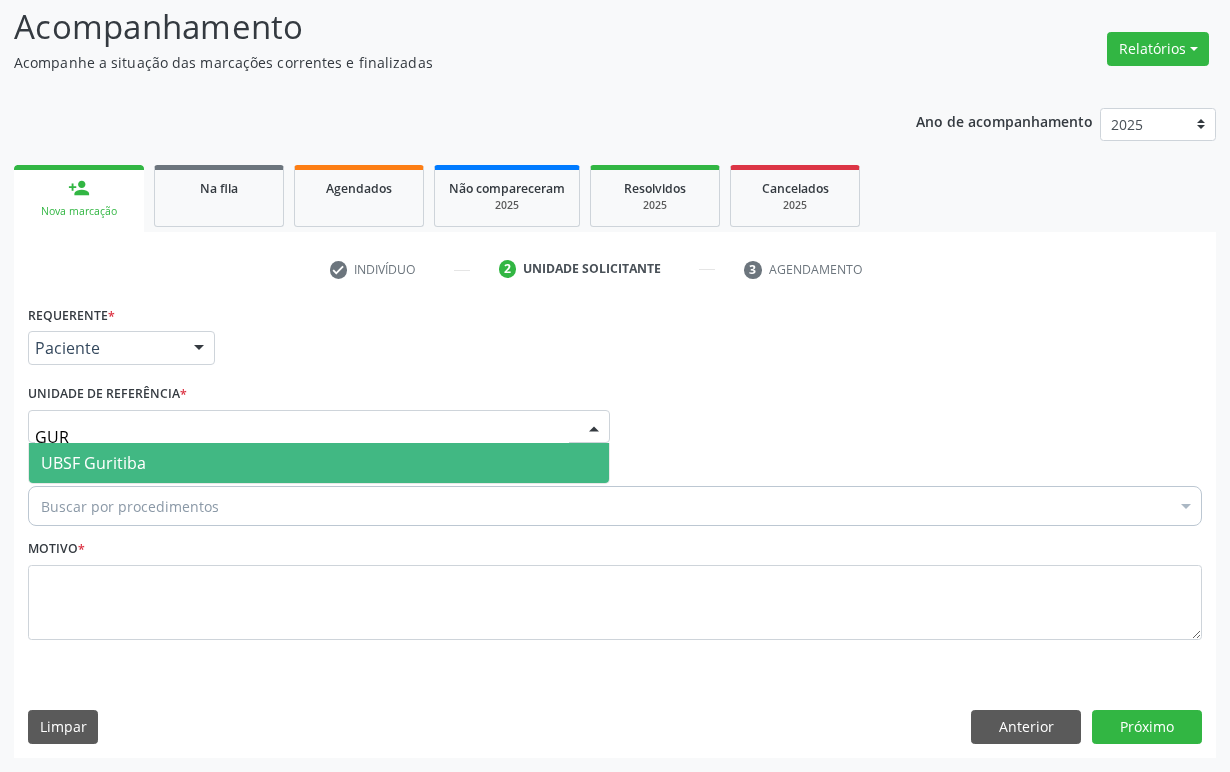 click on "UBSF Guritiba" at bounding box center (319, 463) 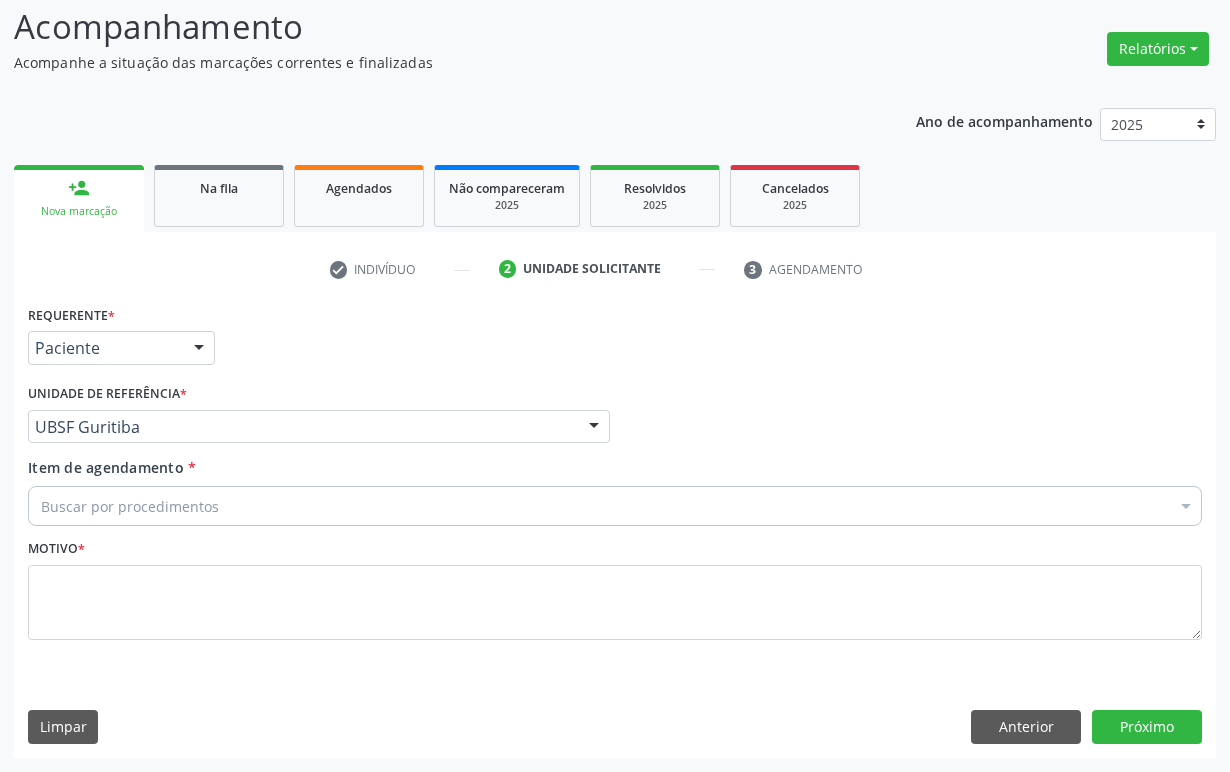 click on "Buscar por procedimentos" at bounding box center (615, 506) 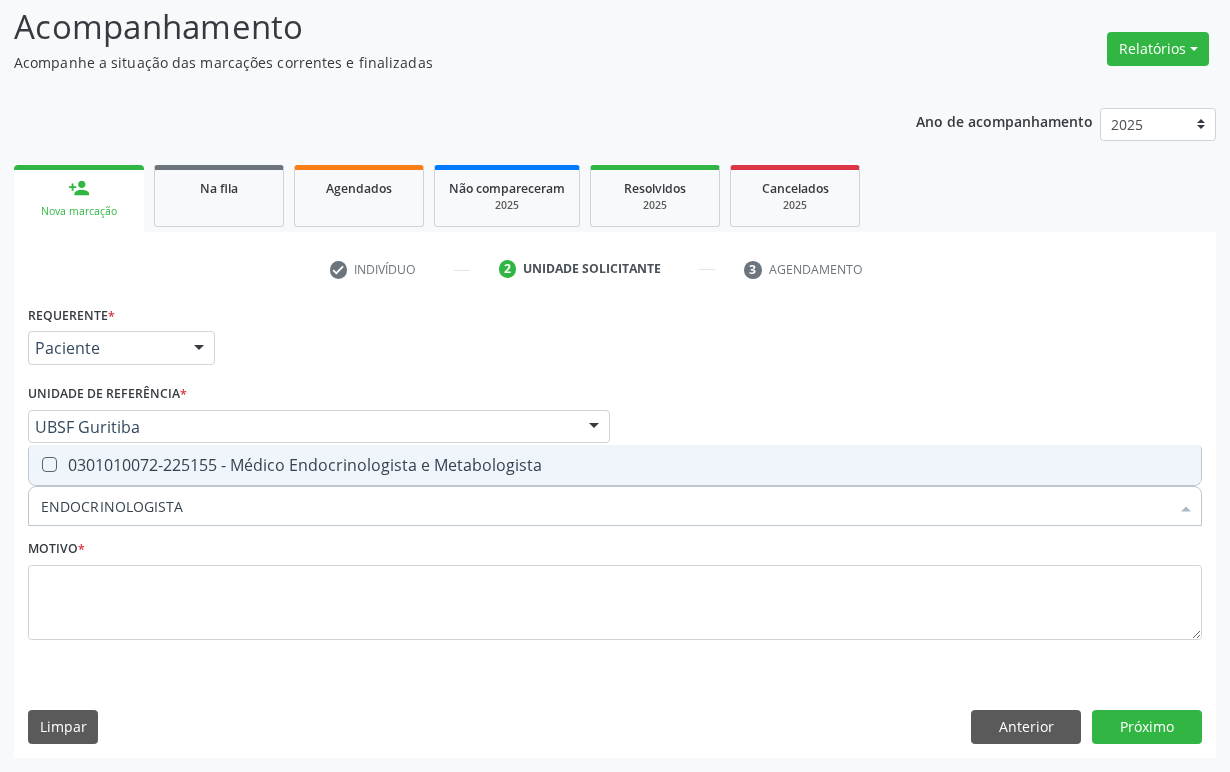 click on "0301010072-225155 - Médico Endocrinologista e Metabologista" at bounding box center [615, 465] 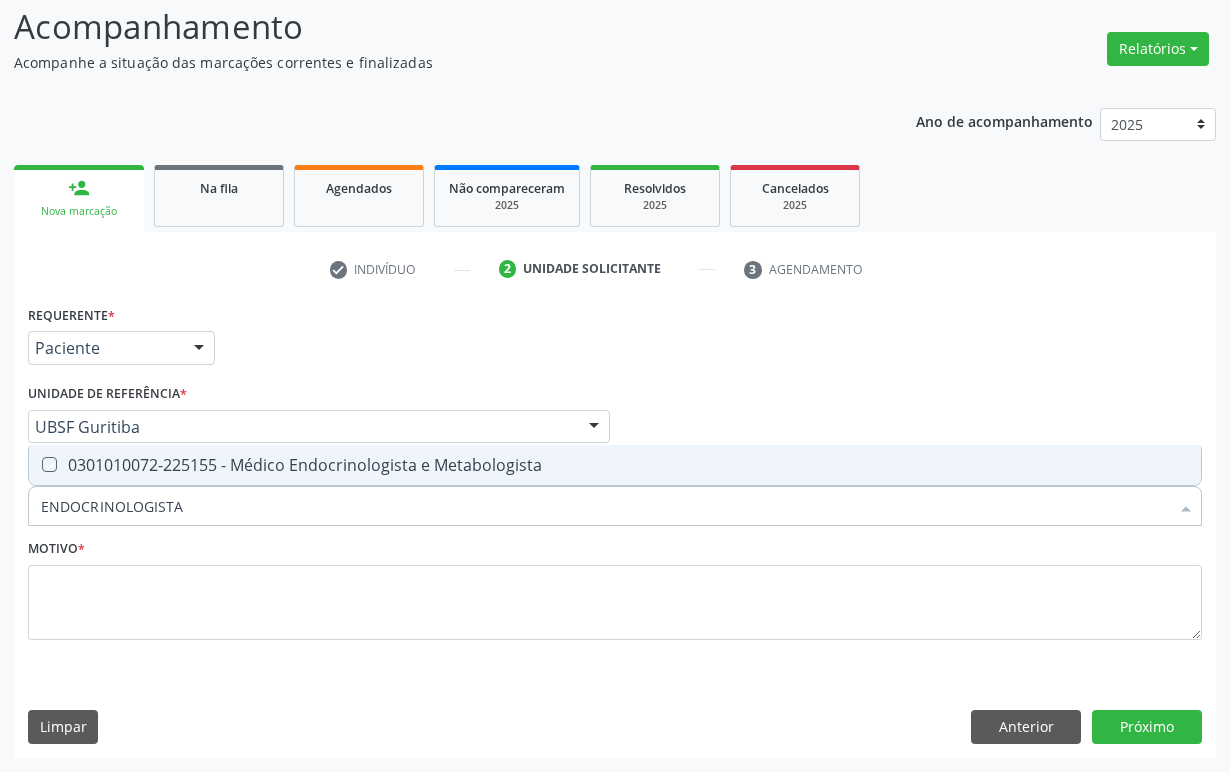 checkbox on "true" 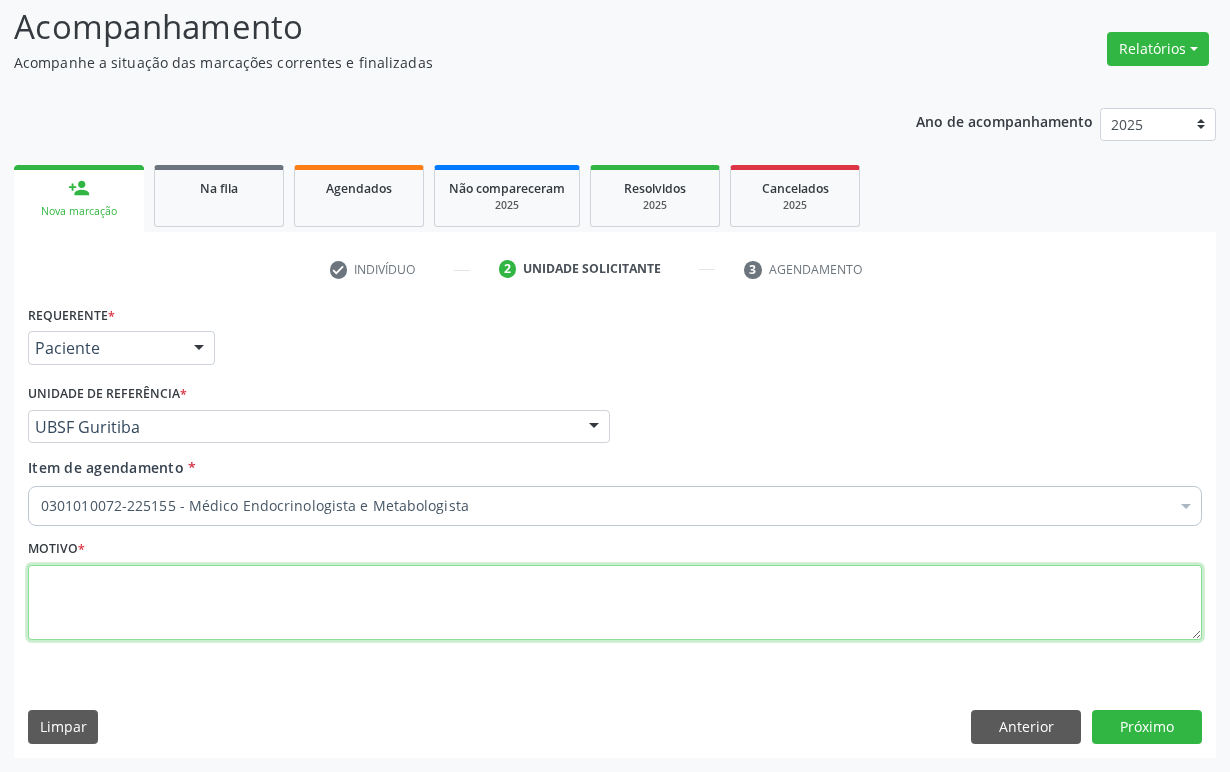click at bounding box center [615, 603] 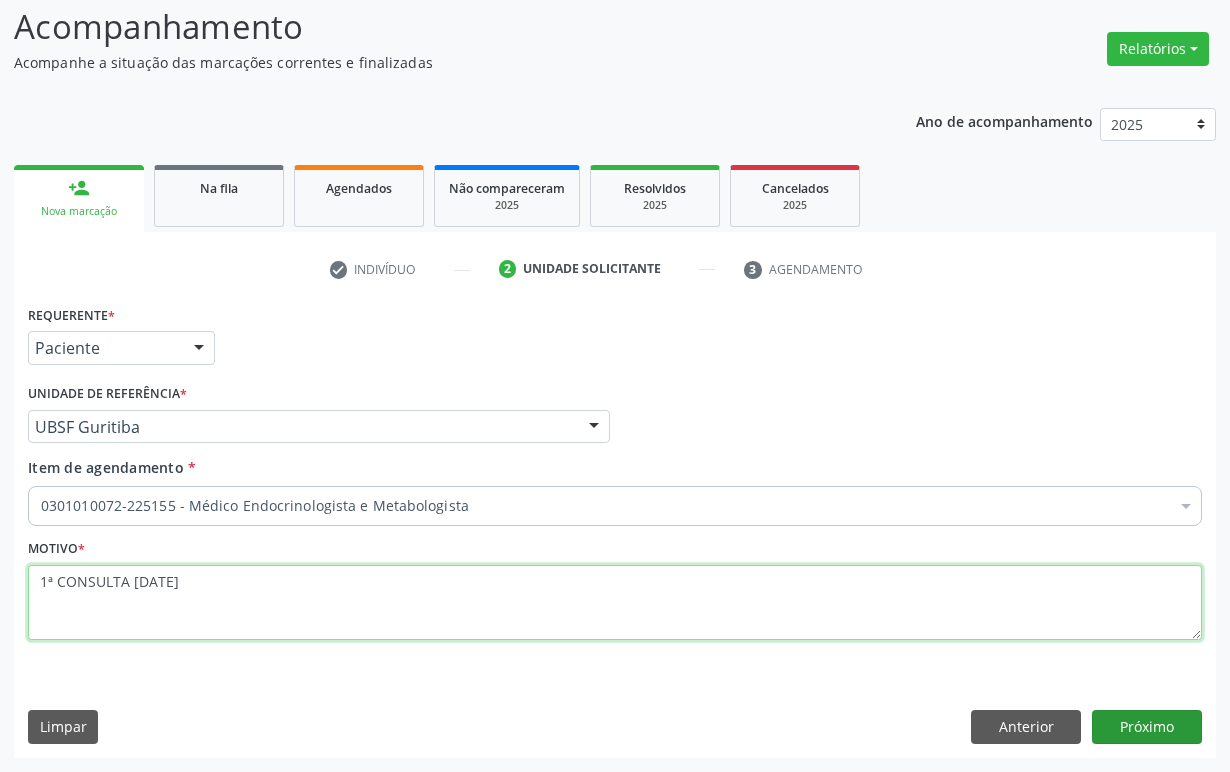 type on "1ª CONSULTA [DATE]" 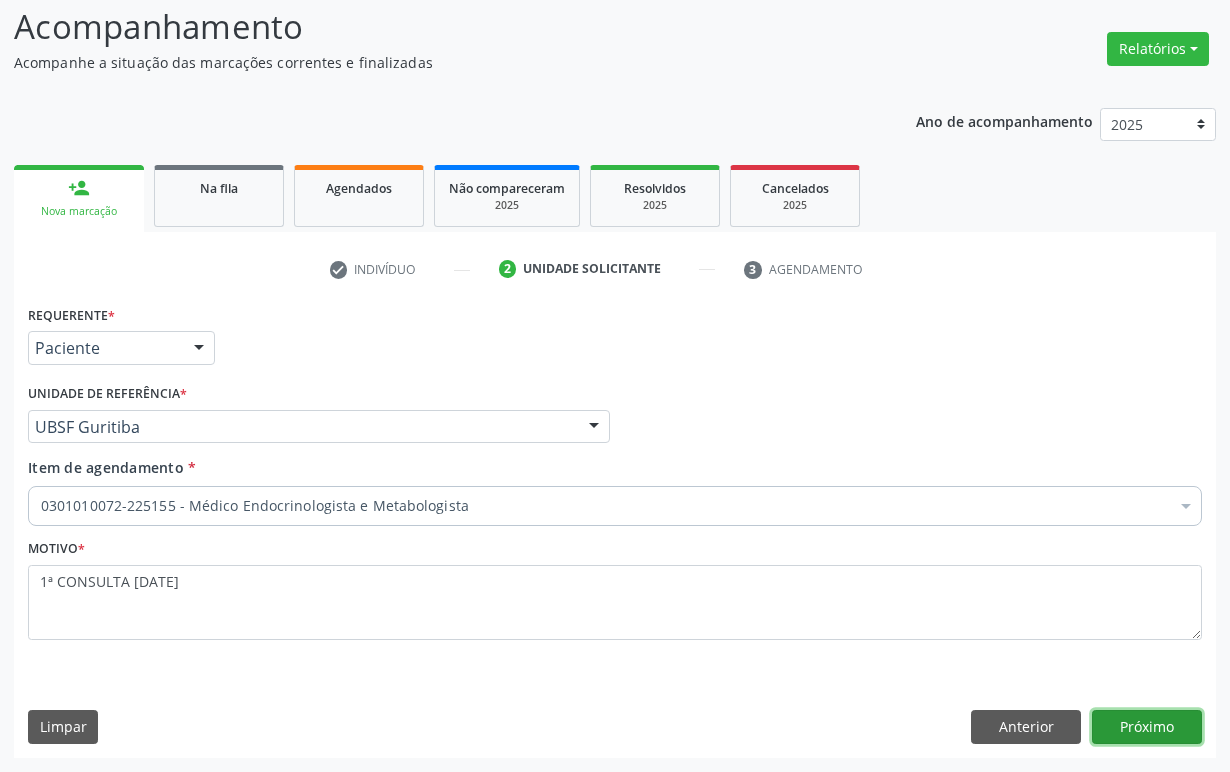 click on "Próximo" at bounding box center [1147, 727] 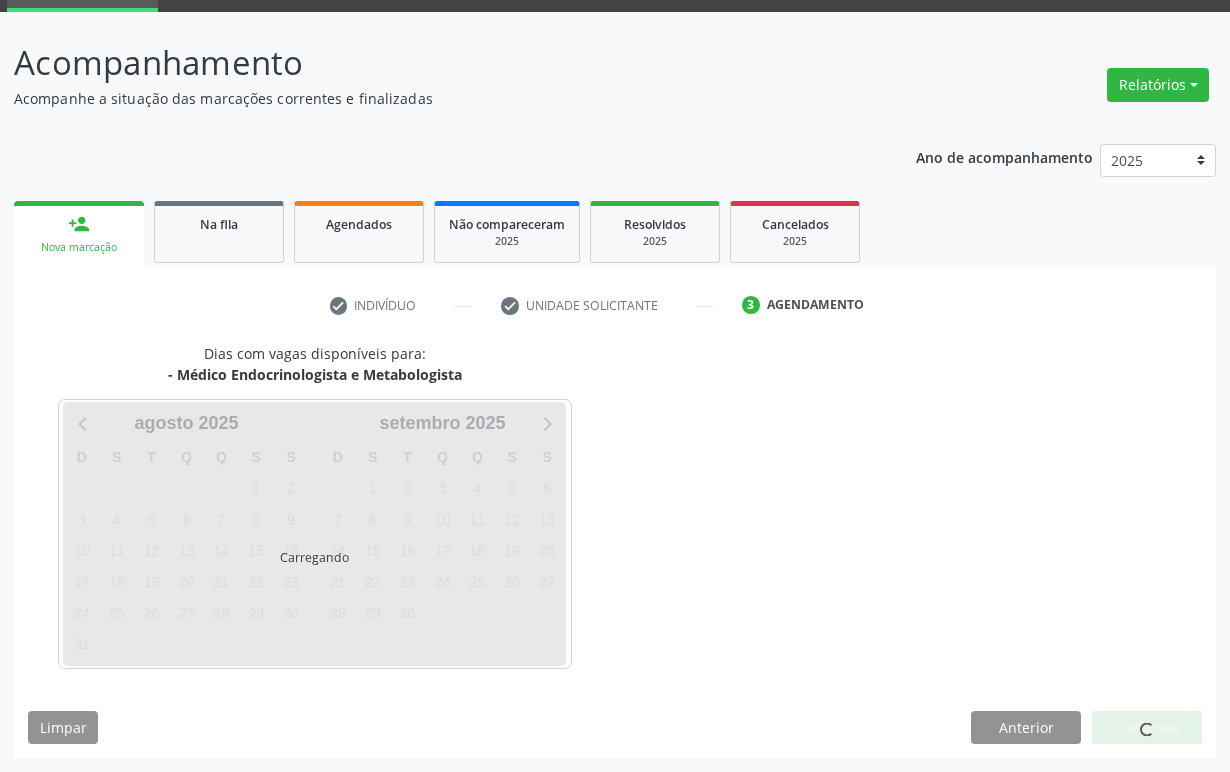 scroll, scrollTop: 98, scrollLeft: 0, axis: vertical 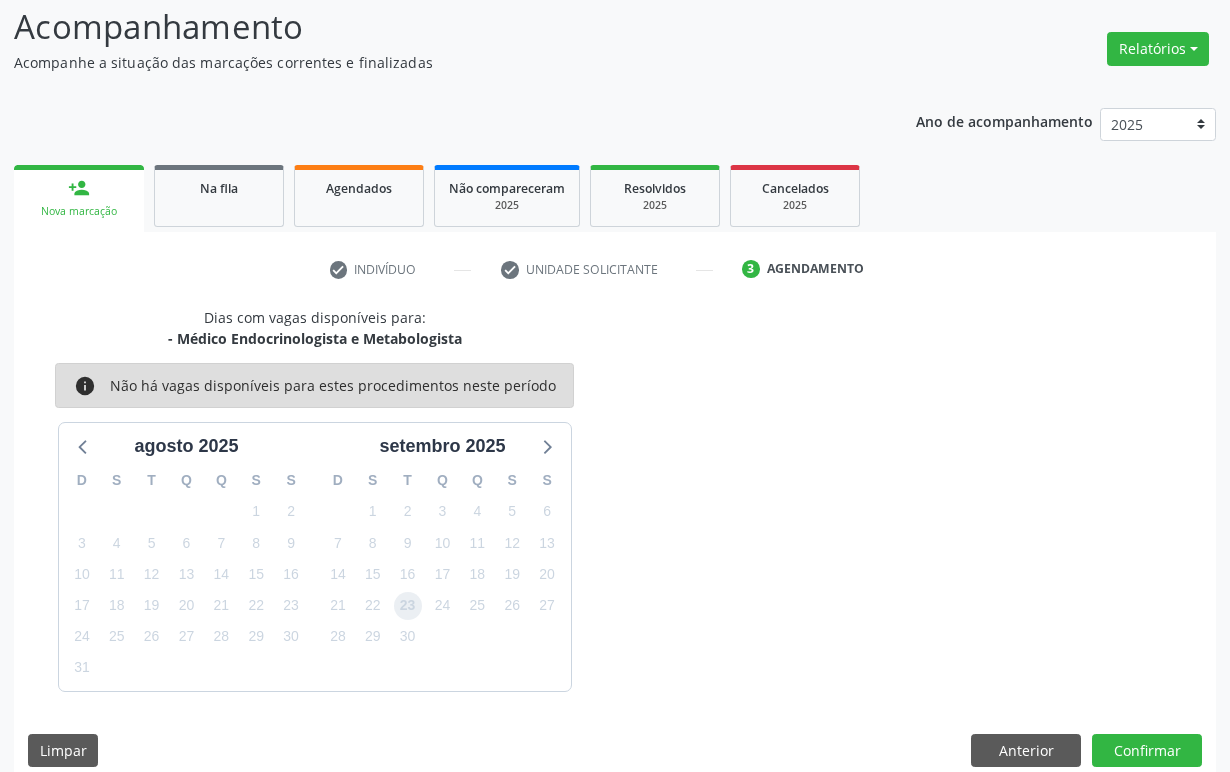 click on "23" at bounding box center (408, 606) 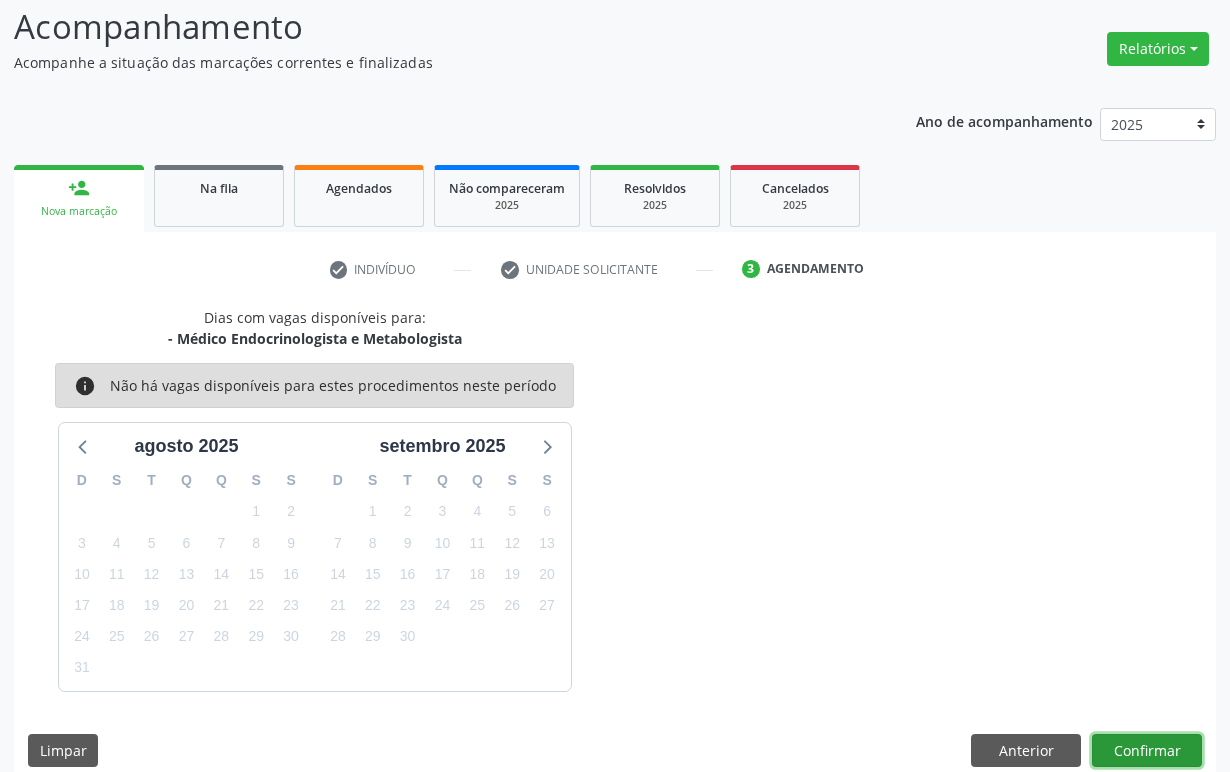 click on "Confirmar" at bounding box center (1147, 751) 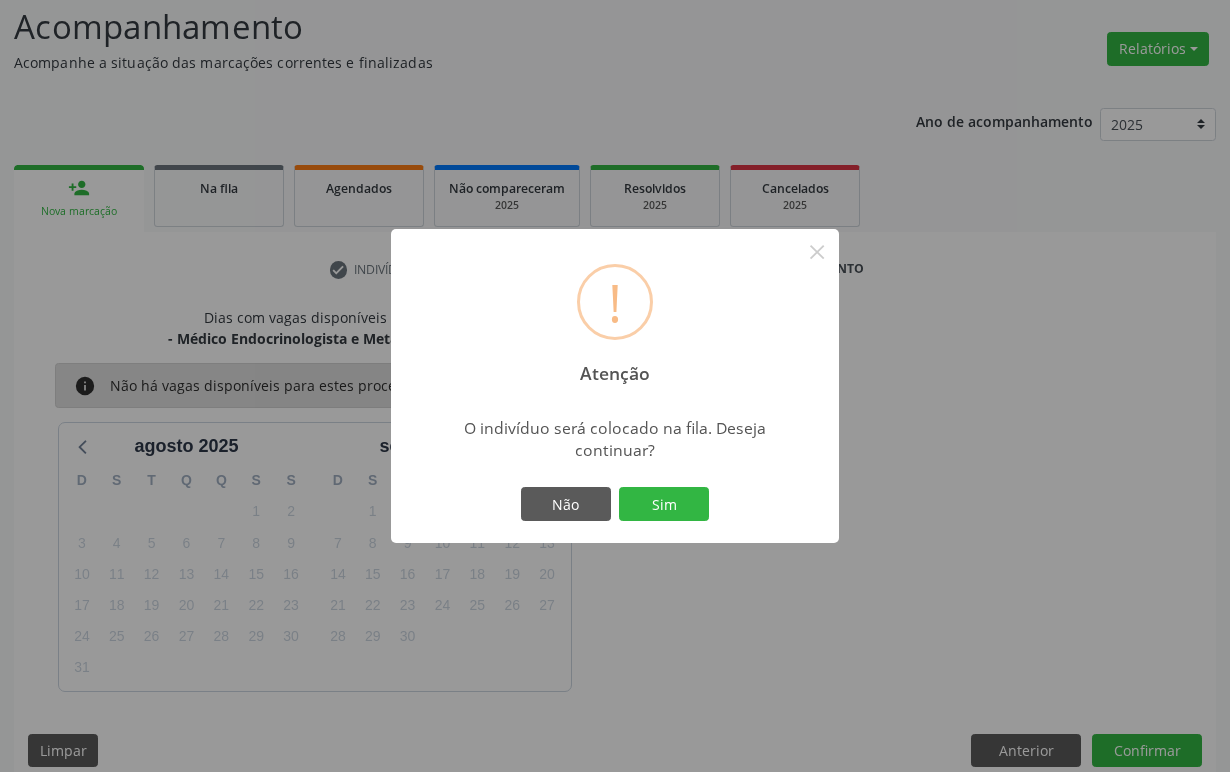 type 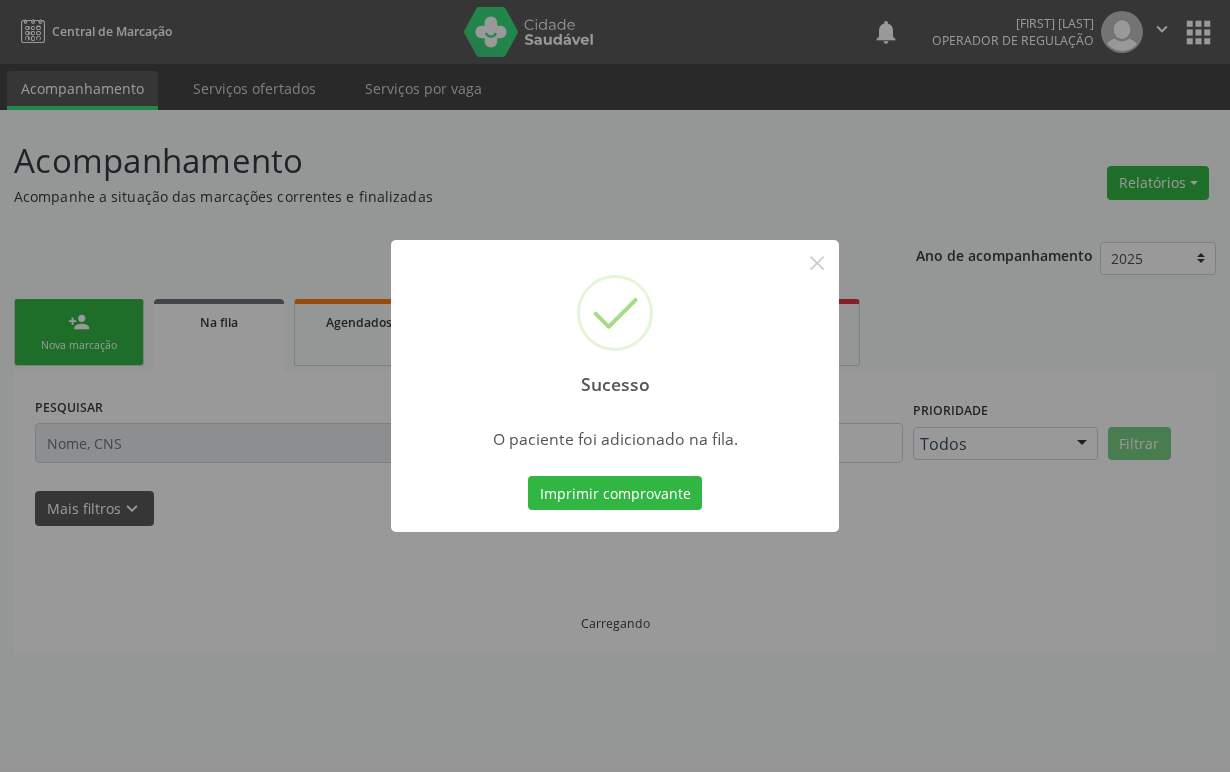scroll, scrollTop: 0, scrollLeft: 0, axis: both 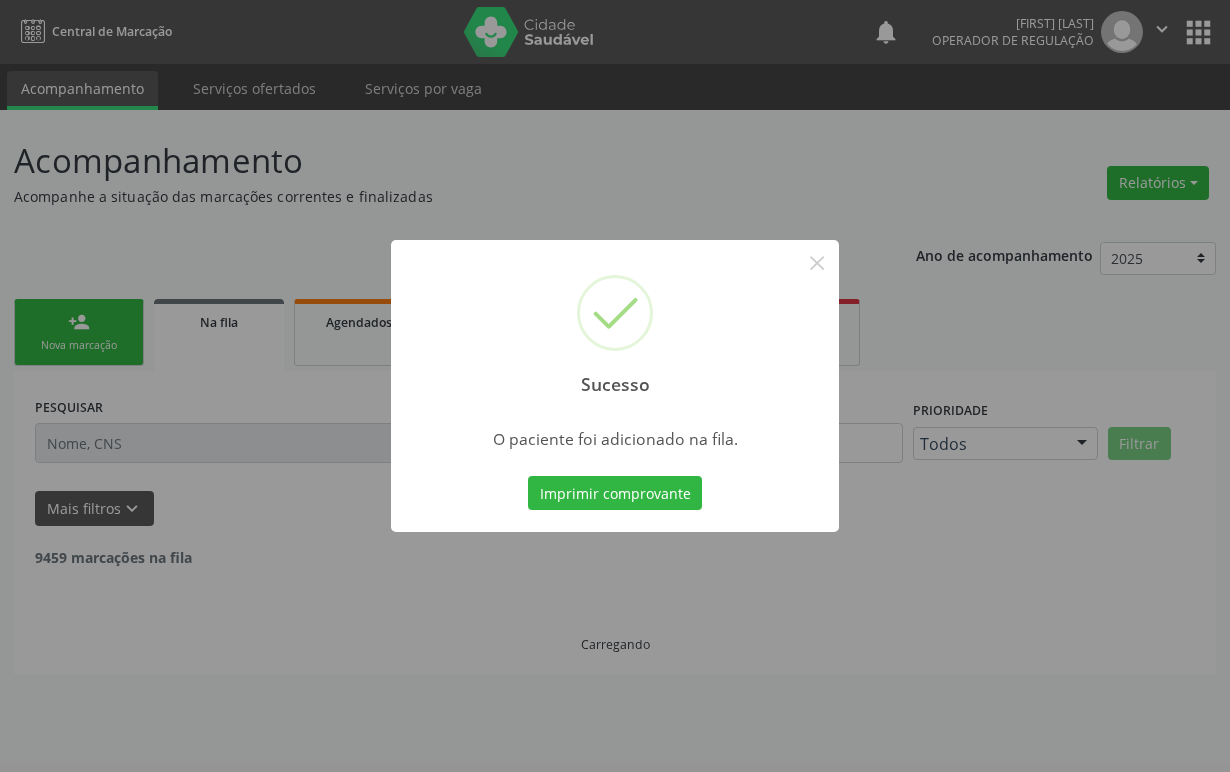 type 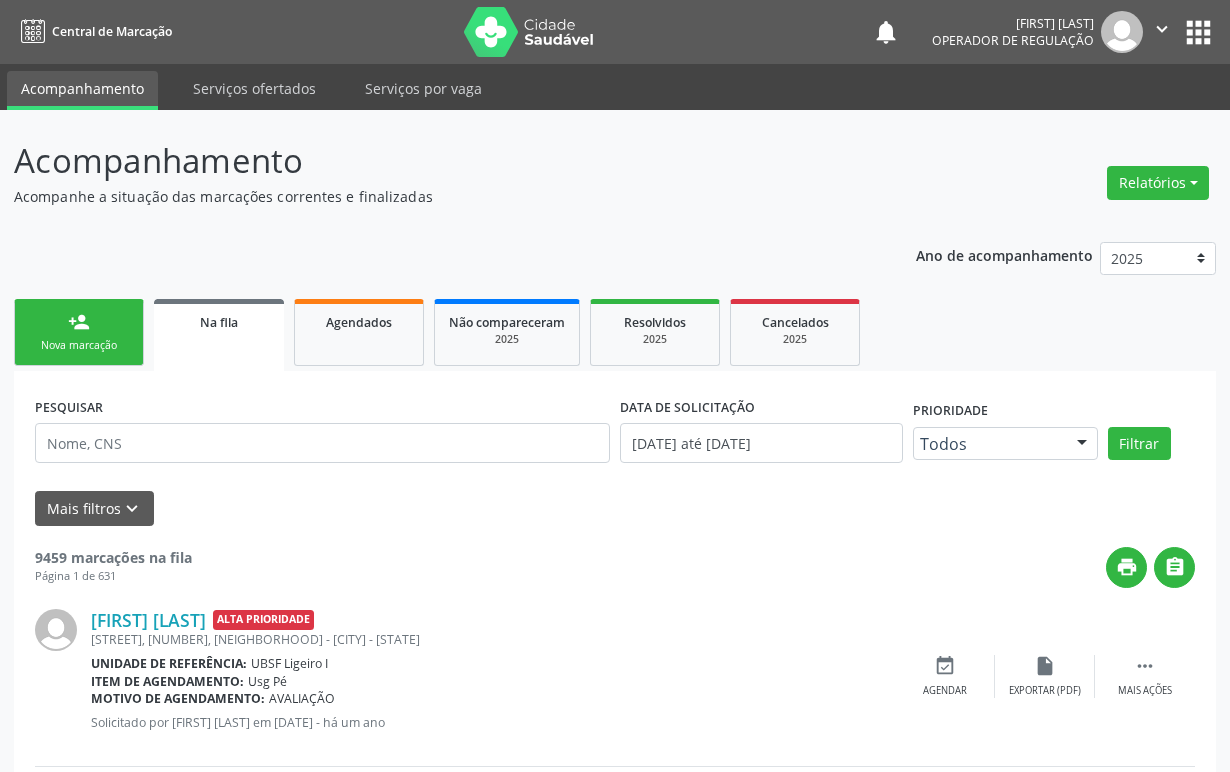 drag, startPoint x: 177, startPoint y: 397, endPoint x: 127, endPoint y: 345, distance: 72.138756 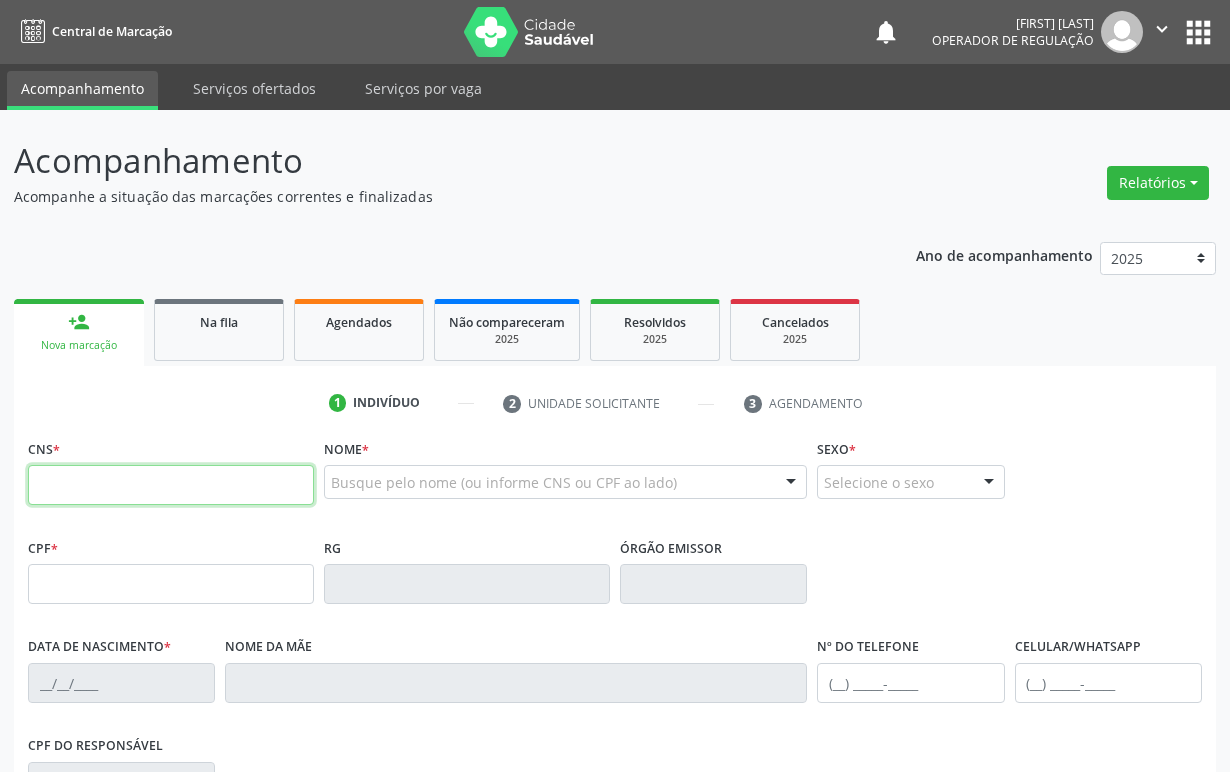 click at bounding box center (171, 485) 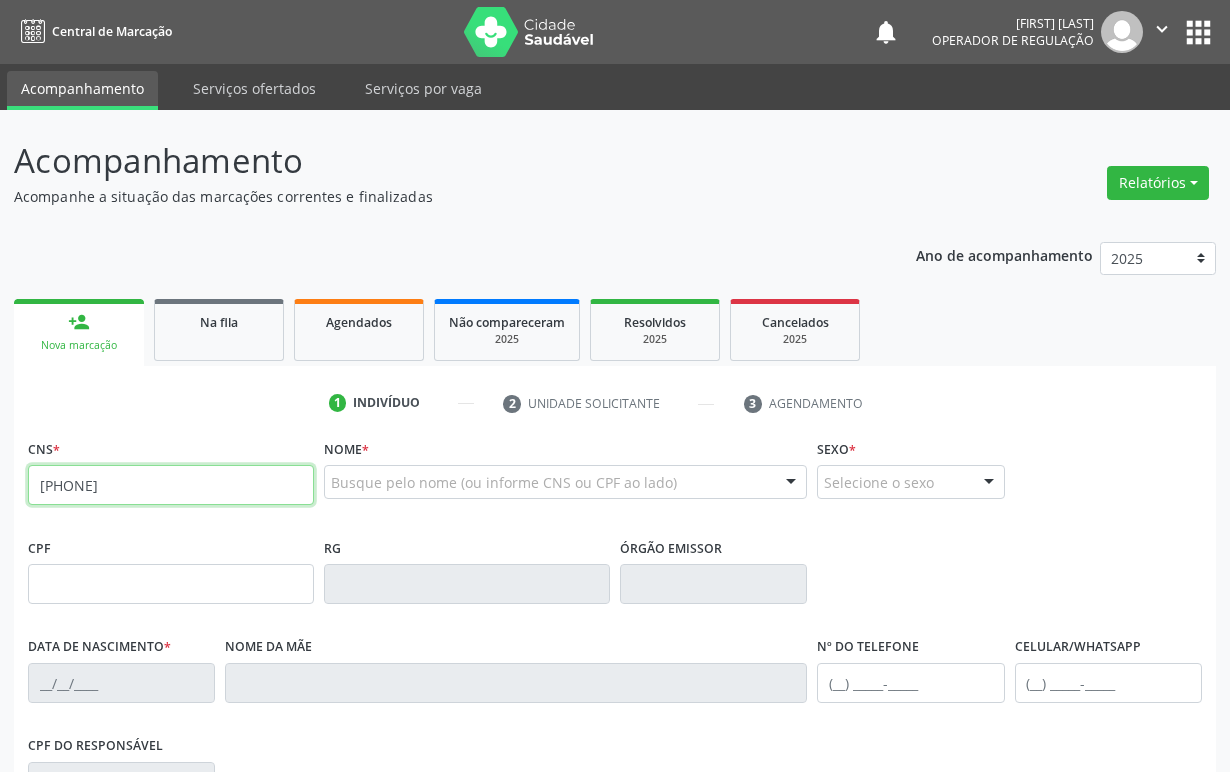 type on "[PHONE]" 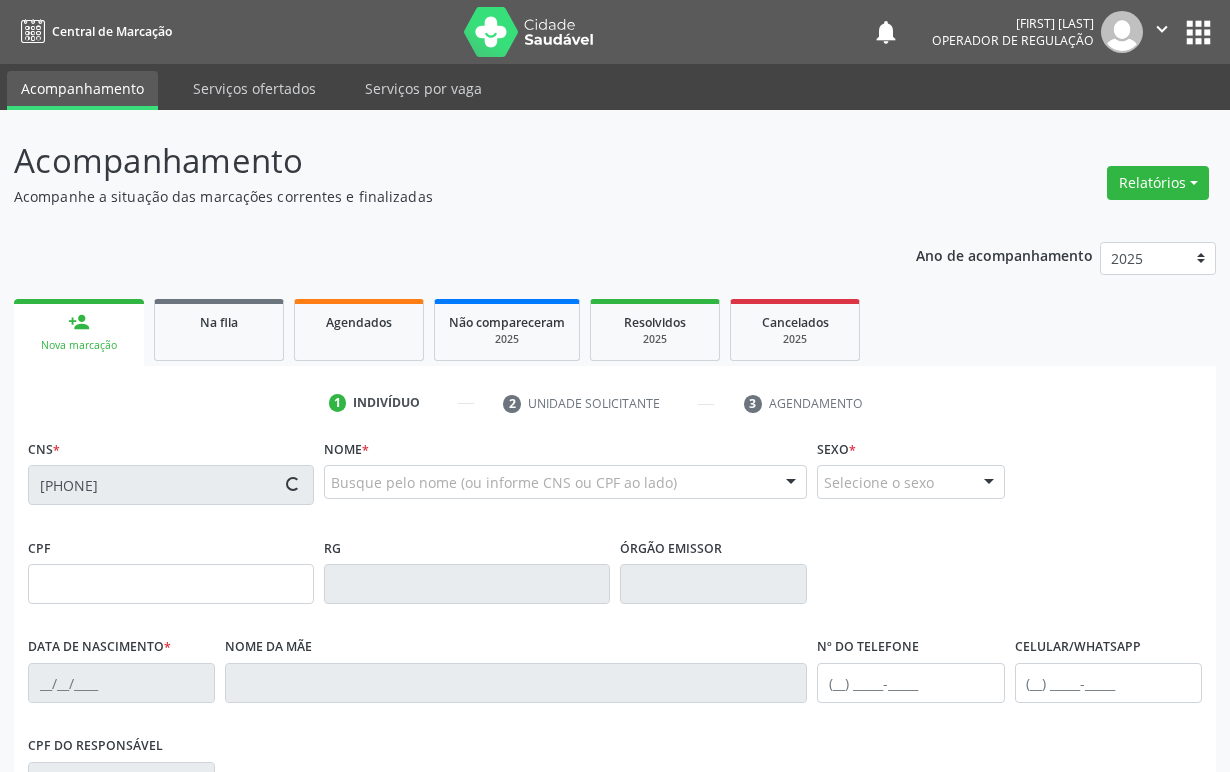 type on "[CPF]" 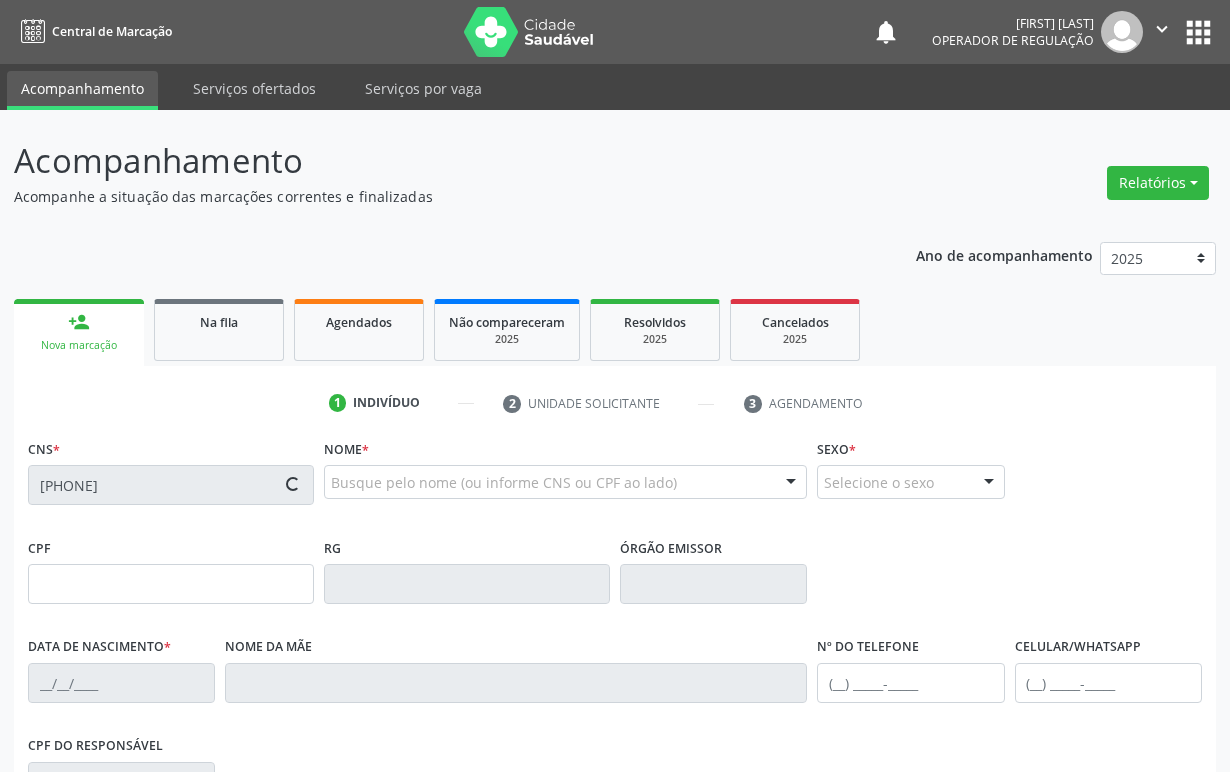 type on "[DATE]" 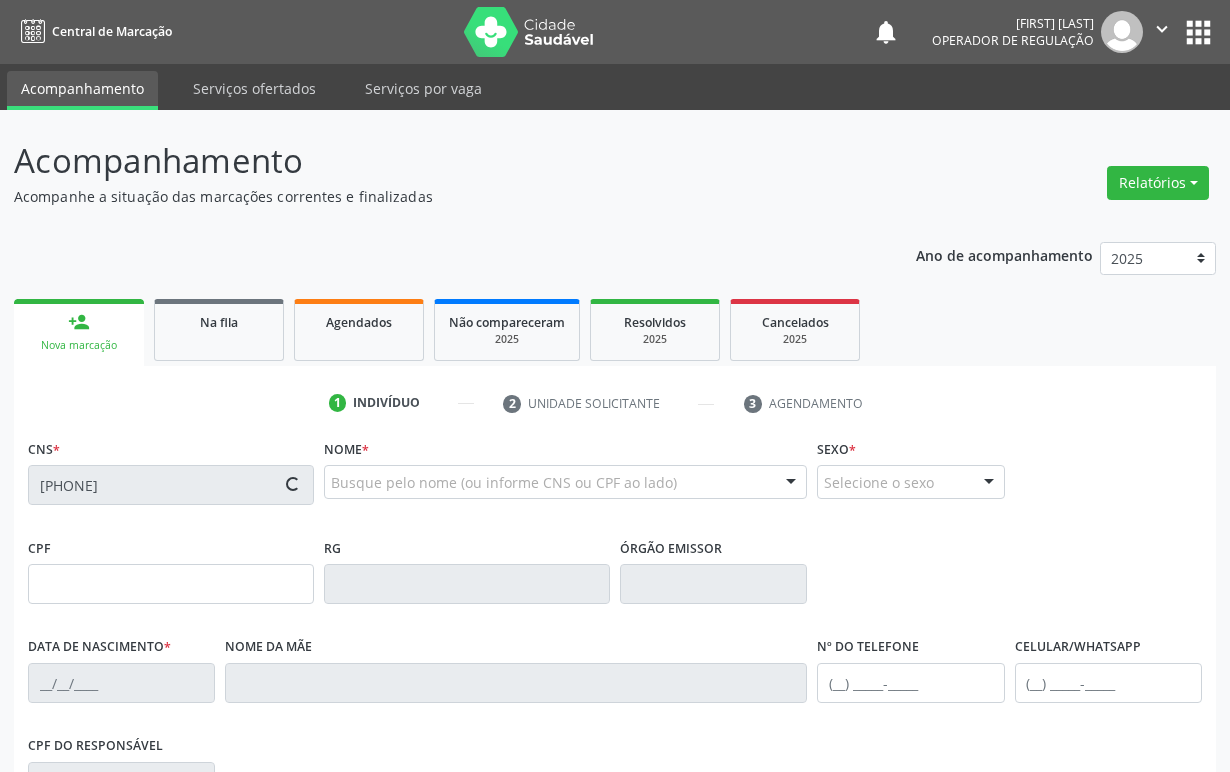 type on "[FIRST] [LAST]" 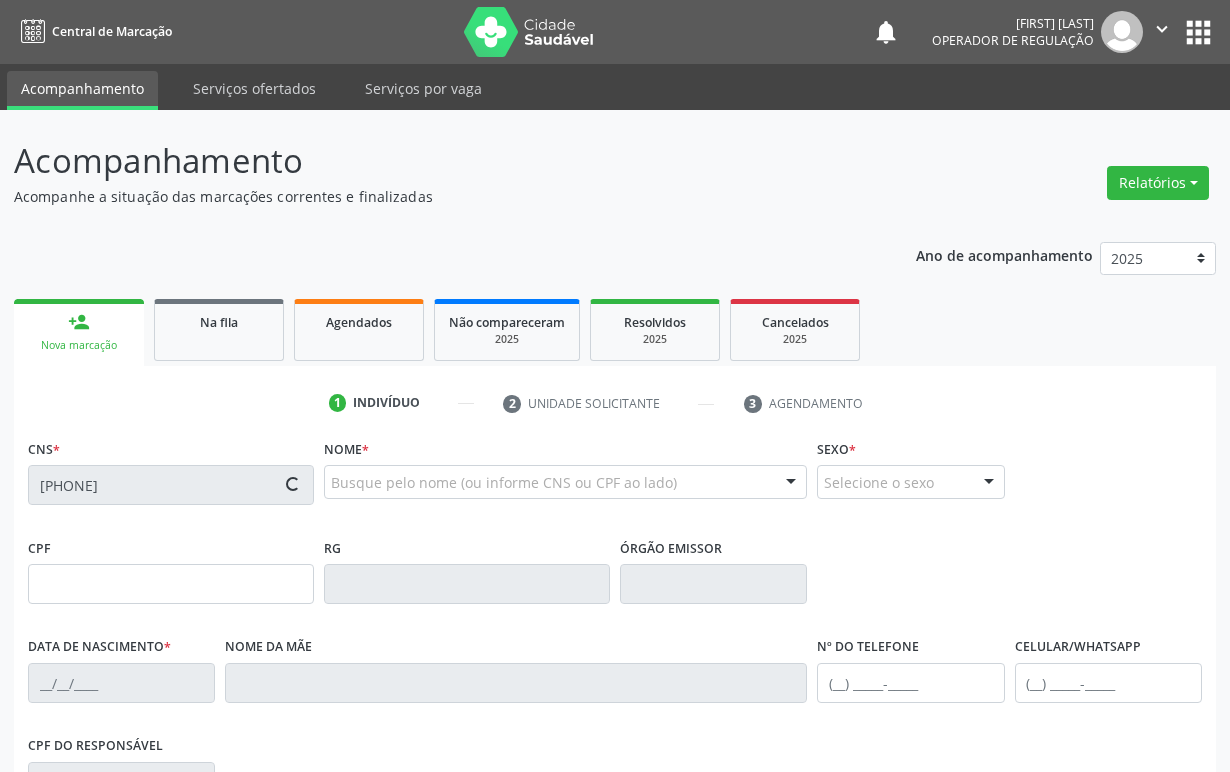 type on "([PHONE])" 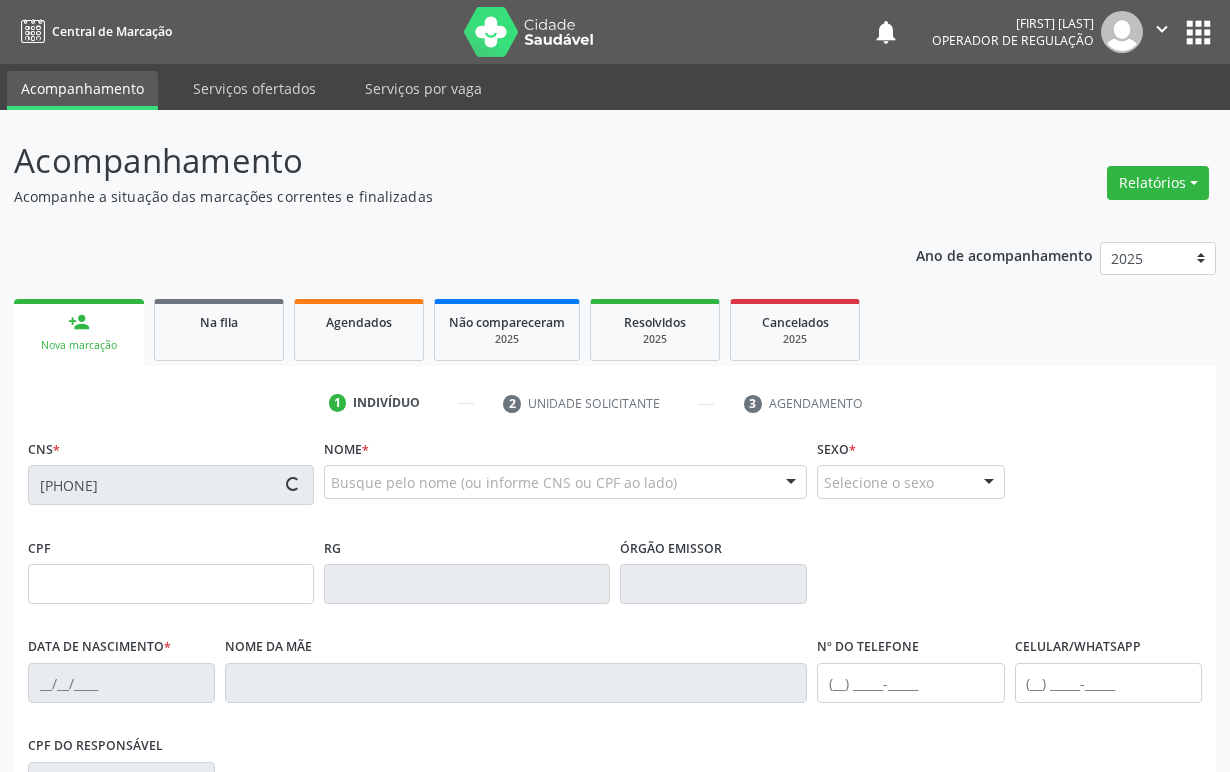 type on "S/N" 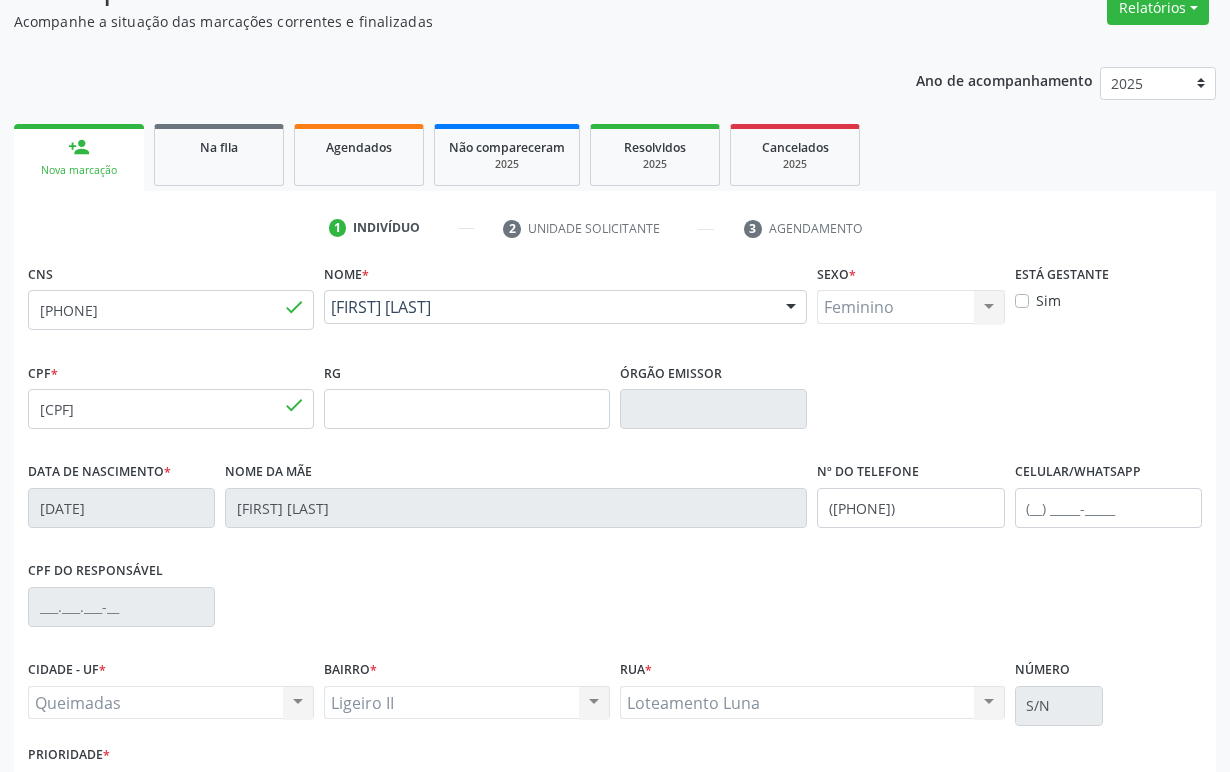 scroll, scrollTop: 312, scrollLeft: 0, axis: vertical 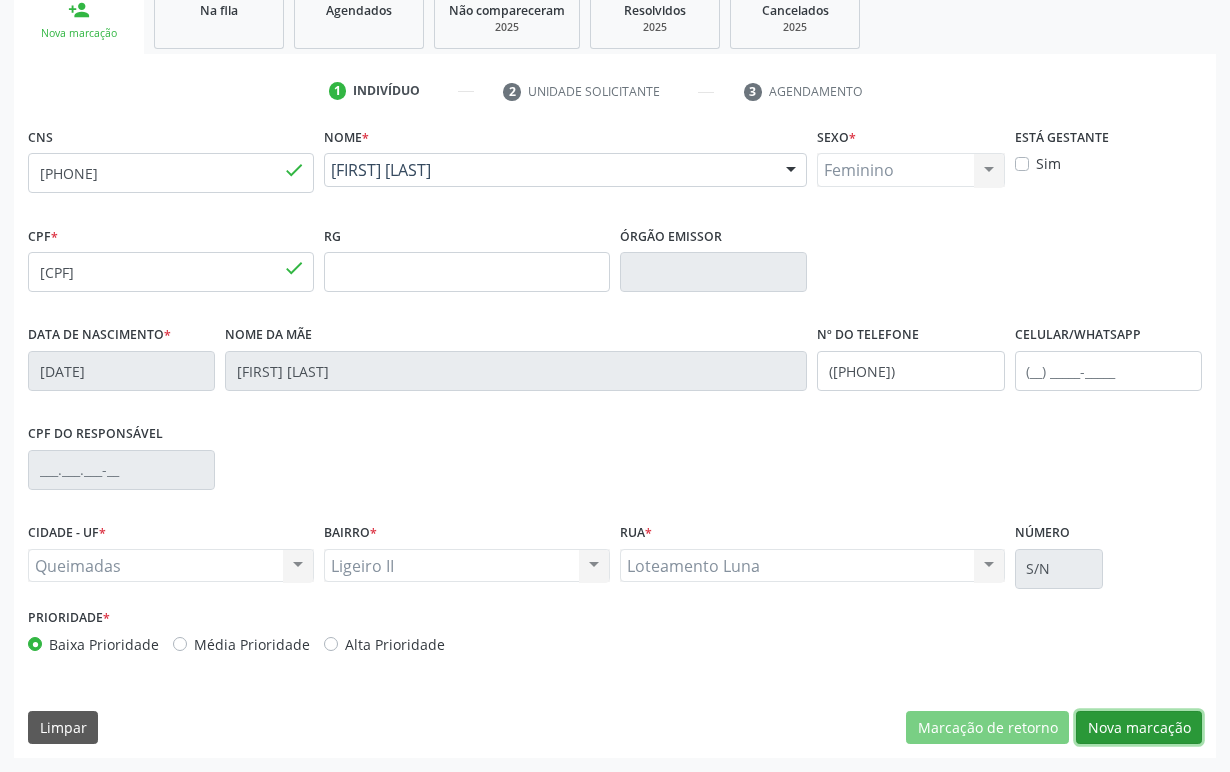 click on "Nova marcação" at bounding box center (1139, 728) 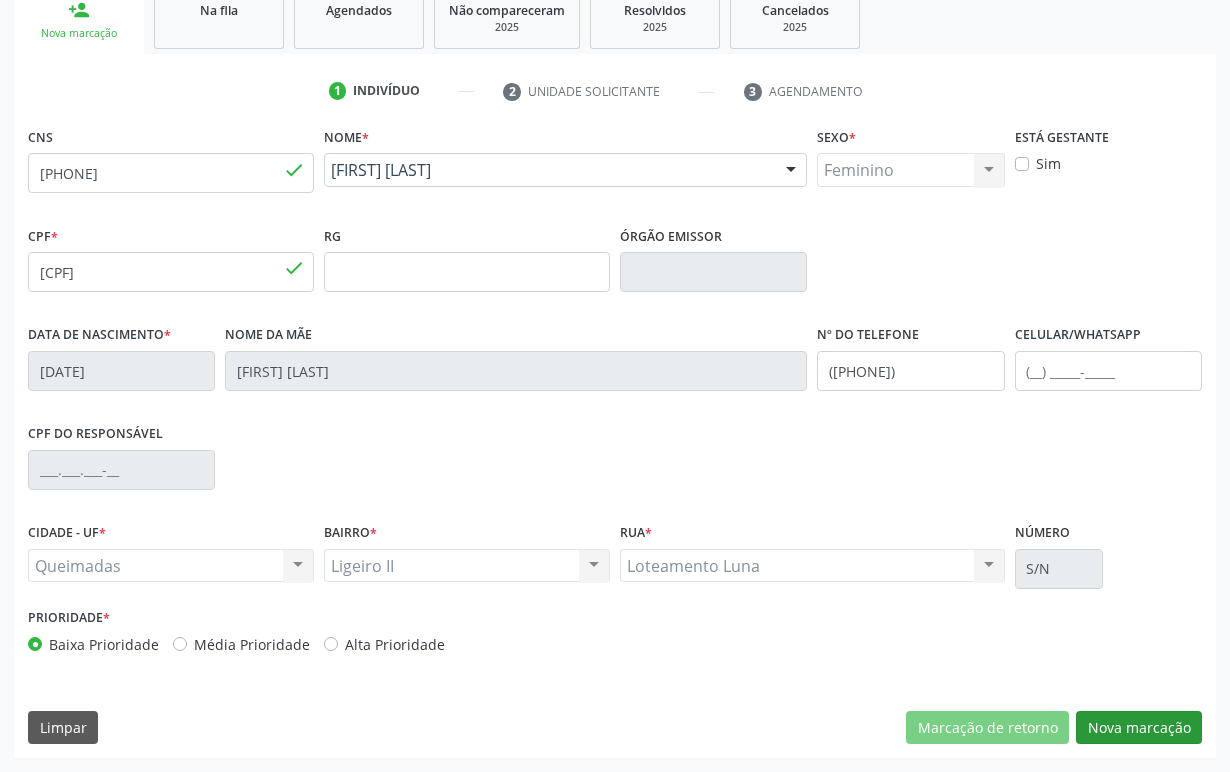 scroll, scrollTop: 134, scrollLeft: 0, axis: vertical 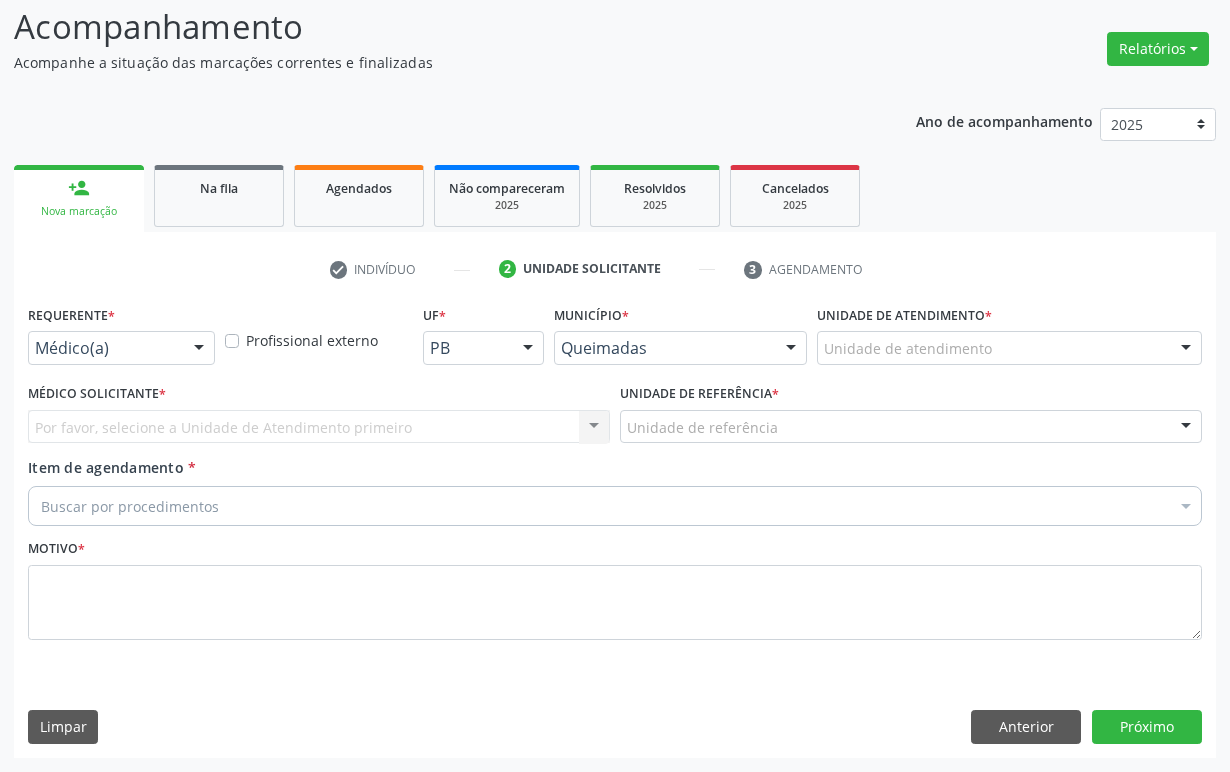 drag, startPoint x: 184, startPoint y: 359, endPoint x: 173, endPoint y: 394, distance: 36.687874 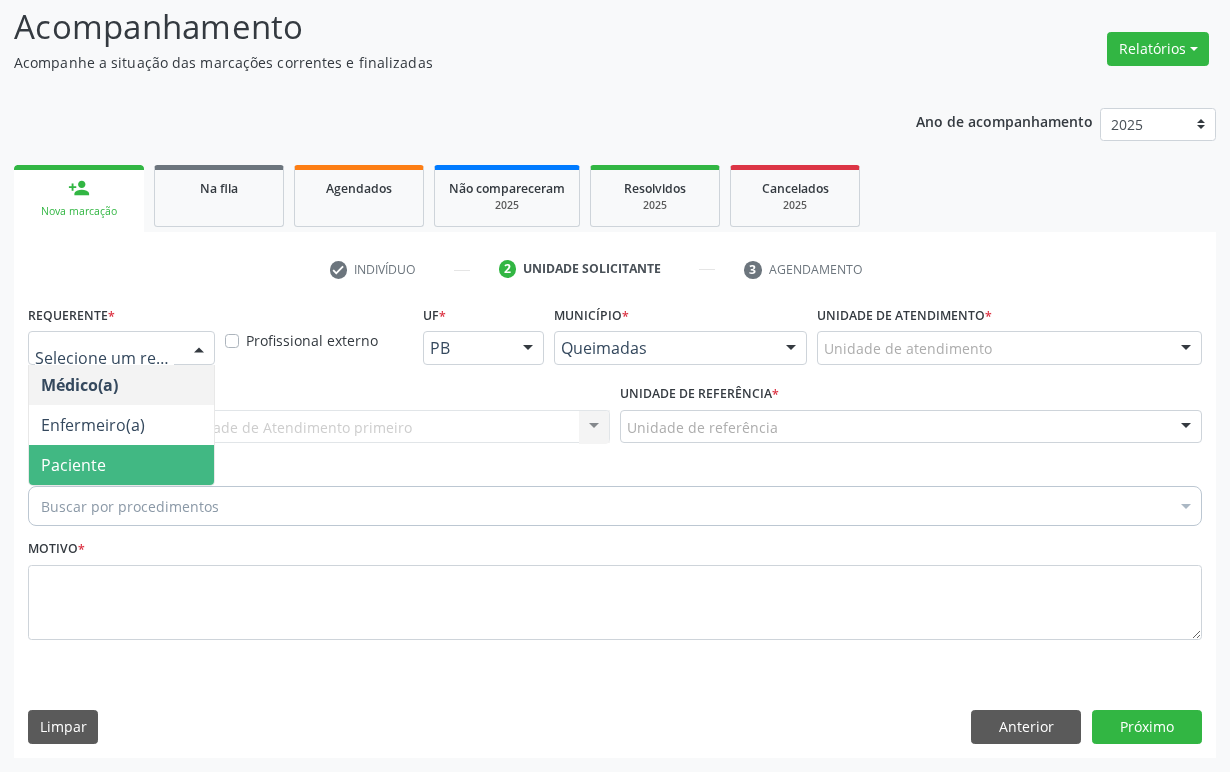 click on "Paciente" at bounding box center [121, 465] 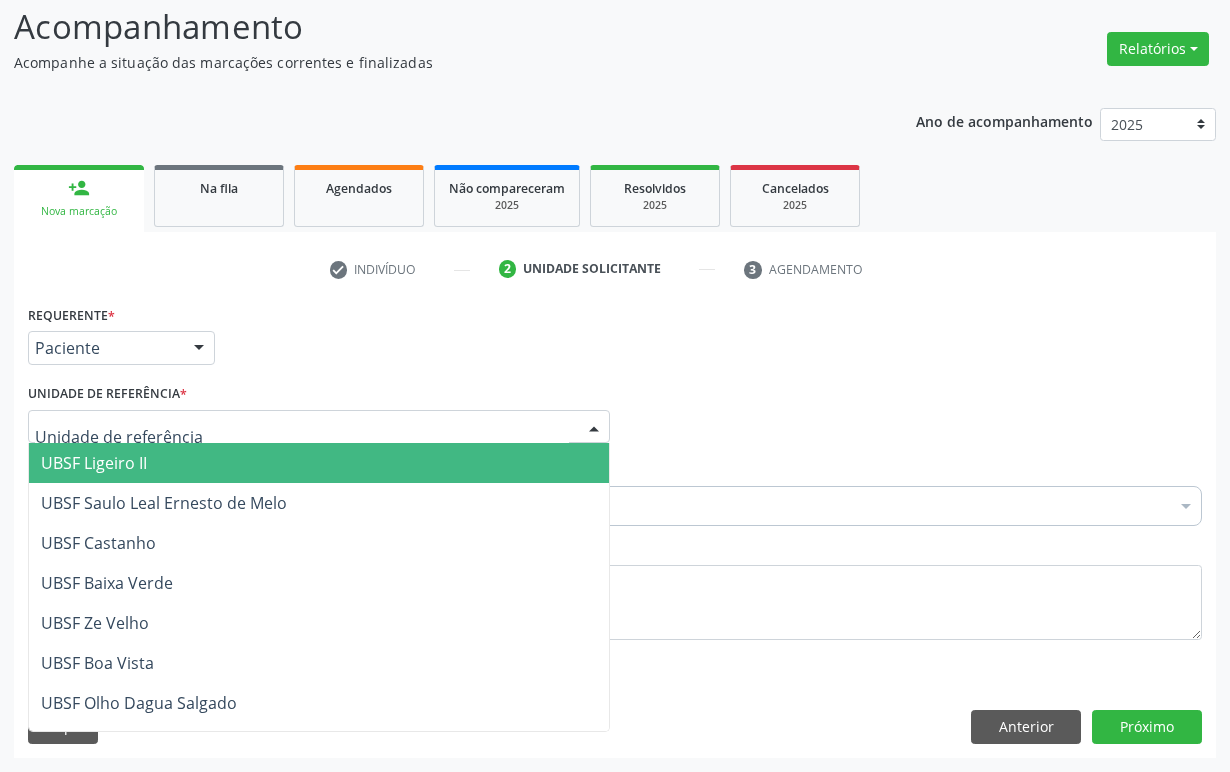 click at bounding box center (319, 427) 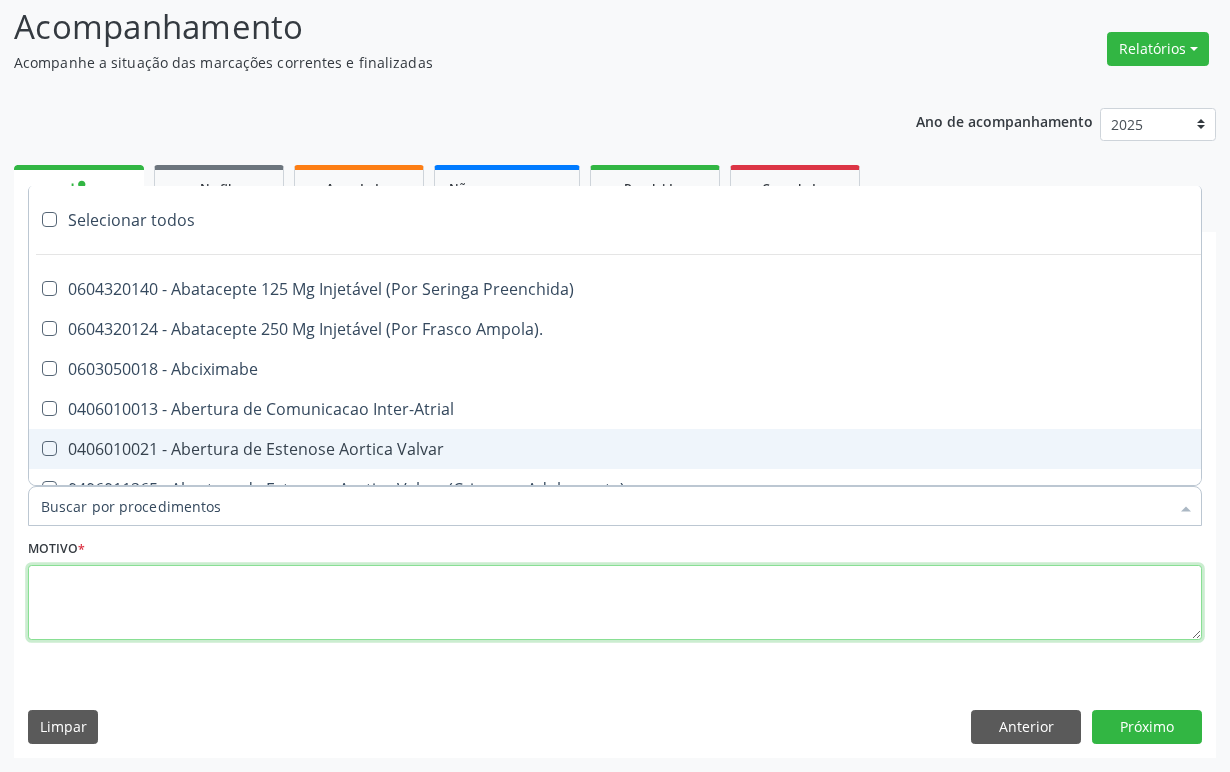 click at bounding box center [615, 603] 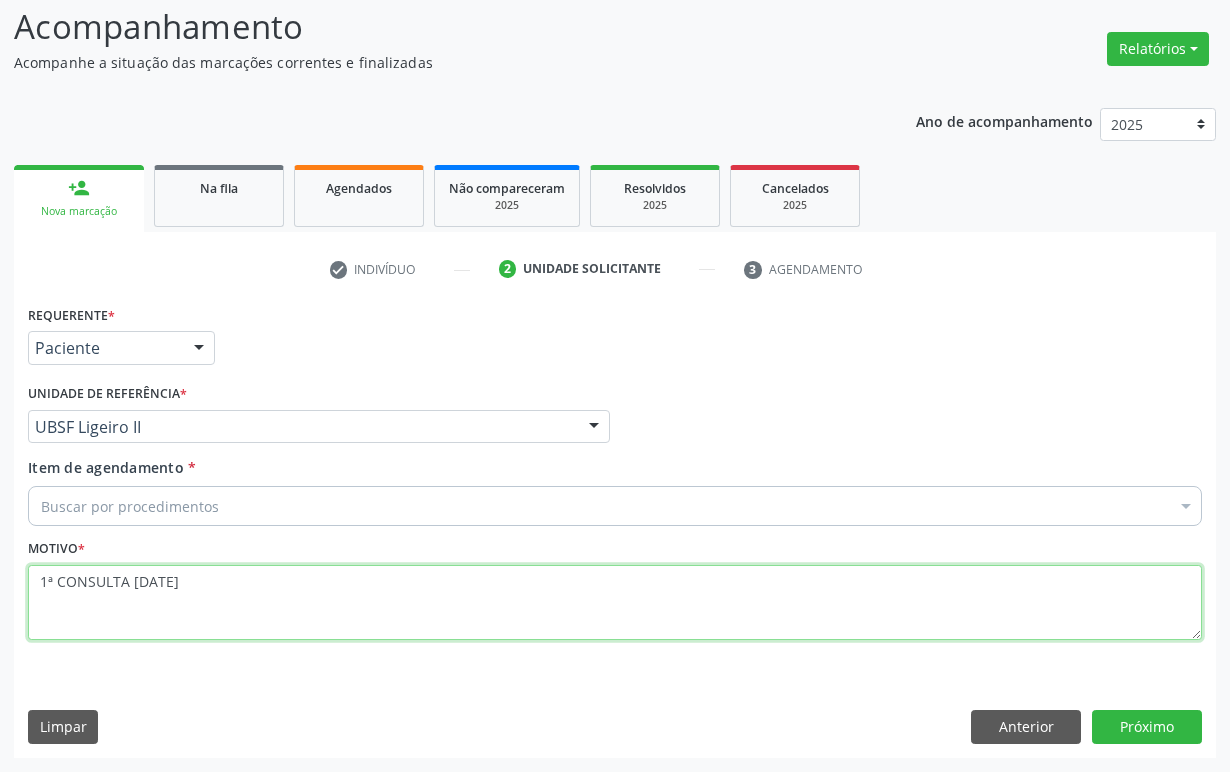 type on "1ª CONSULTA [DATE]" 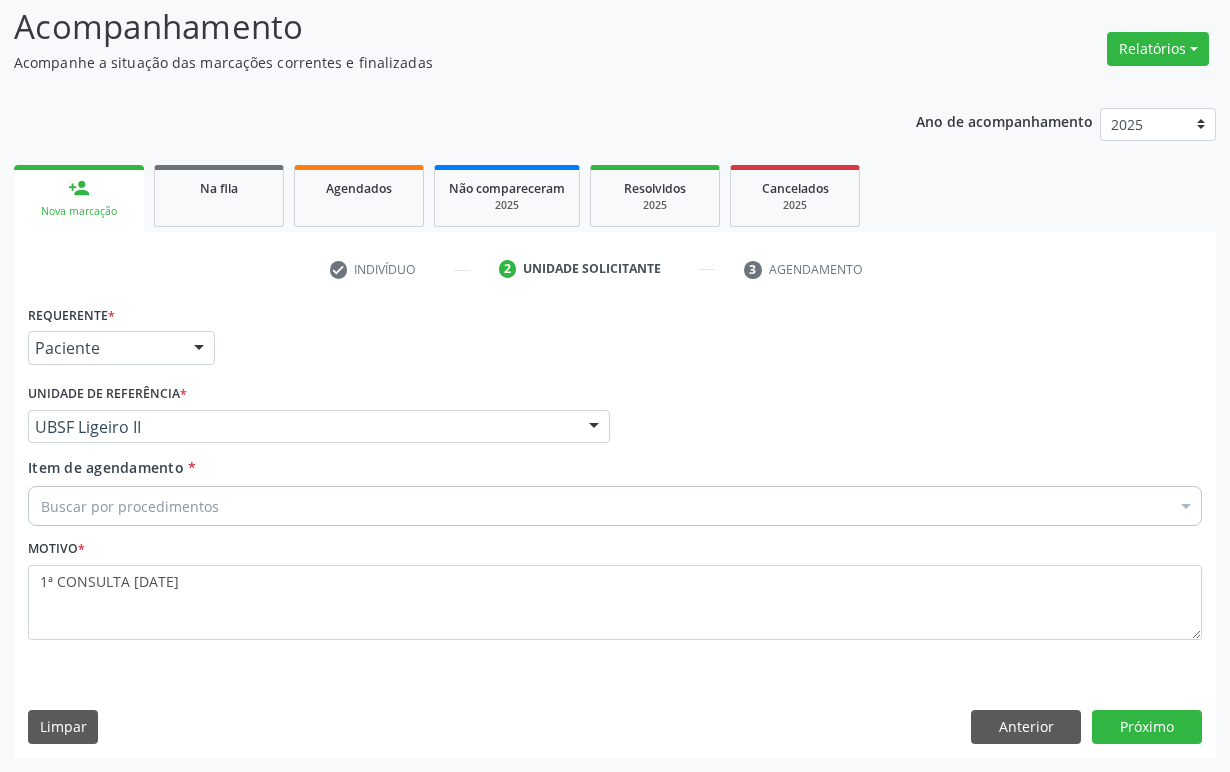 click on "Buscar por procedimentos" at bounding box center [615, 506] 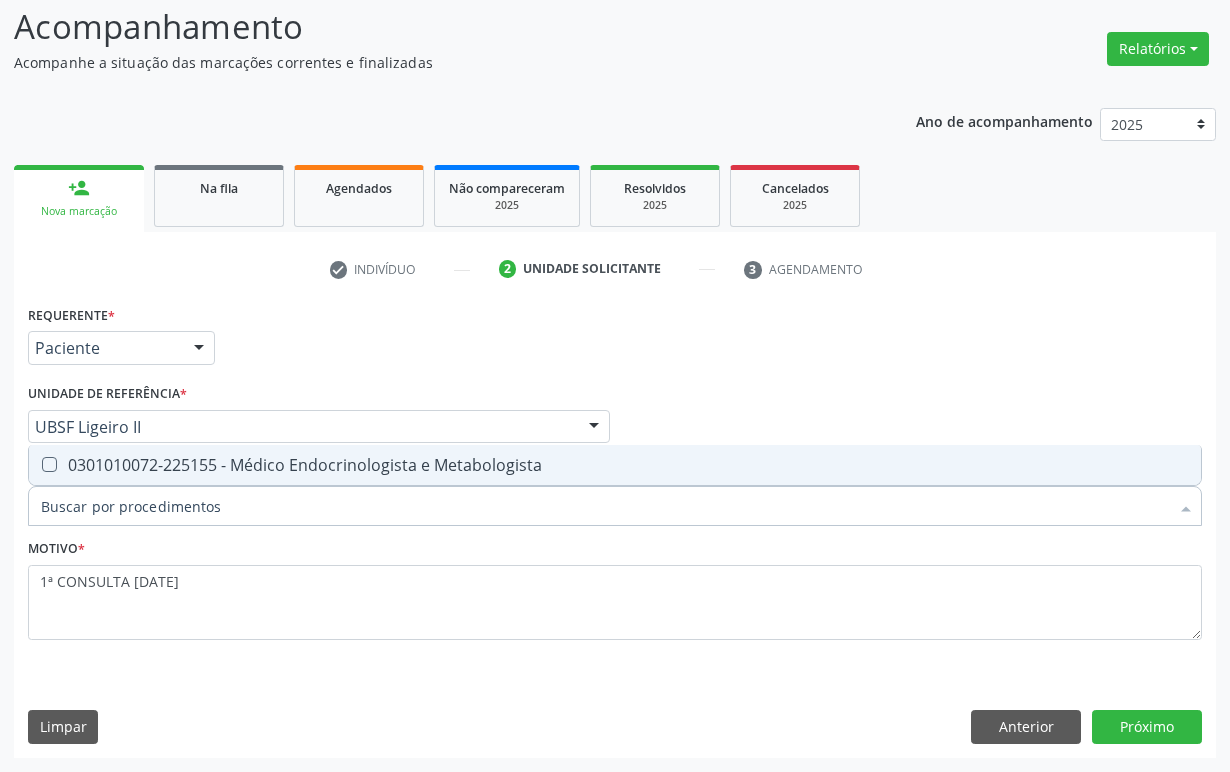 type on "ENDOCRINOLOGISTA" 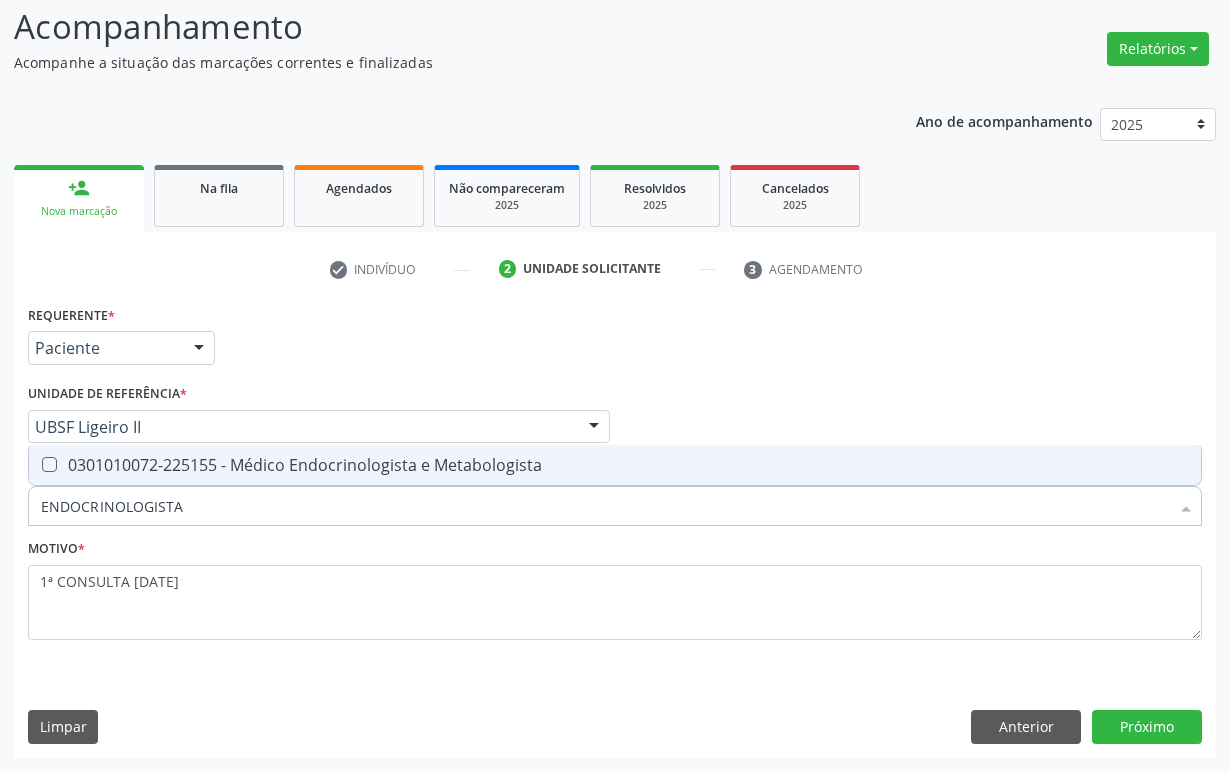 click on "0301010072-225155 - Médico Endocrinologista e Metabologista" at bounding box center [615, 465] 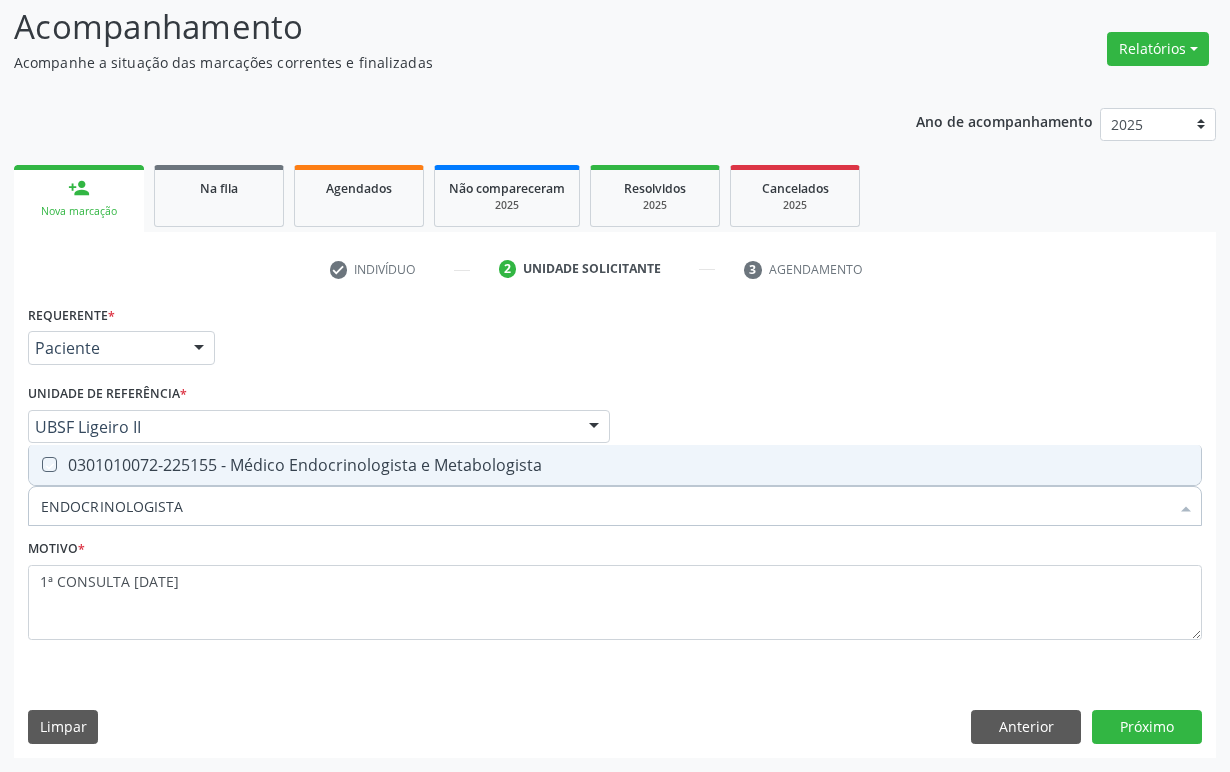 checkbox on "true" 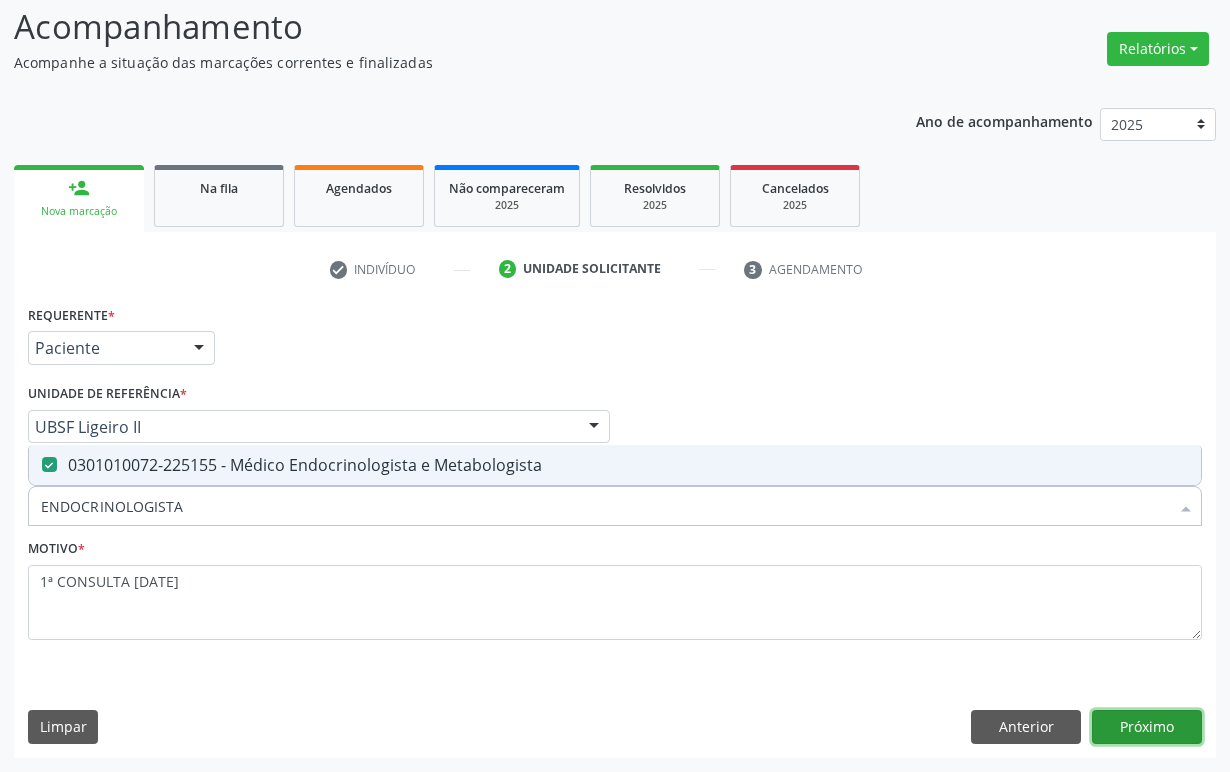 click on "Próximo" at bounding box center [1147, 727] 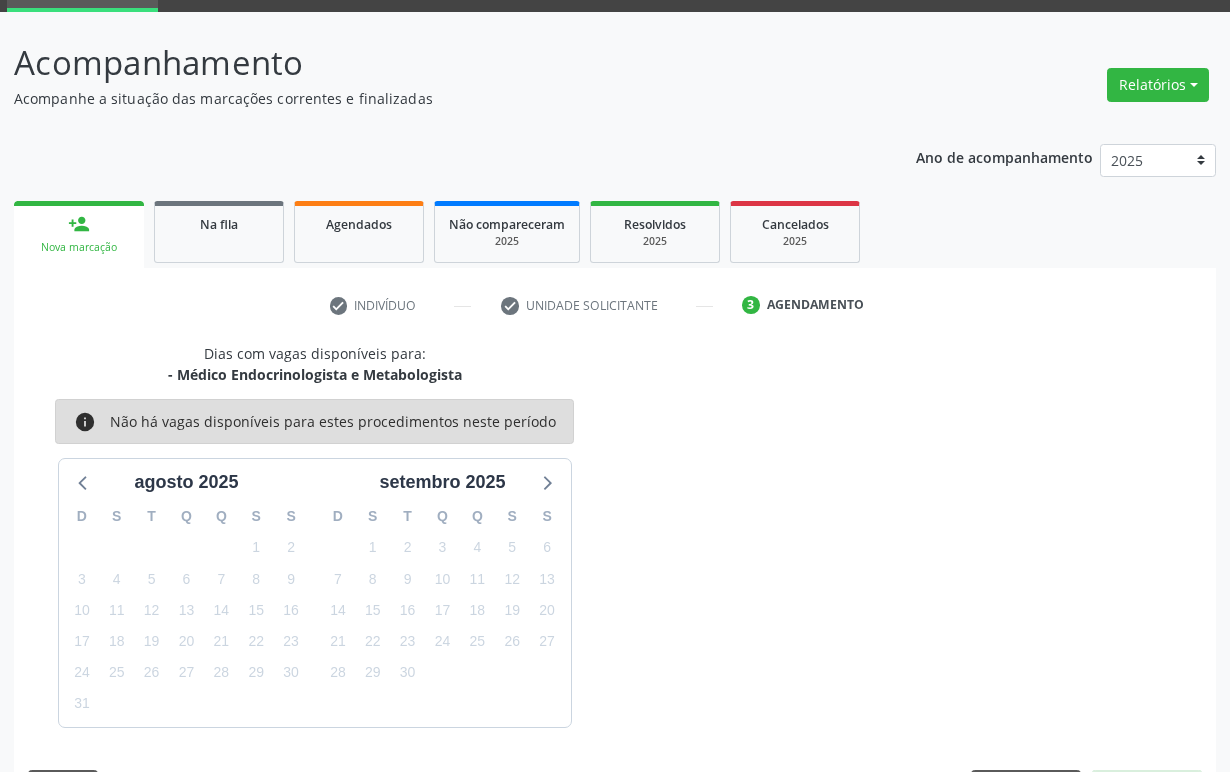scroll, scrollTop: 134, scrollLeft: 0, axis: vertical 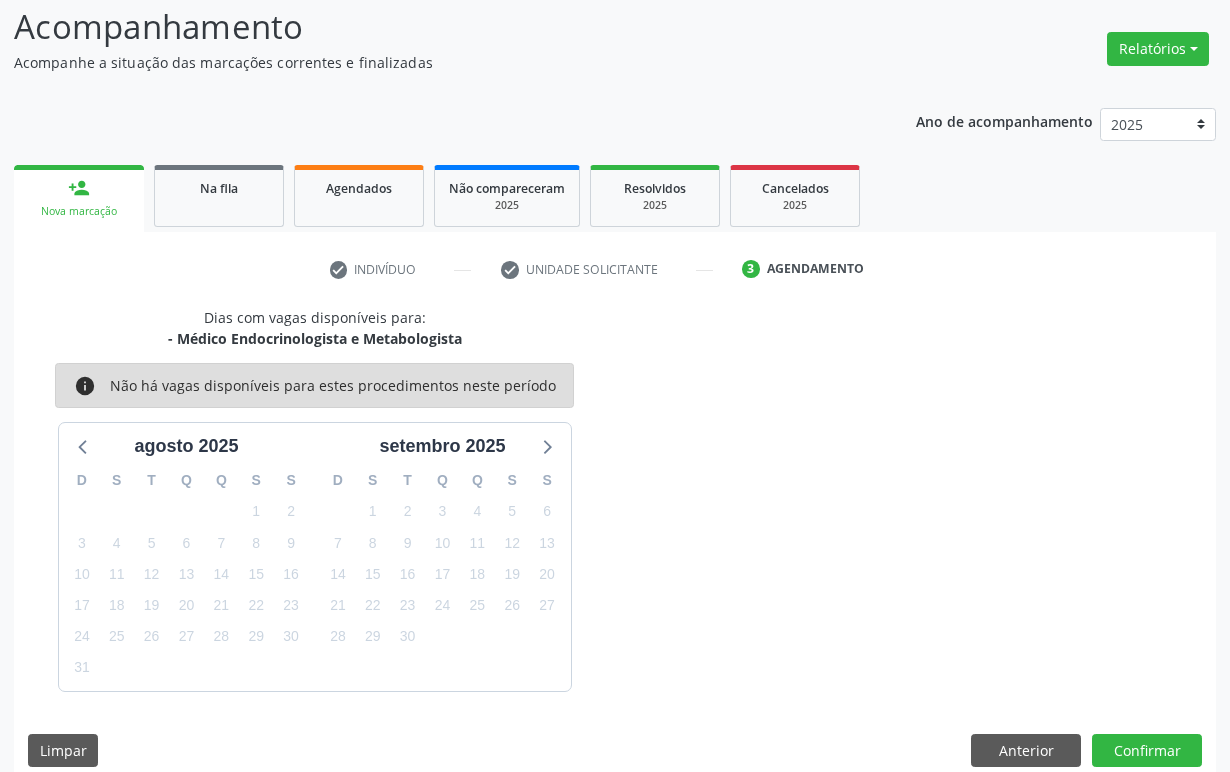 click on "30" at bounding box center [408, 636] 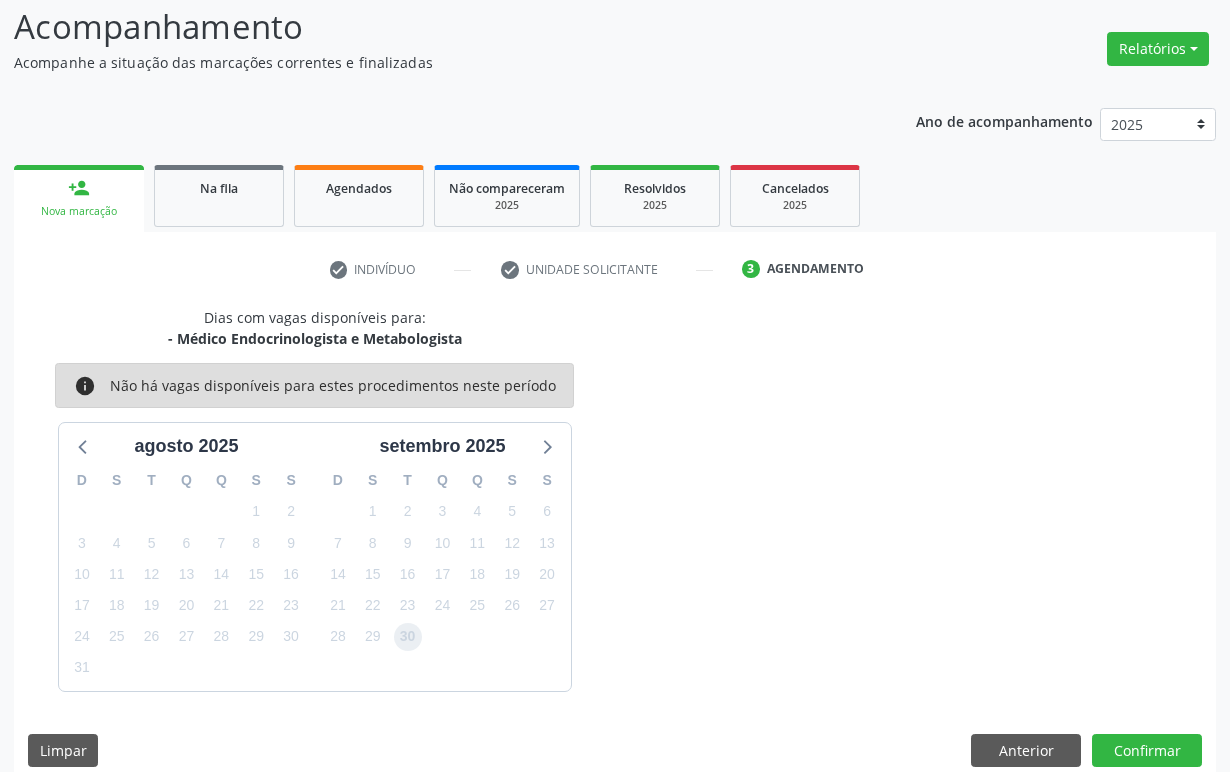 drag, startPoint x: 416, startPoint y: 631, endPoint x: 443, endPoint y: 632, distance: 27.018513 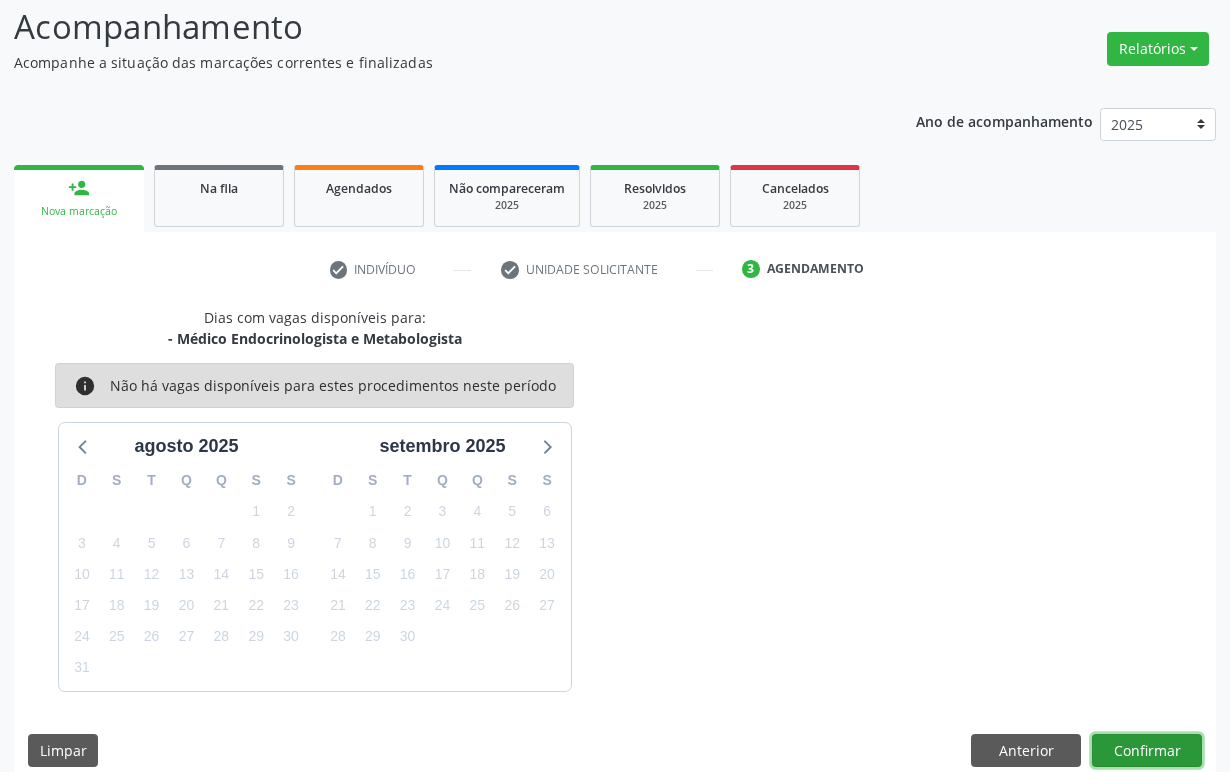 click on "Confirmar" at bounding box center (1147, 751) 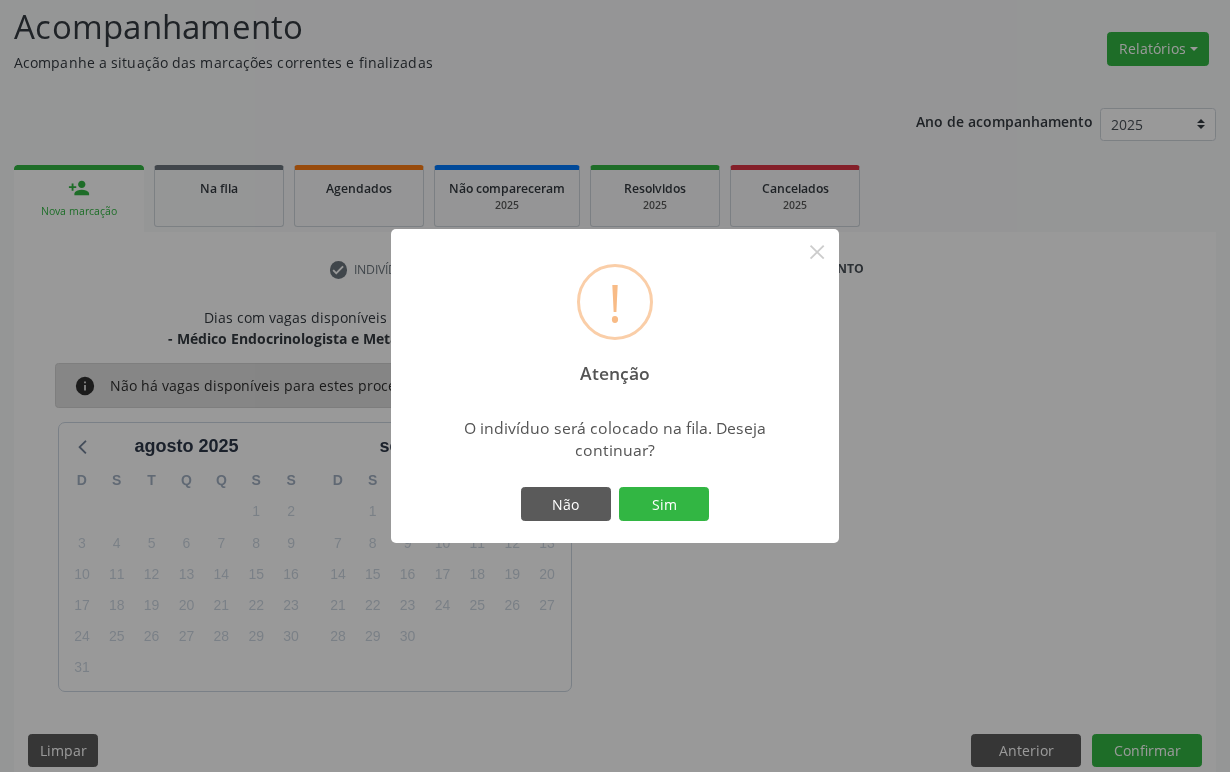type 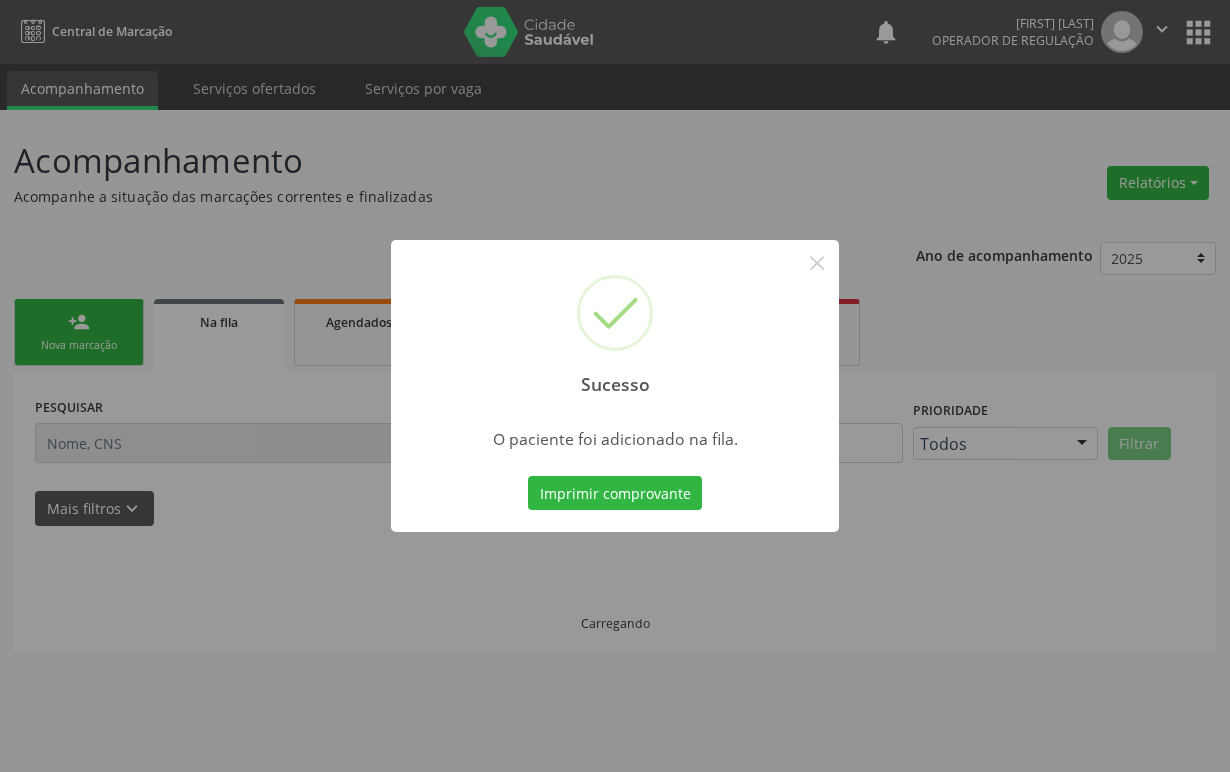 scroll, scrollTop: 0, scrollLeft: 0, axis: both 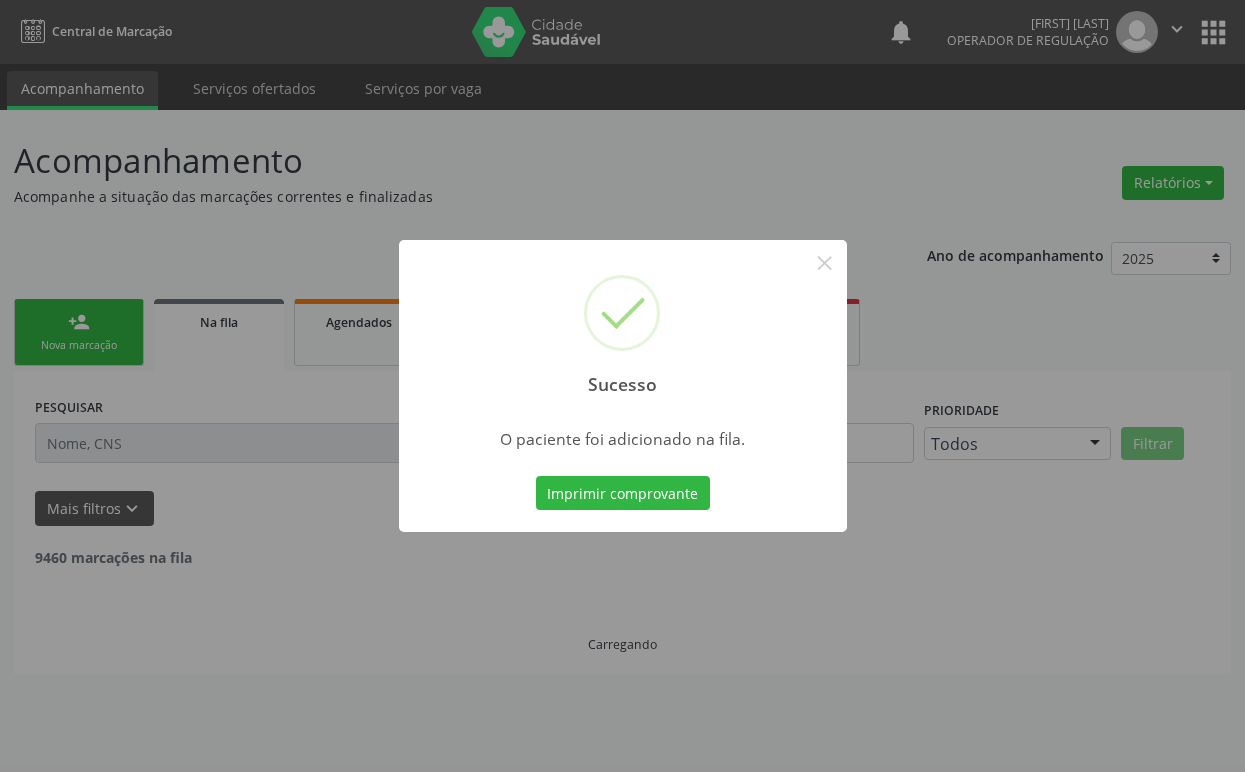 type 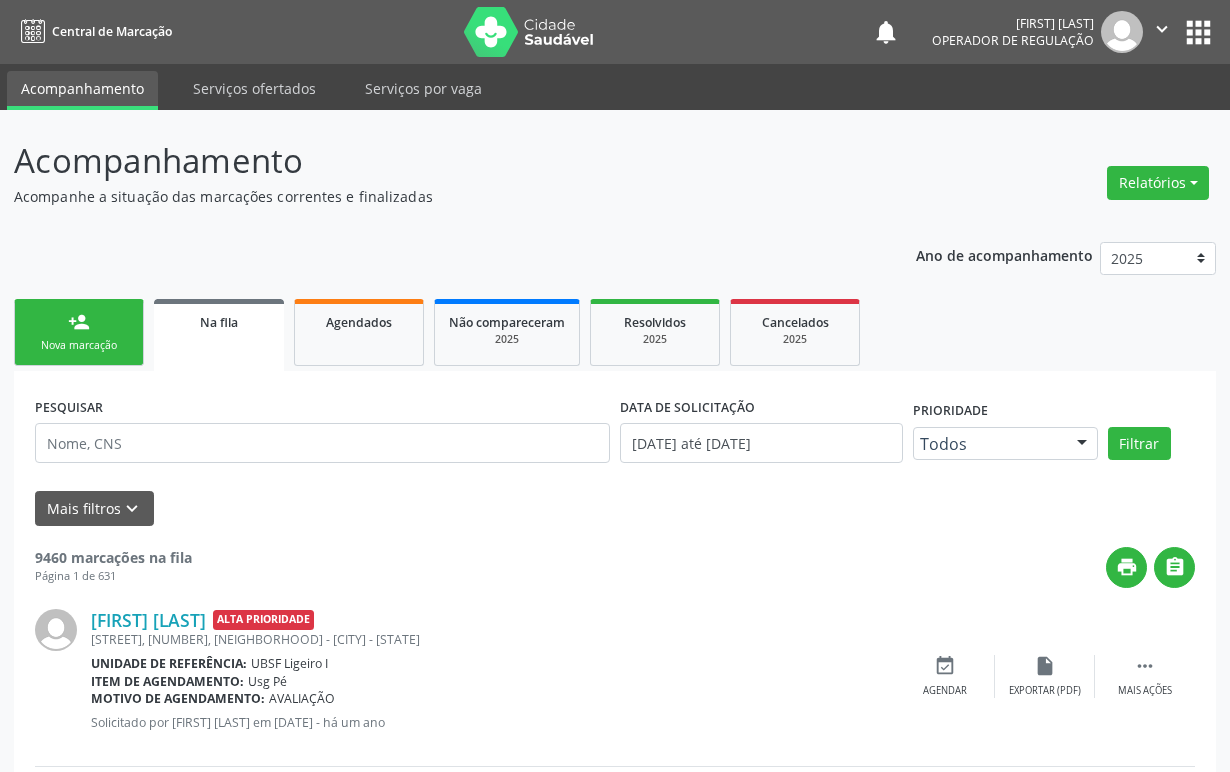 click on "person_add
Nova marcação" at bounding box center [79, 332] 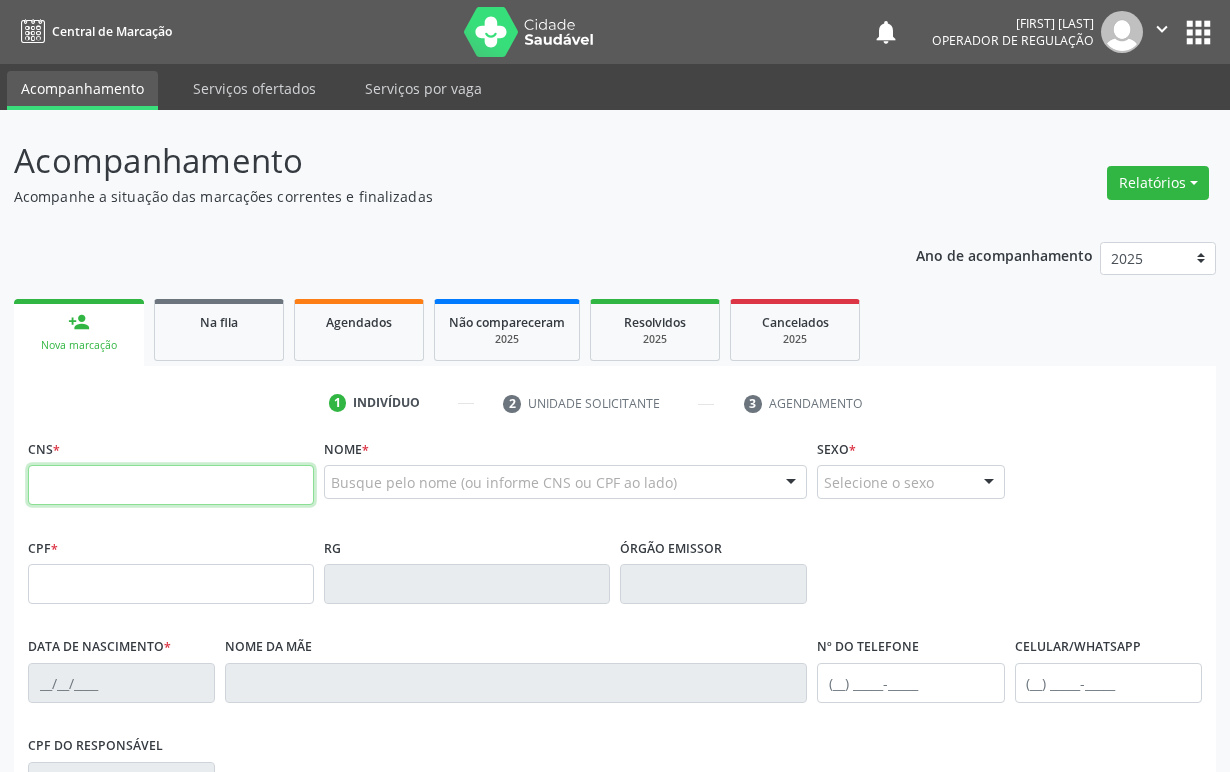 click at bounding box center (171, 485) 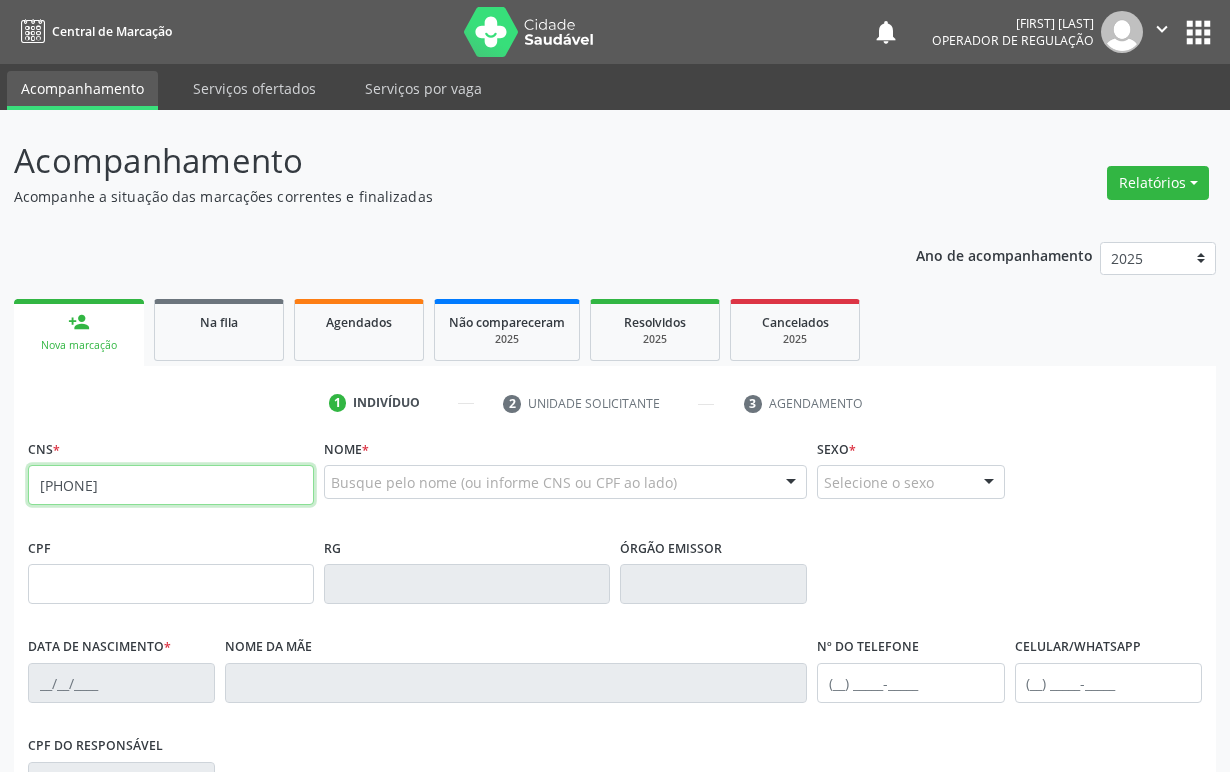 type on "[PHONE]" 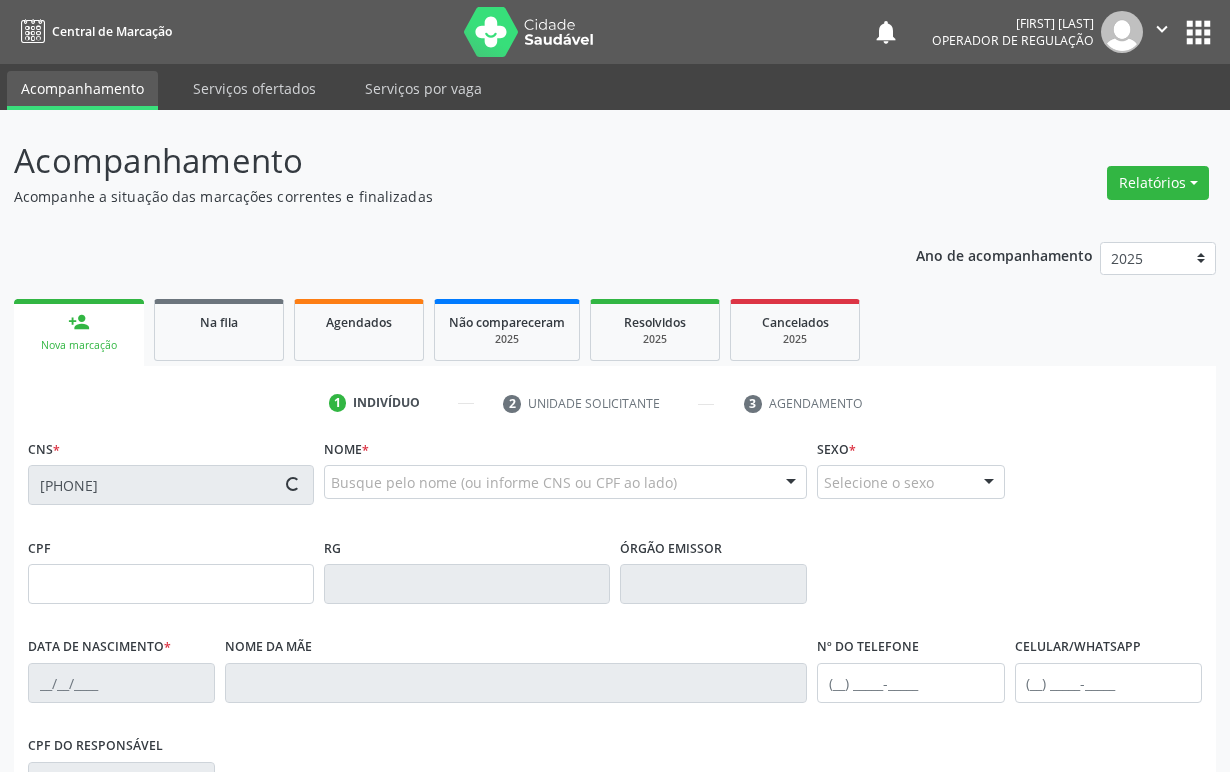 type on "[CPF]" 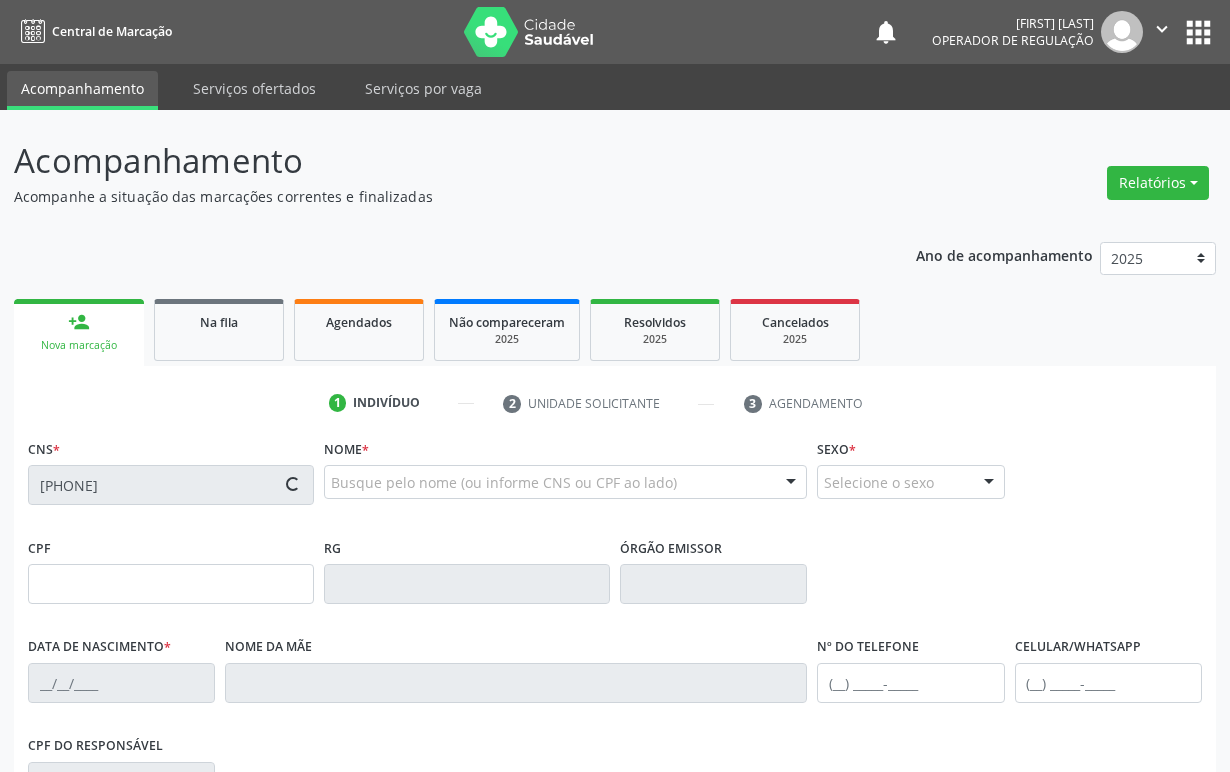 type on "[DATE]" 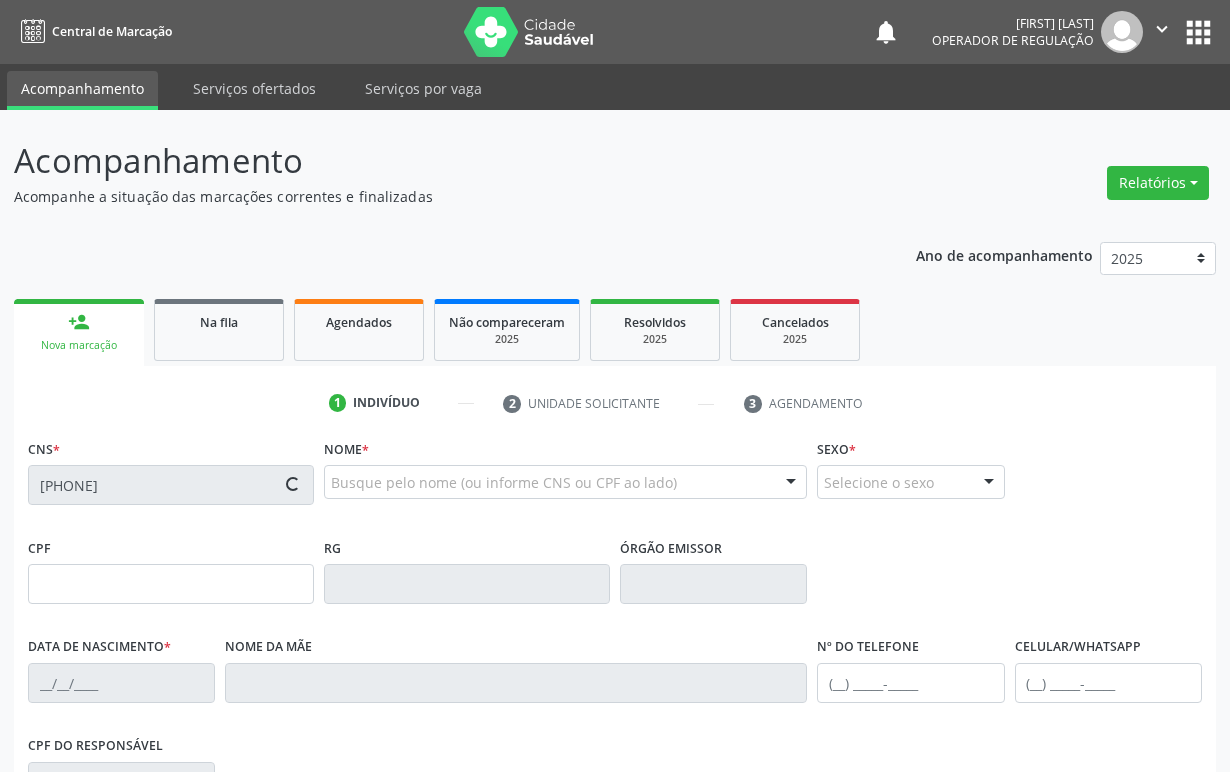 type on "[FIRST] [LAST]" 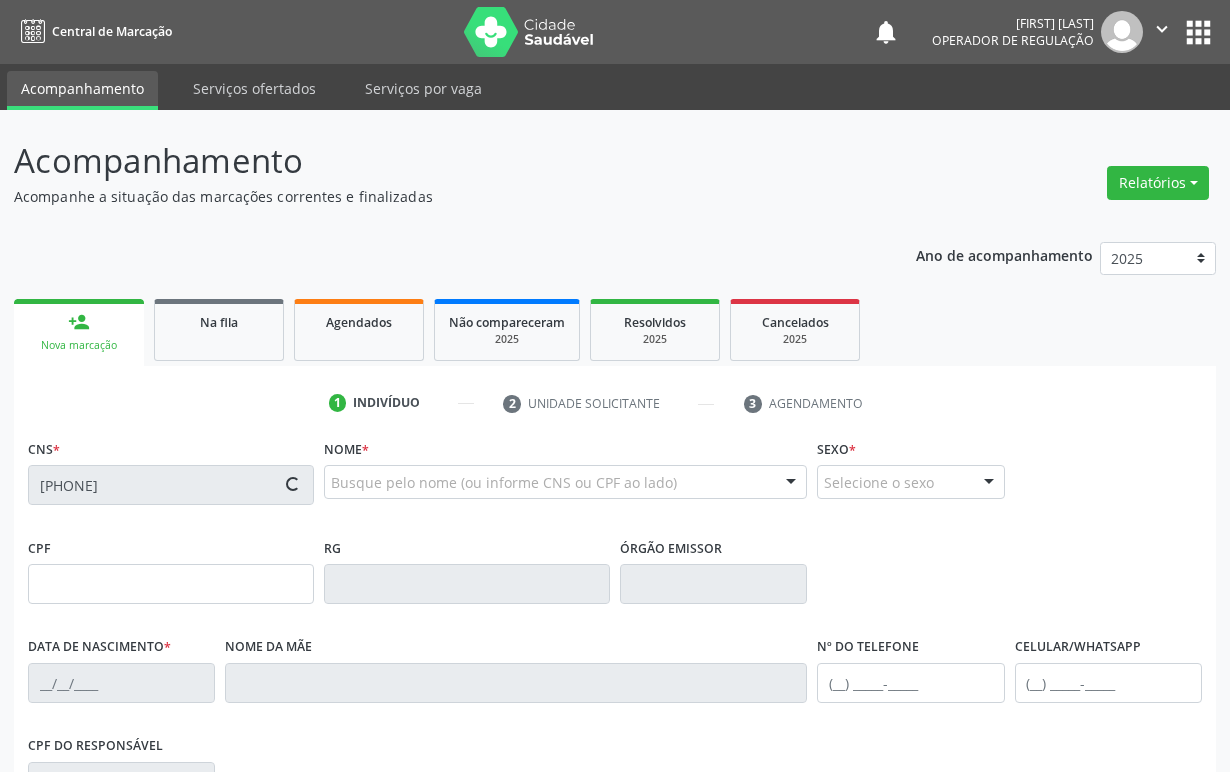 type on "([PHONE])" 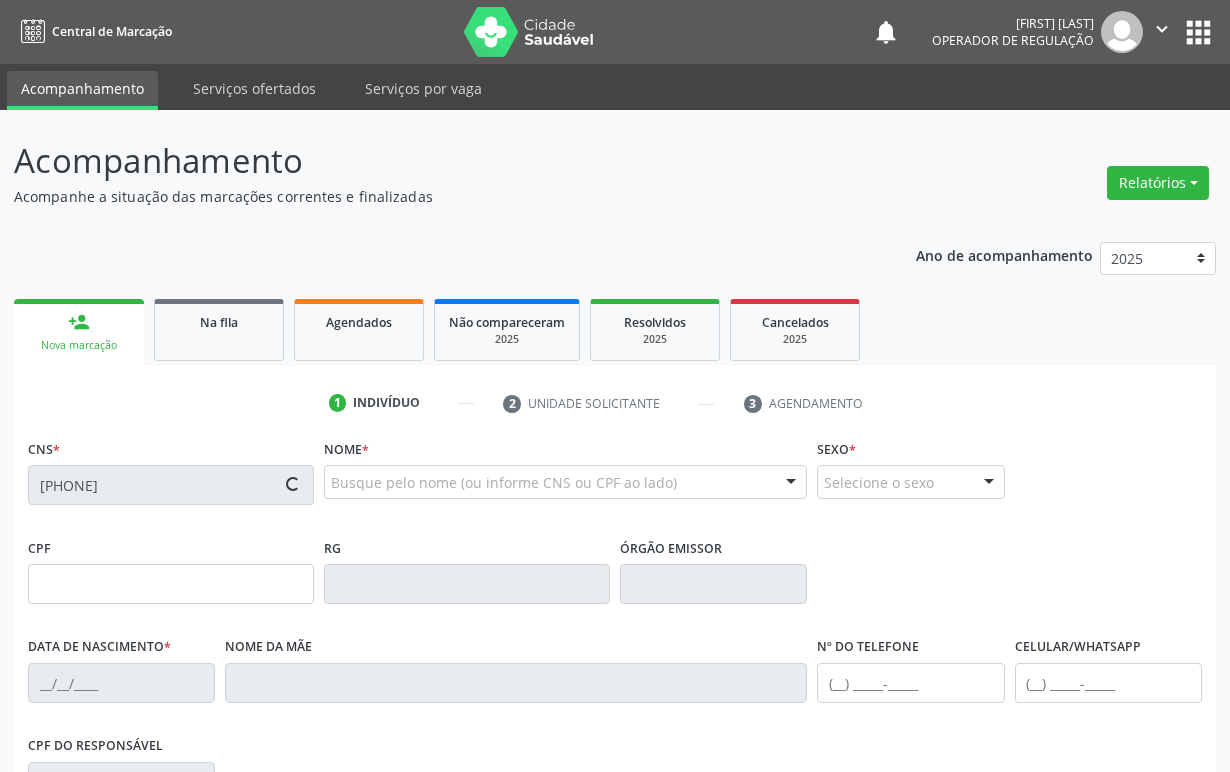 type on "60" 